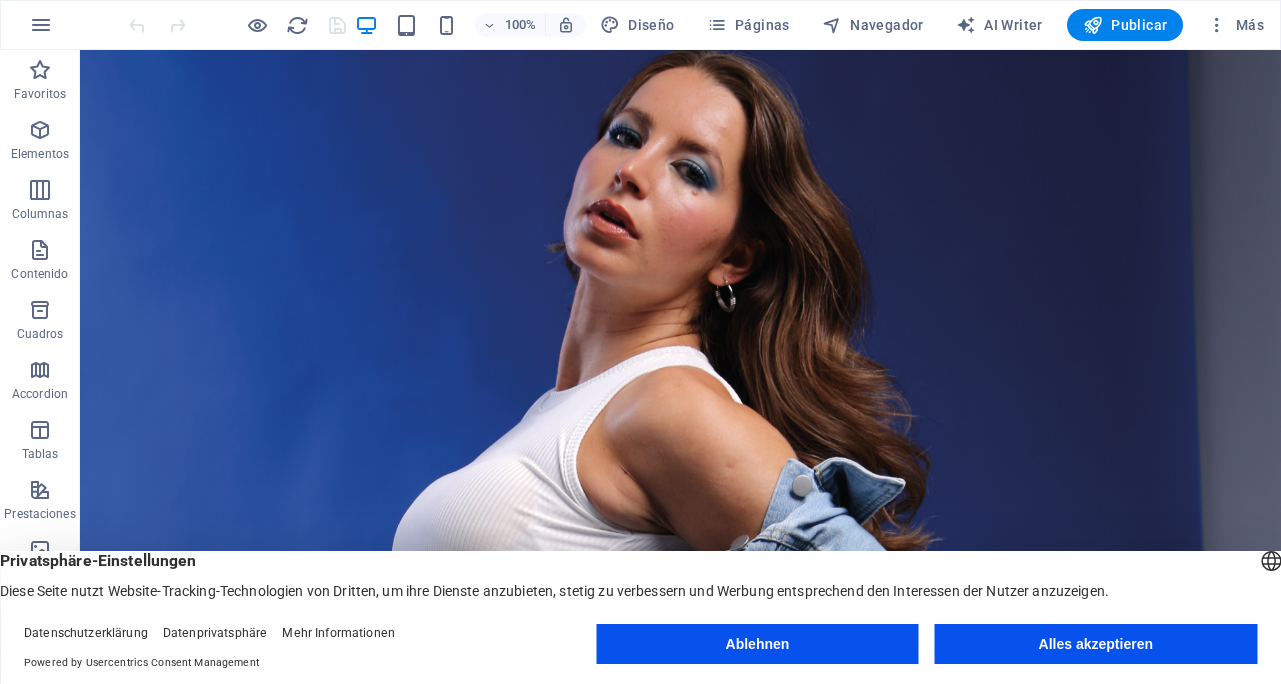 scroll, scrollTop: 477, scrollLeft: 0, axis: vertical 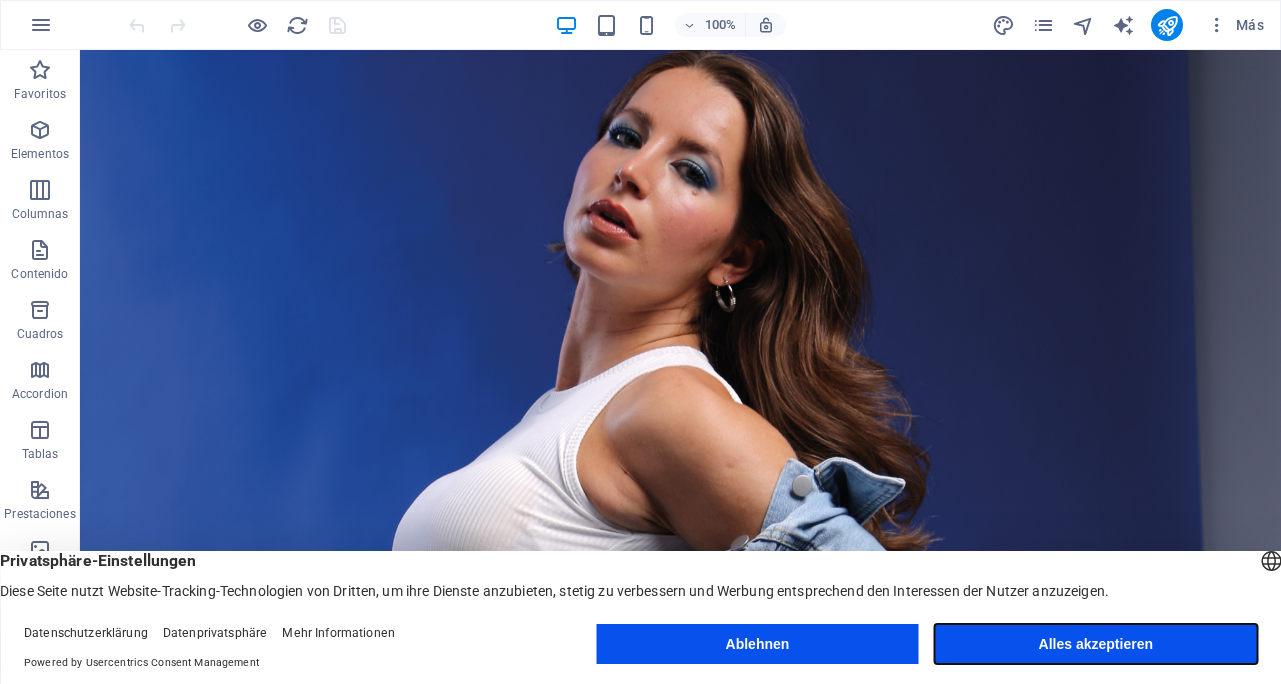 click on "Alles akzeptieren" at bounding box center [1096, 644] 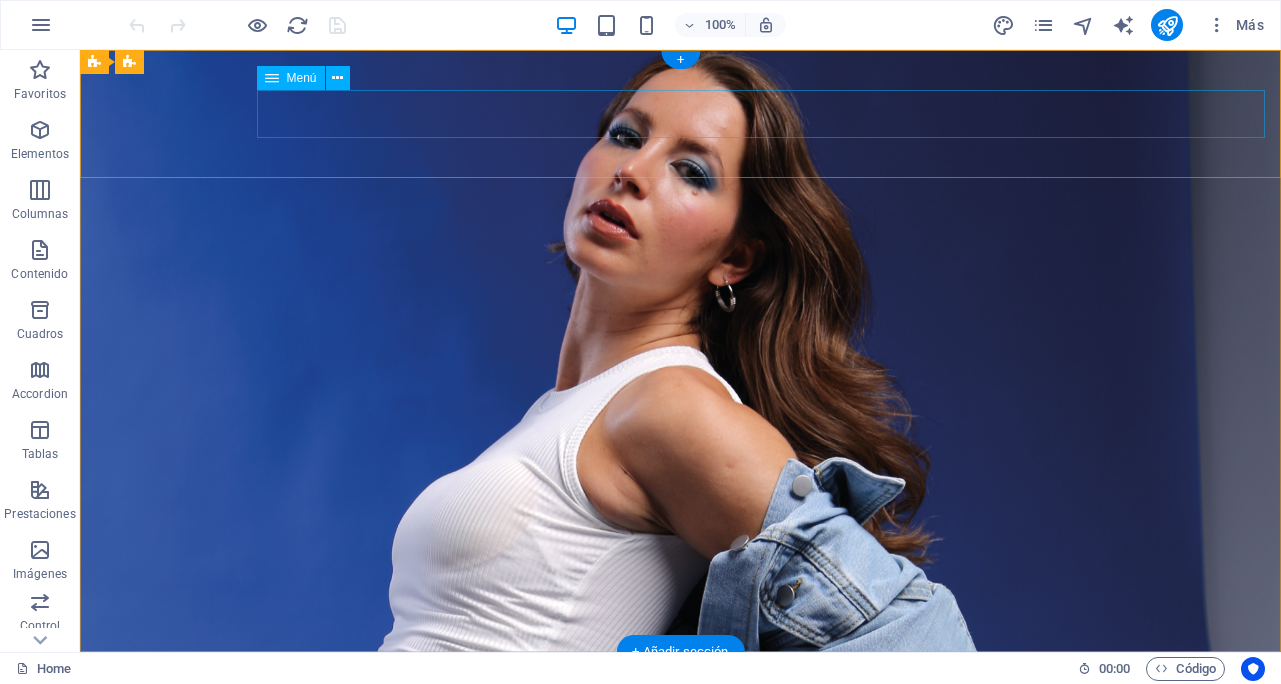 click on "Home Sobre mi Especialidades Honeymoon Flash" at bounding box center [681, 788] 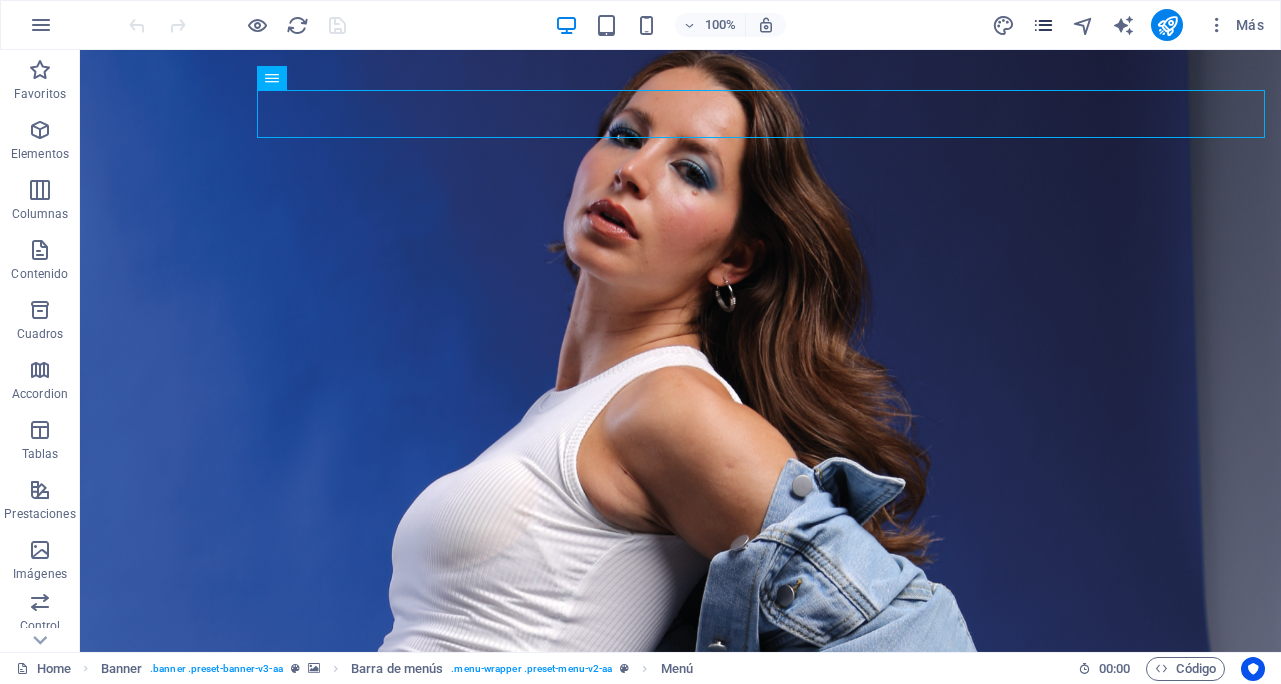 click at bounding box center (1043, 25) 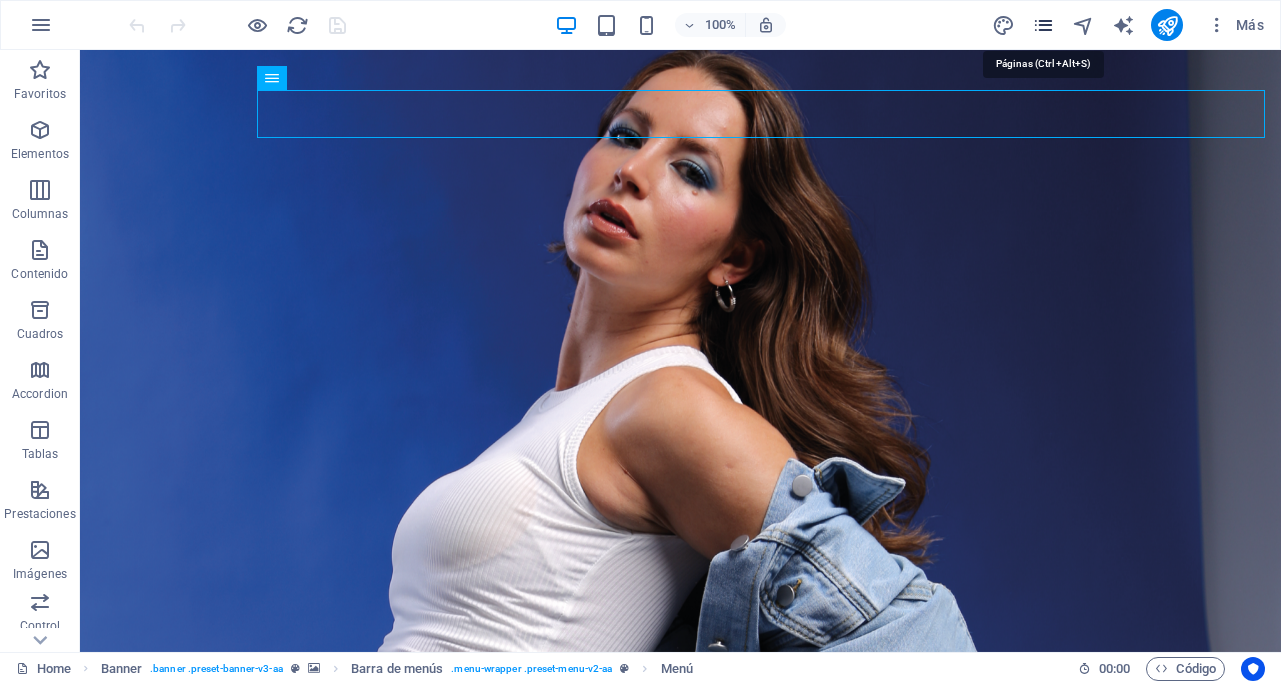 click at bounding box center [1043, 25] 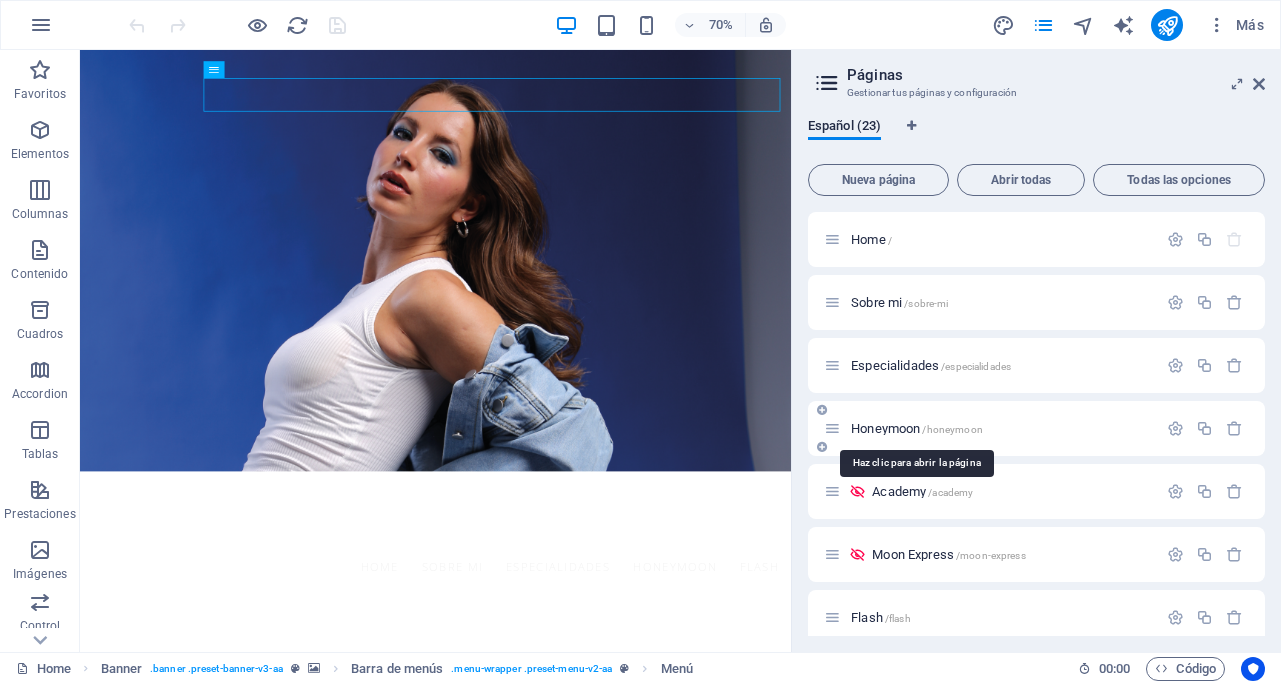 click on "Honeymoon /honeymoon" at bounding box center [917, 428] 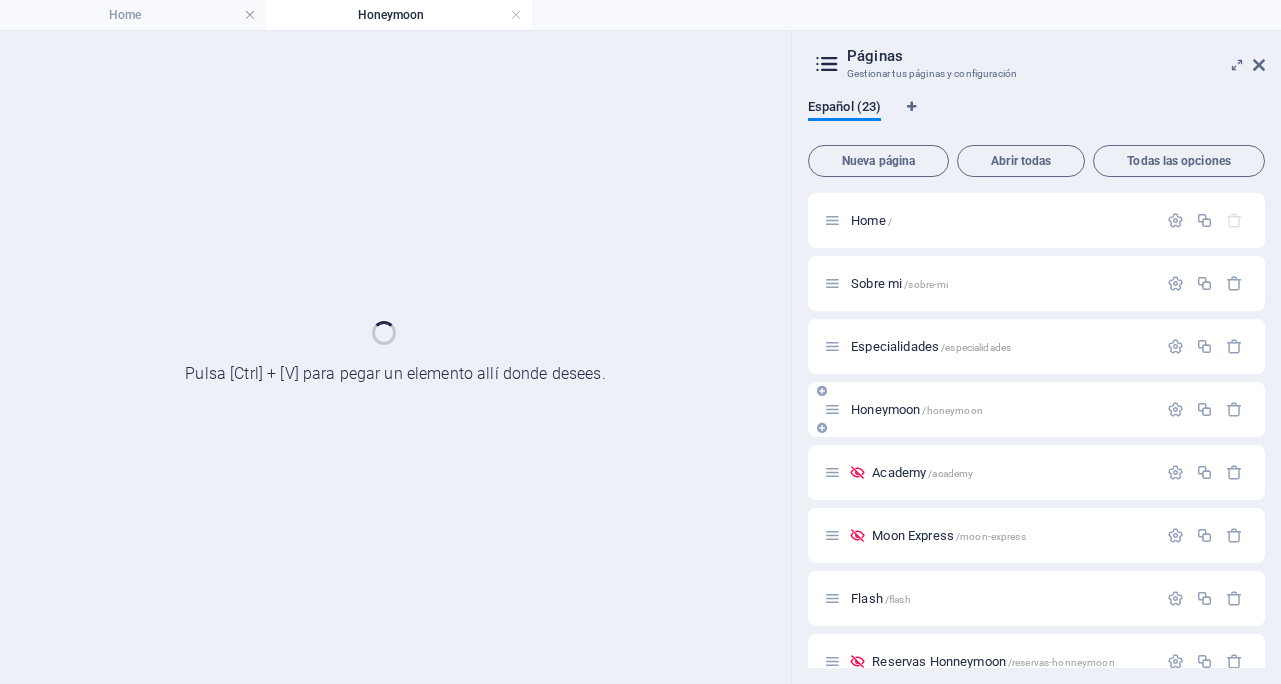 click on "Honeymoon /honeymoon" at bounding box center [1036, 409] 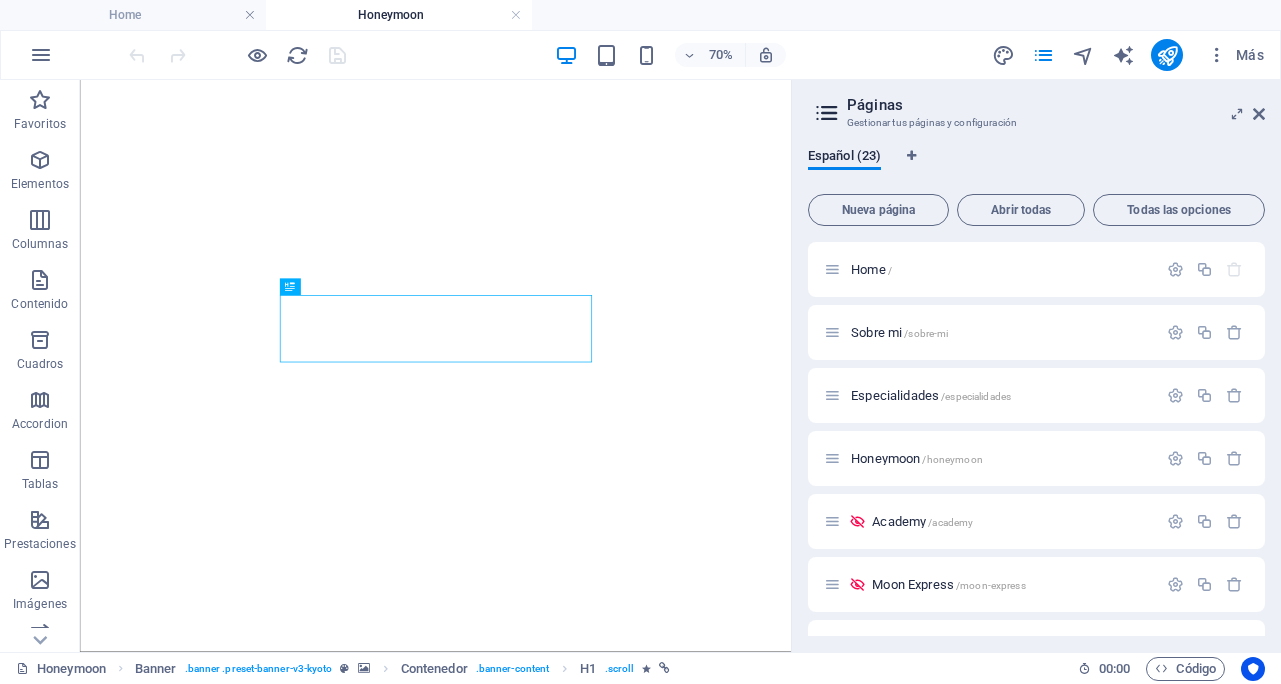 click on "Páginas Gestionar tus páginas y configuración Español (23) Nueva página Abrir todas Todas las opciones Home / Sobre mi /sobre-mi Especialidades /especialidades Honeymoon /honeymoon Academy /academy Moon Express /moon-express Flash /flash Reservas Honneymoon /reservas-honneymoon Reservas Glam /reservas-glam Reservas Academy /reservas-academy Políticas de privacidad /politicas-de-privacidad Formulario ebook /formulario-ebook Formulario Honeymoon Premium /formulario-honeymoon-premium Formulario Honeymoon Full /formulario-honeymoon-full Formulario Honeymoon Essential /formulario-honeymoon-essential Formulario Honeymoon Basic /formulario-honeymoon-basic Formulario Moon Express /formulario-moon-express Formulario Glam /formulario-glam Formulario makeup /formulario-makeup Formulario hairdresser /formulario-hairdresser Formulario Academy1 /formulario-academy-1 Formulario Academy2 /formulario-academy2 Formulario Academy3 /formulario-academy3" at bounding box center [1036, 366] 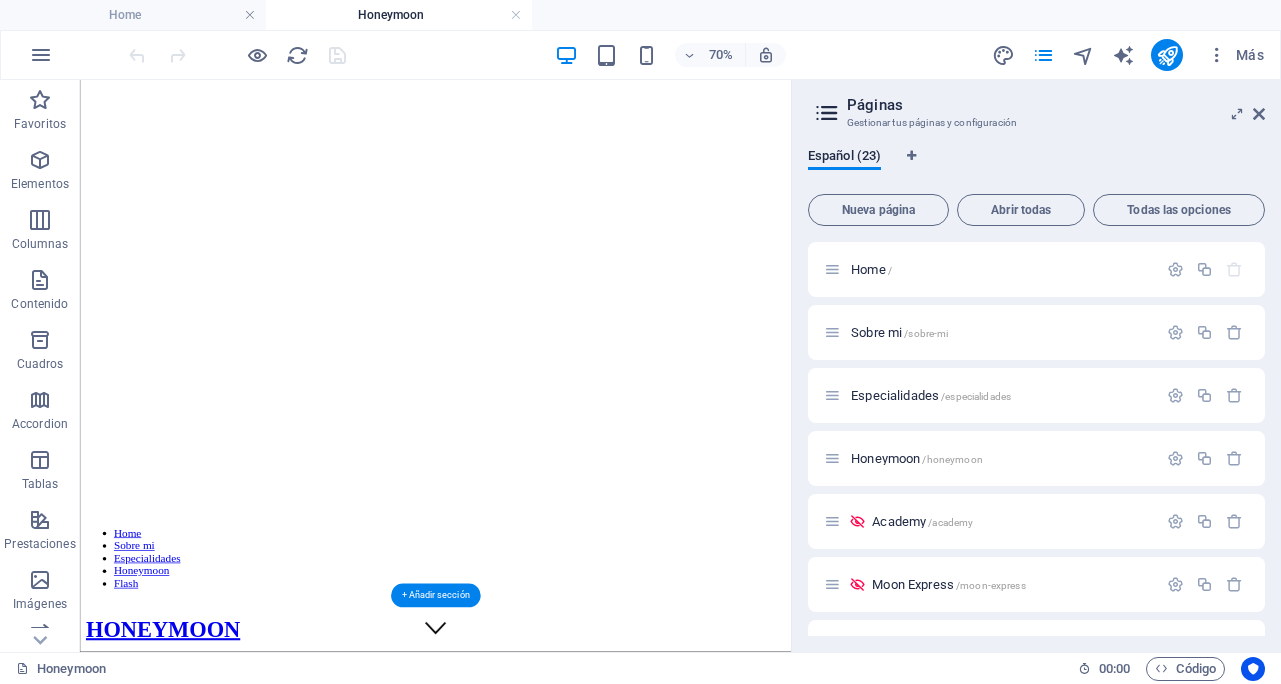 scroll, scrollTop: 3668, scrollLeft: 0, axis: vertical 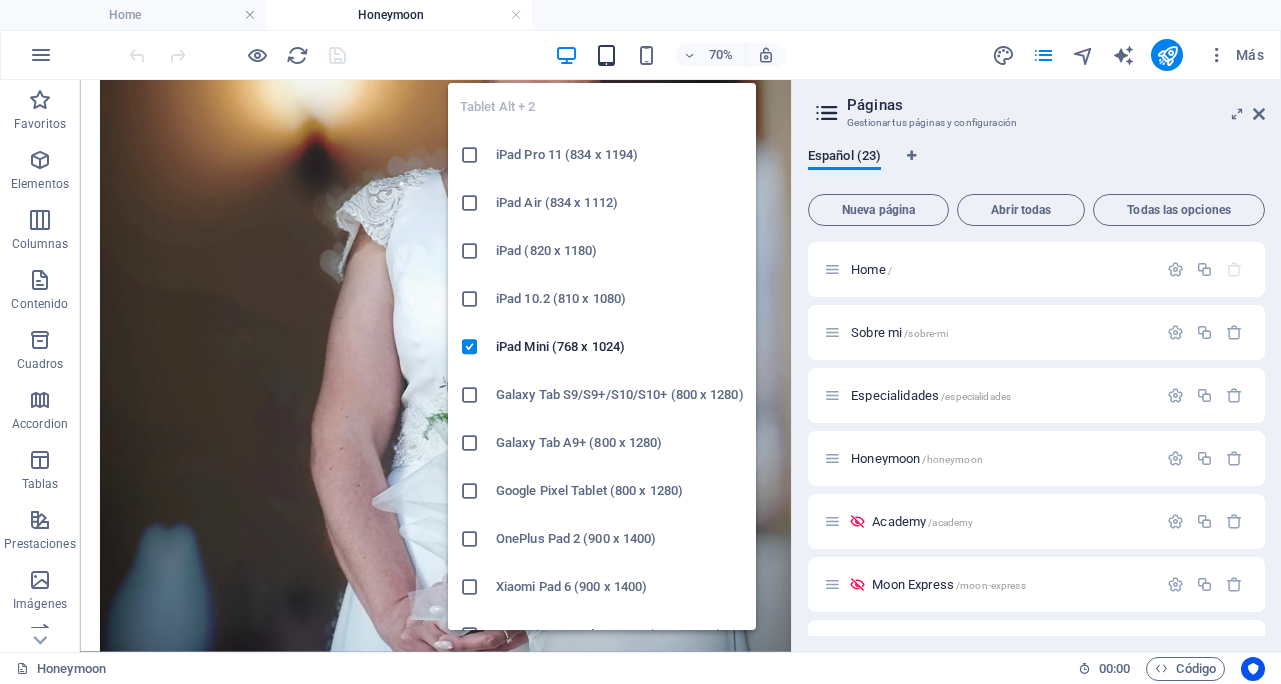 click at bounding box center [606, 55] 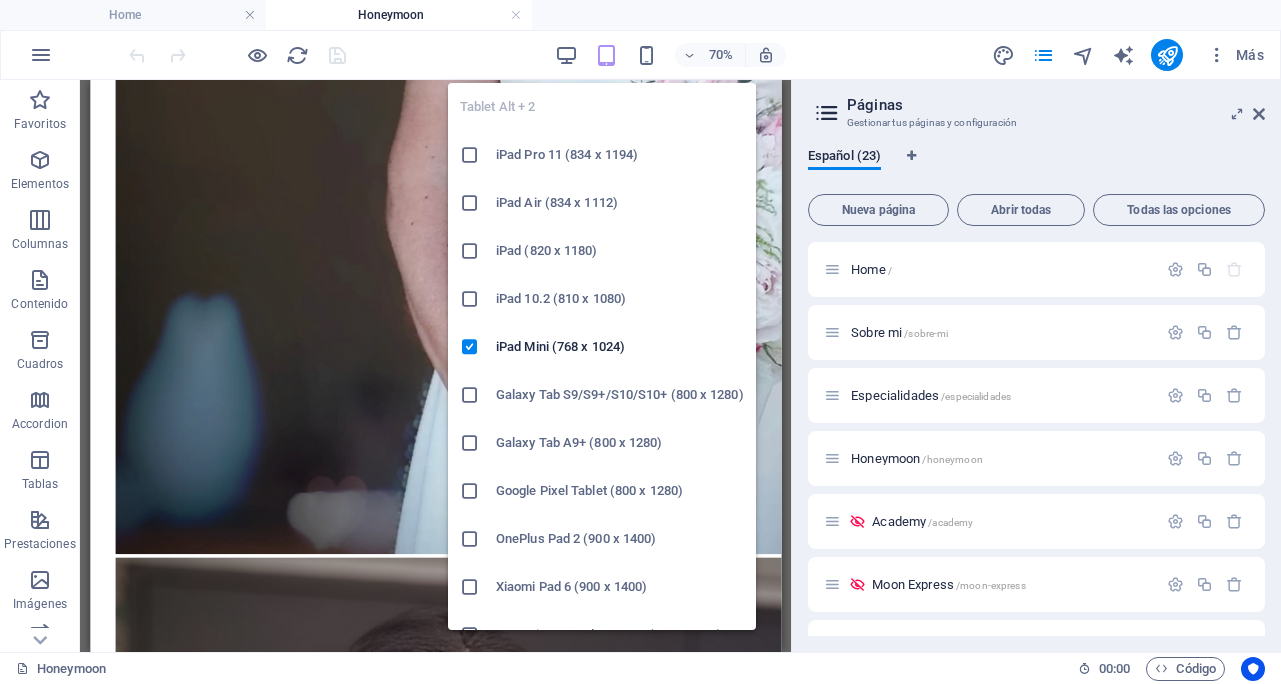 scroll, scrollTop: 3161, scrollLeft: 0, axis: vertical 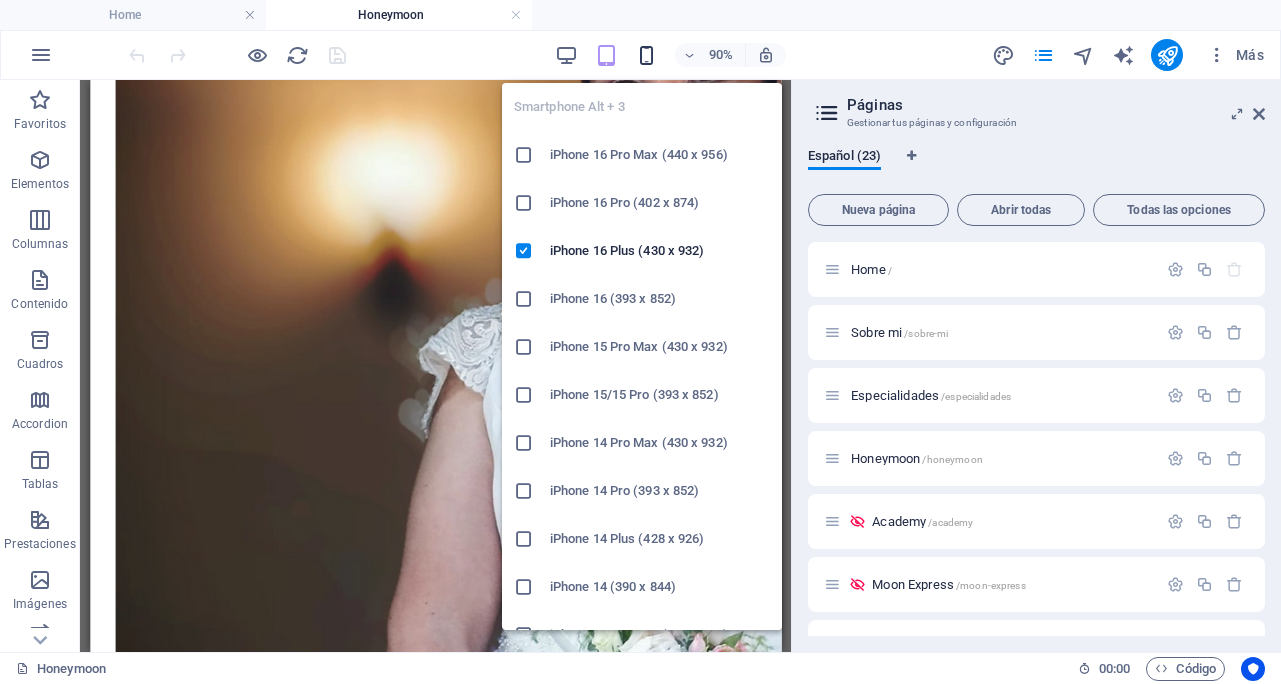 click at bounding box center (646, 55) 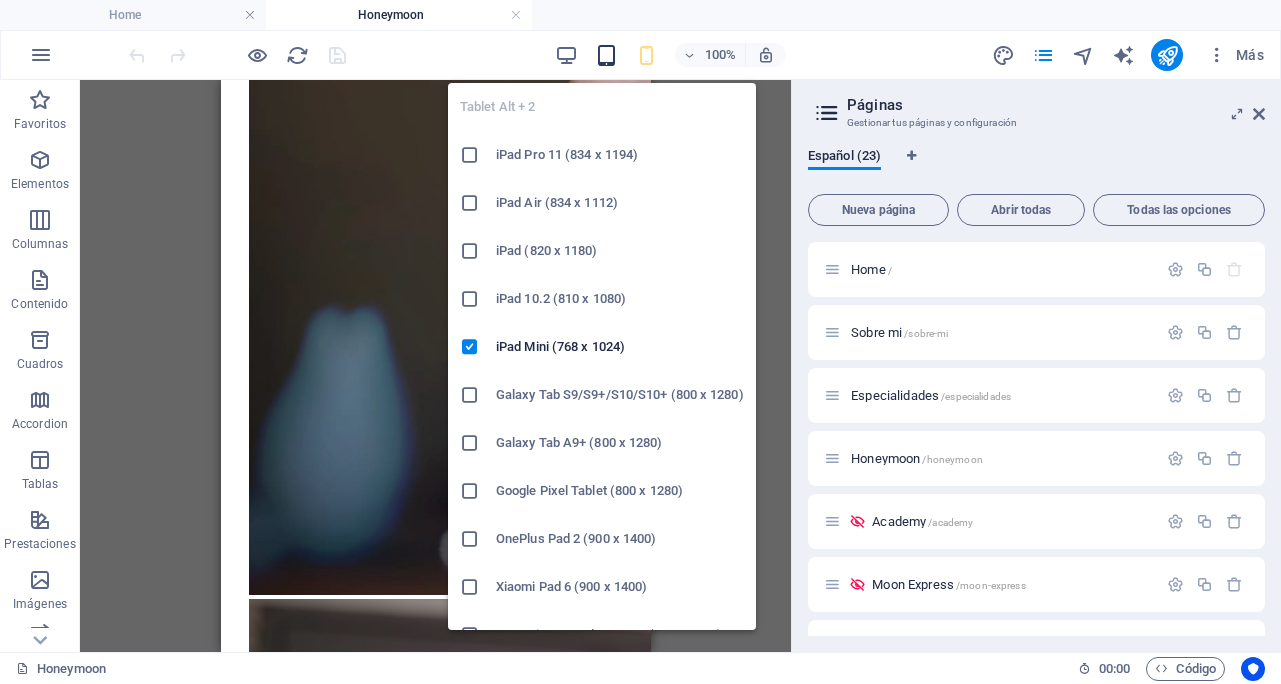 click at bounding box center (606, 55) 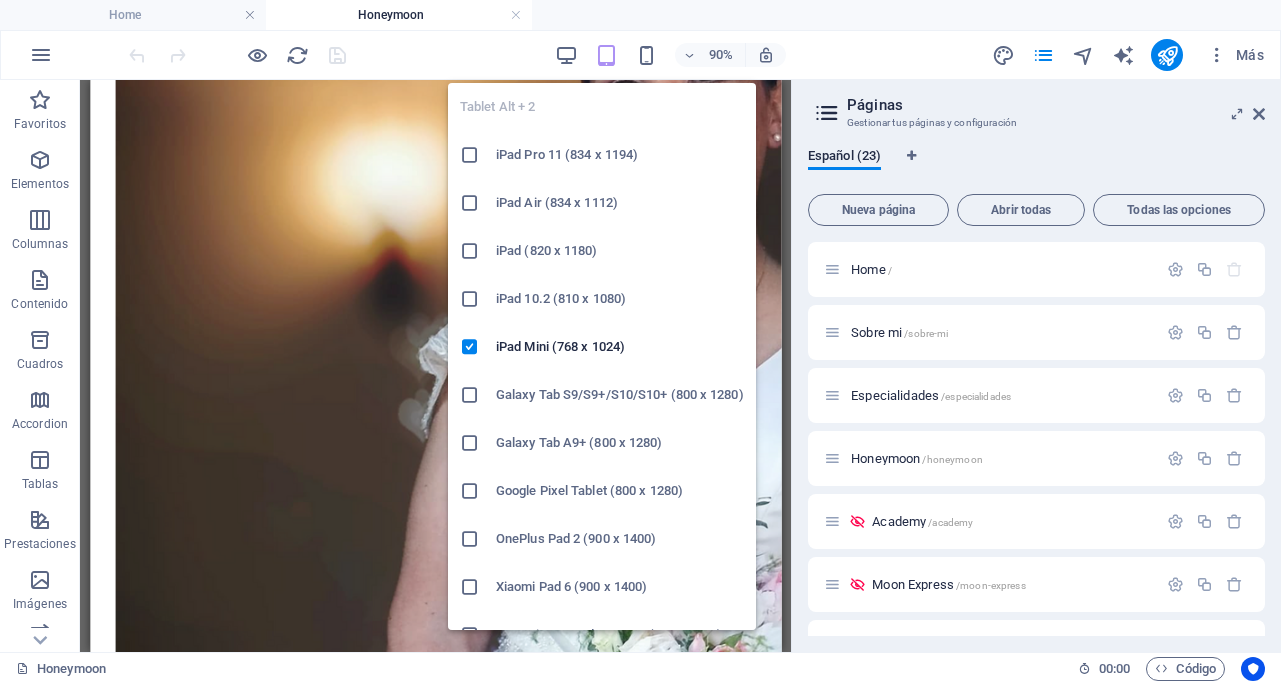 scroll, scrollTop: 3155, scrollLeft: 0, axis: vertical 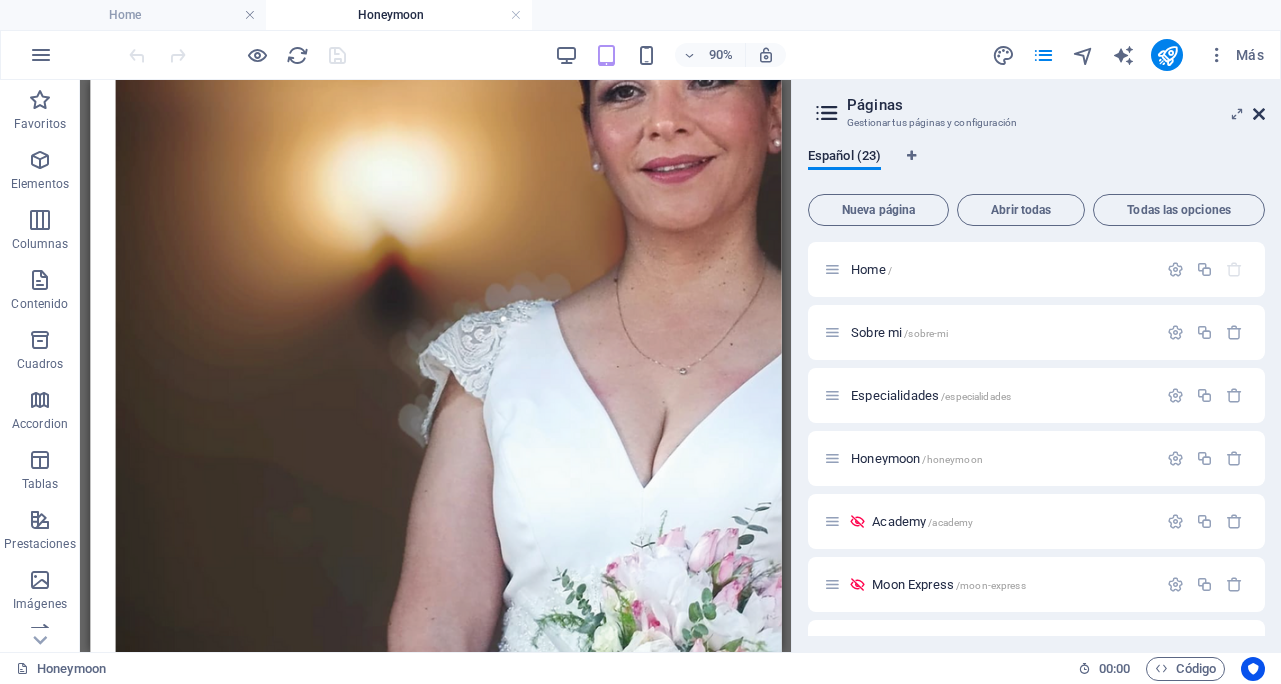 click at bounding box center (1259, 114) 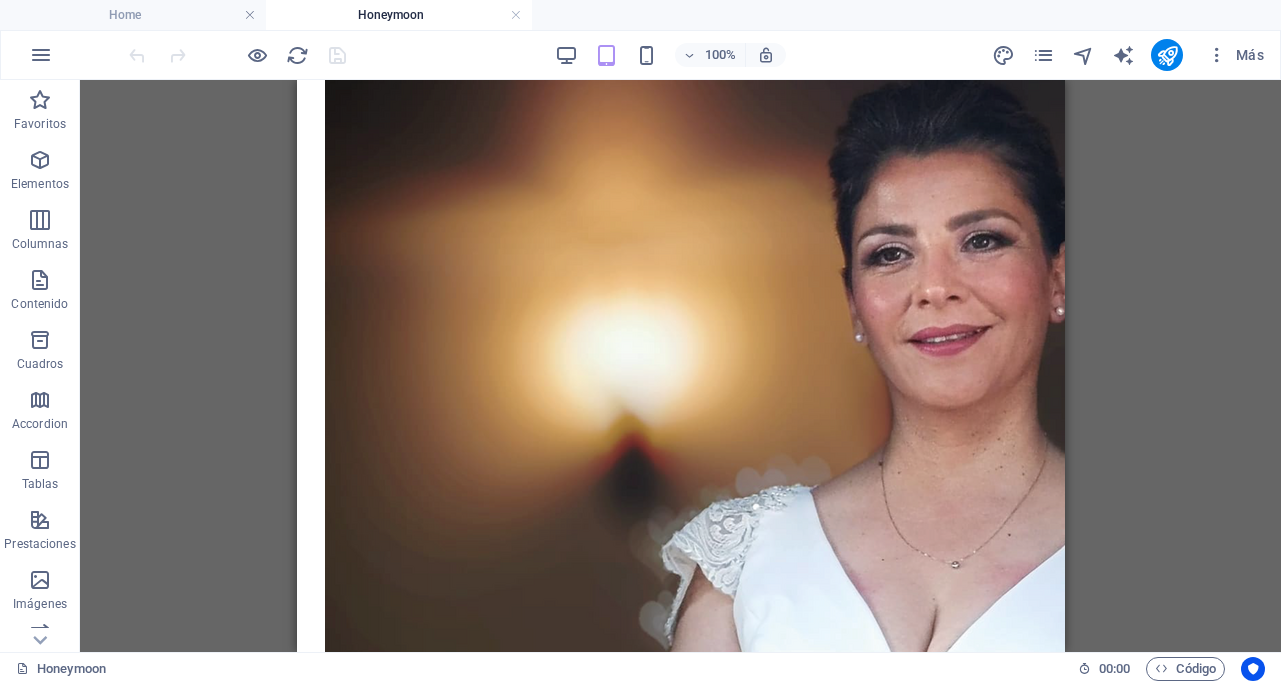scroll, scrollTop: 3225, scrollLeft: 0, axis: vertical 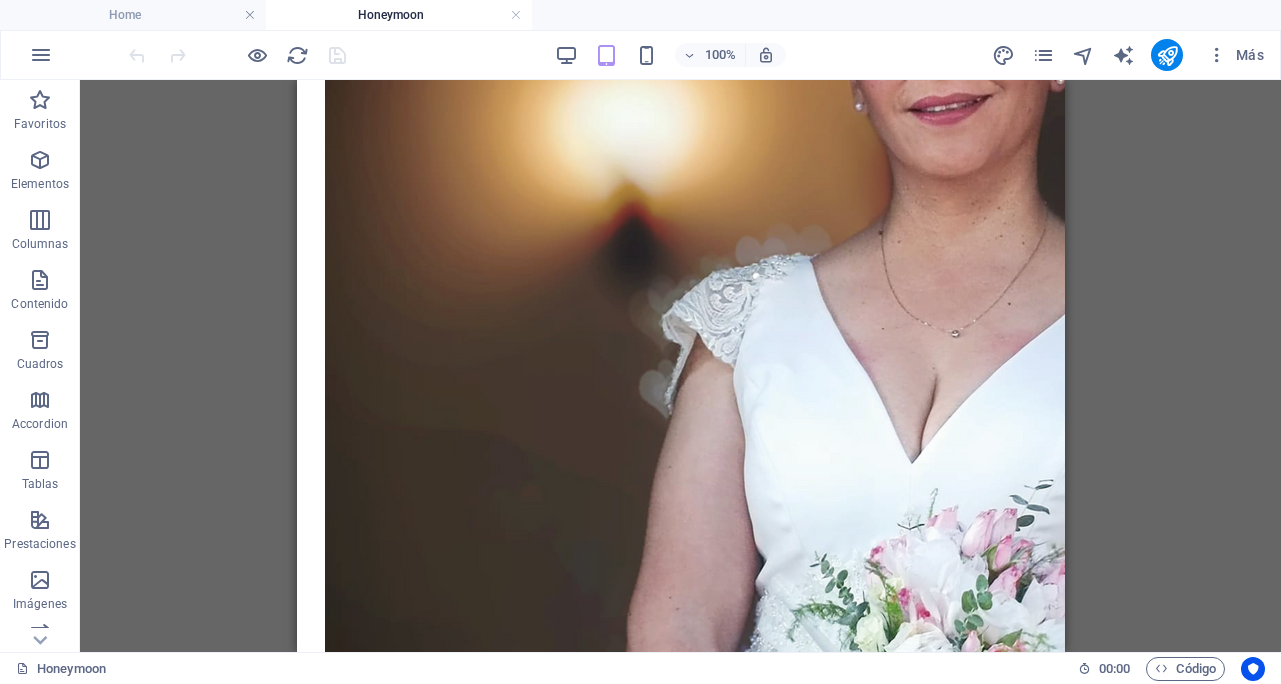 click on "100% Más" at bounding box center [640, 55] 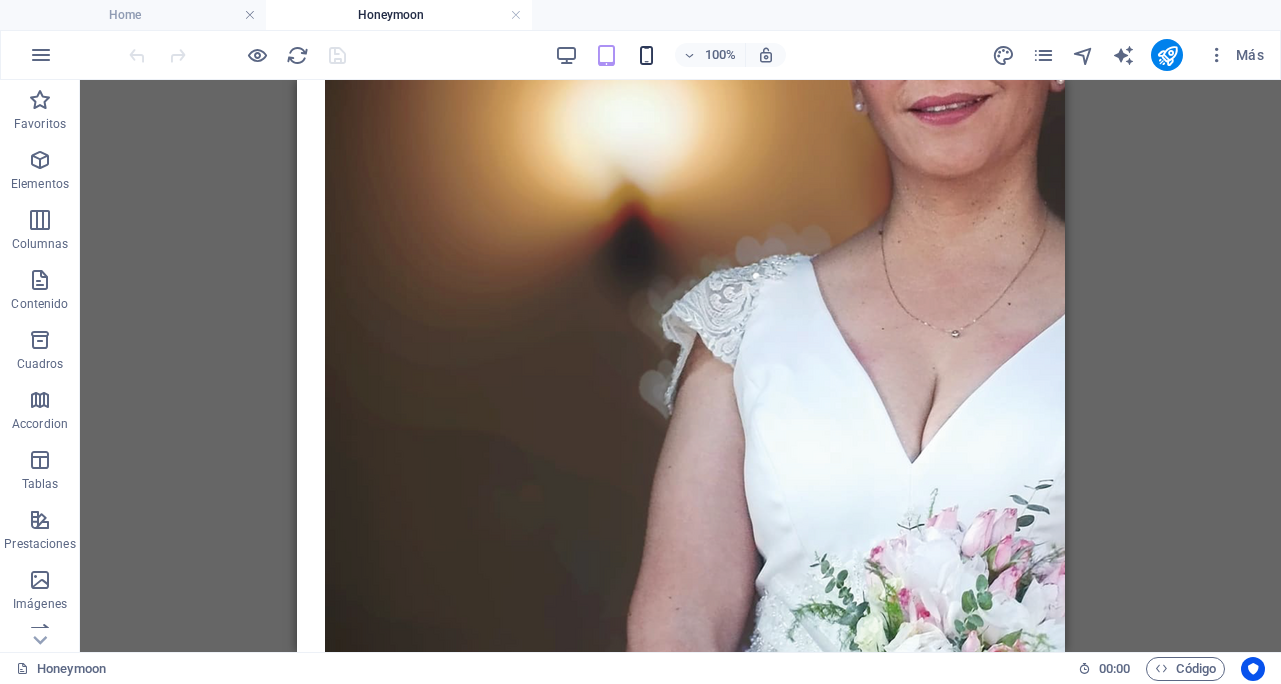 click at bounding box center [646, 55] 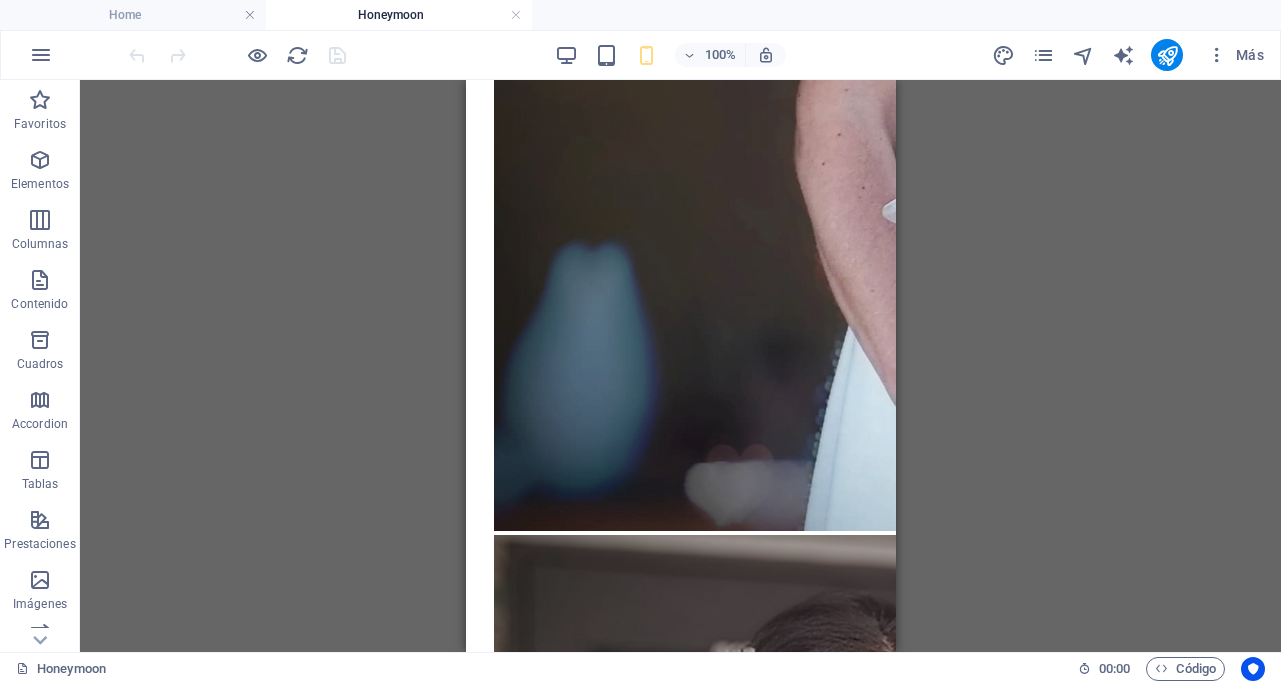 click on "Arrastra aquí para reemplazar el contenido existente. Si quieres crear un elemento nuevo, pulsa “Ctrl”.       H1   Banner   Contenedor   Predeterminado   Imagen   3 columnas   Contenedor   Imagen   Contenedor   Botón   Callout   3 columnas   Contenedor   Imagen   Contenedor   Predeterminado   Contenedor   Imagen   Contenedor   Referencia   Predeterminado   Contenedor   Predeterminado   Contenedor   Predeterminado   Contenedor   Icono   Contenedor   Predeterminado   Texto   Contenedor   Contenedor" at bounding box center (680, 366) 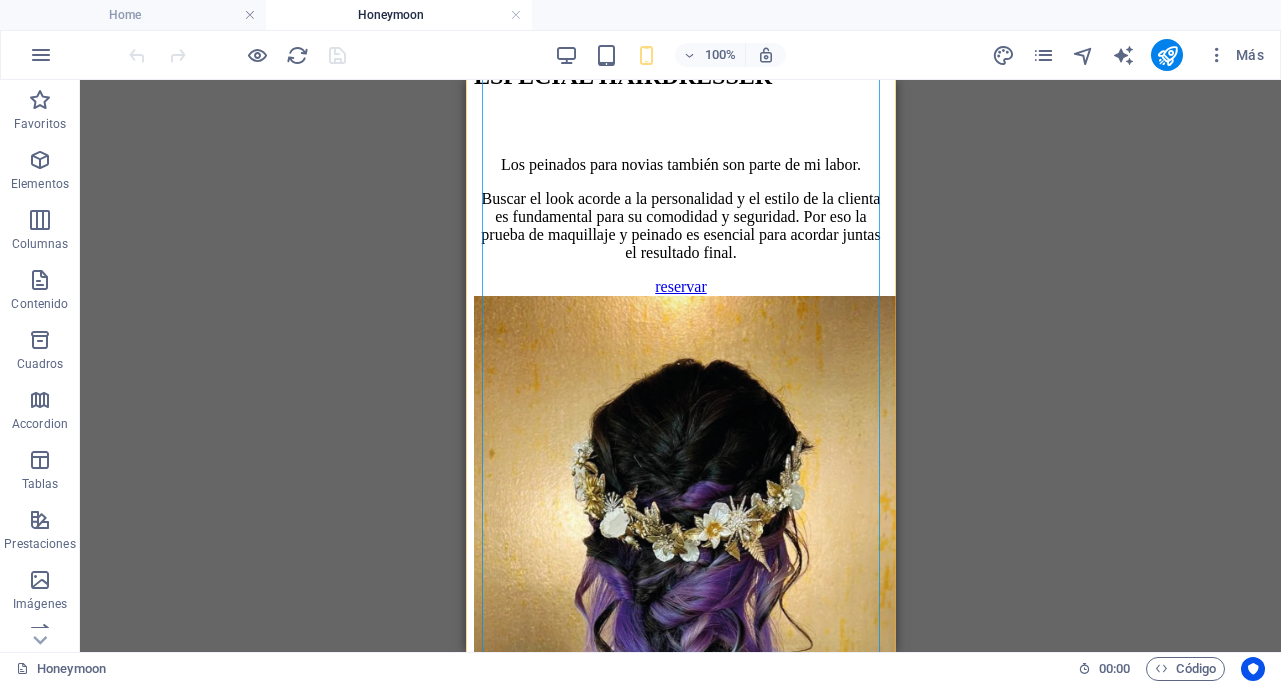 scroll, scrollTop: 5685, scrollLeft: 0, axis: vertical 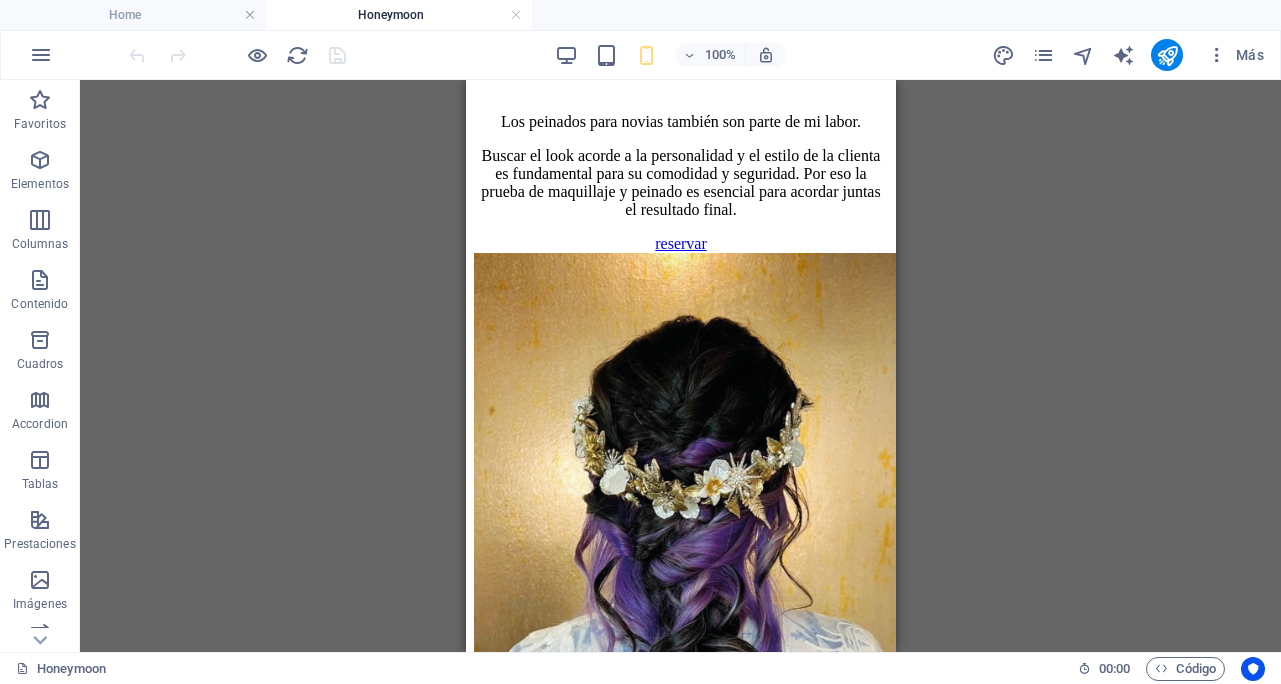 click on "Más" at bounding box center [1131, 55] 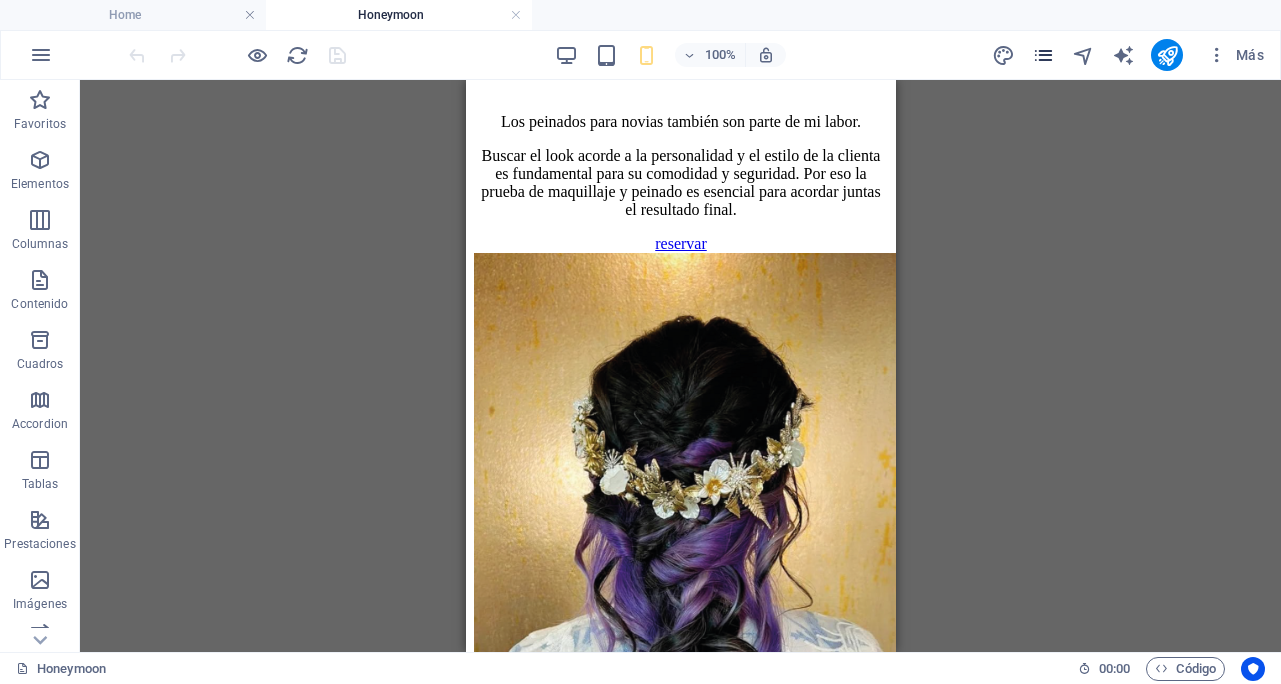 click at bounding box center [1043, 55] 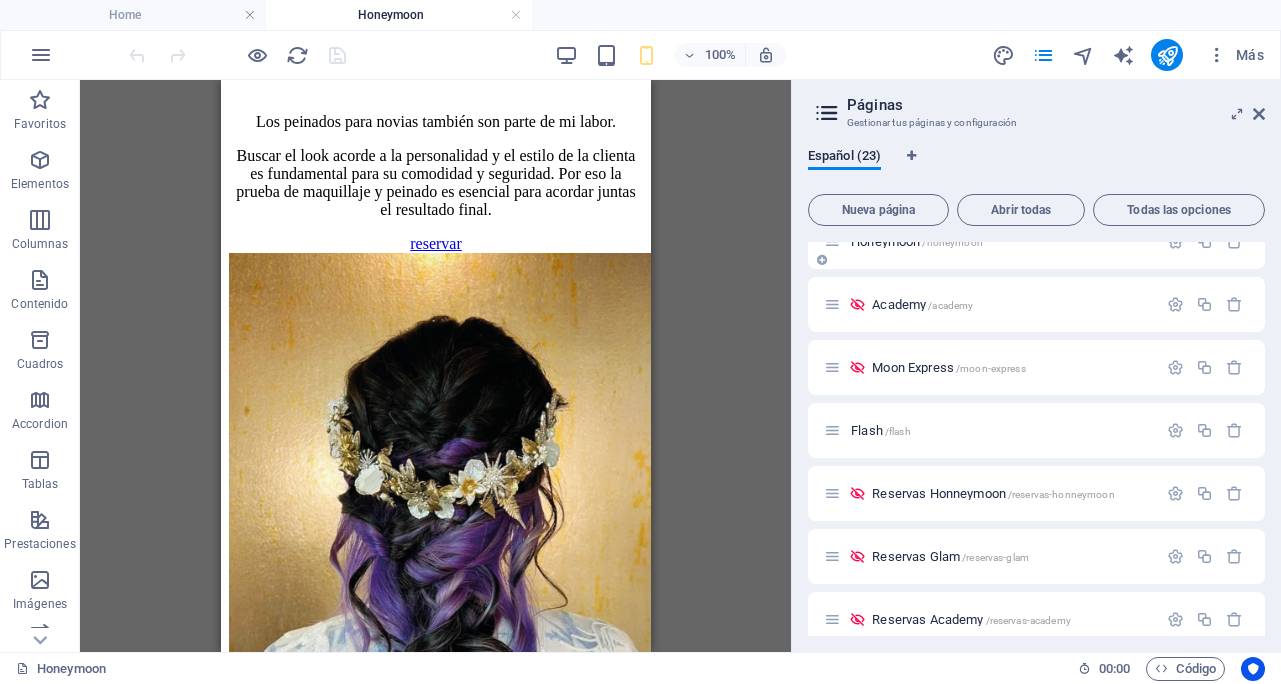 scroll, scrollTop: 216, scrollLeft: 0, axis: vertical 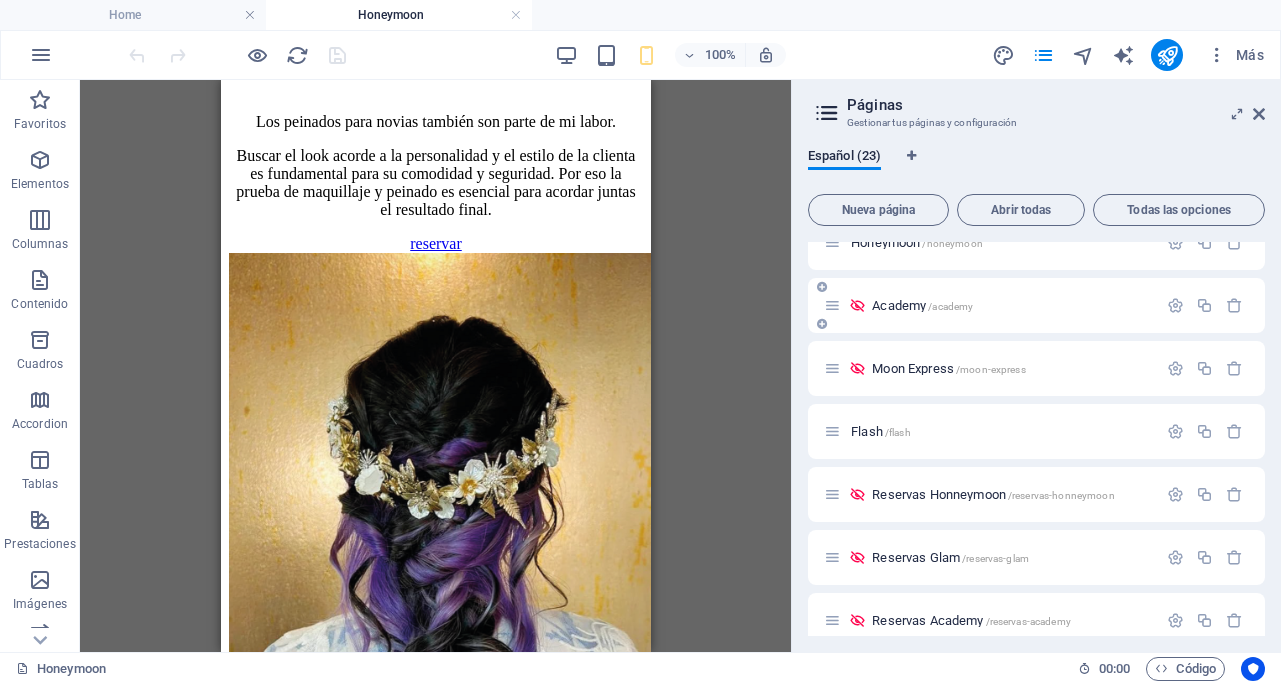 click on "Academy /academy" at bounding box center [922, 305] 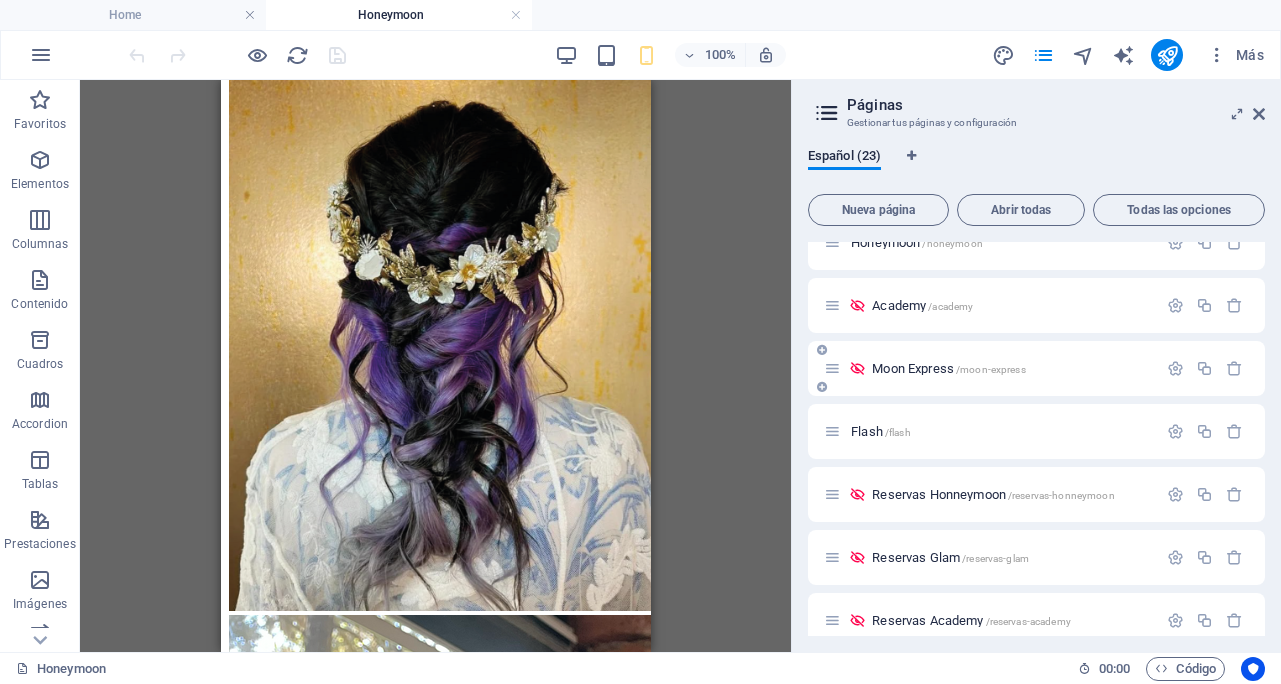 scroll, scrollTop: 0, scrollLeft: 0, axis: both 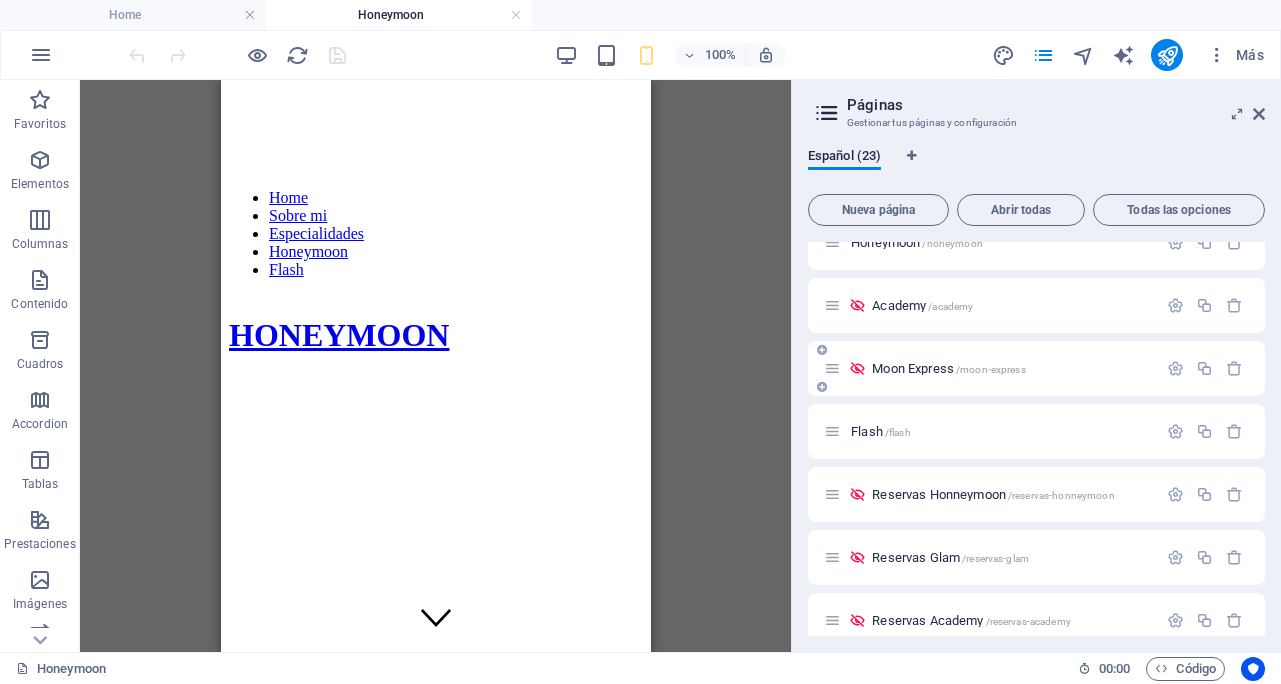 click on "Moon Express /moon-express" at bounding box center [1036, 368] 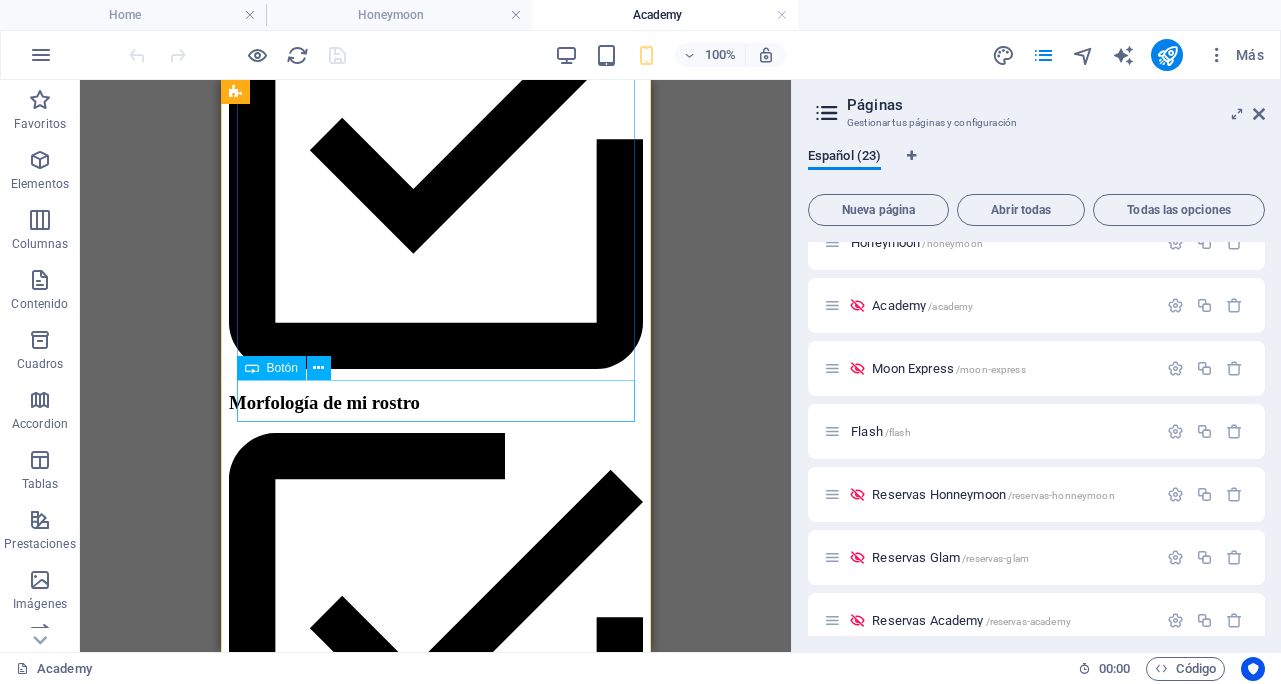 scroll, scrollTop: 1929, scrollLeft: 0, axis: vertical 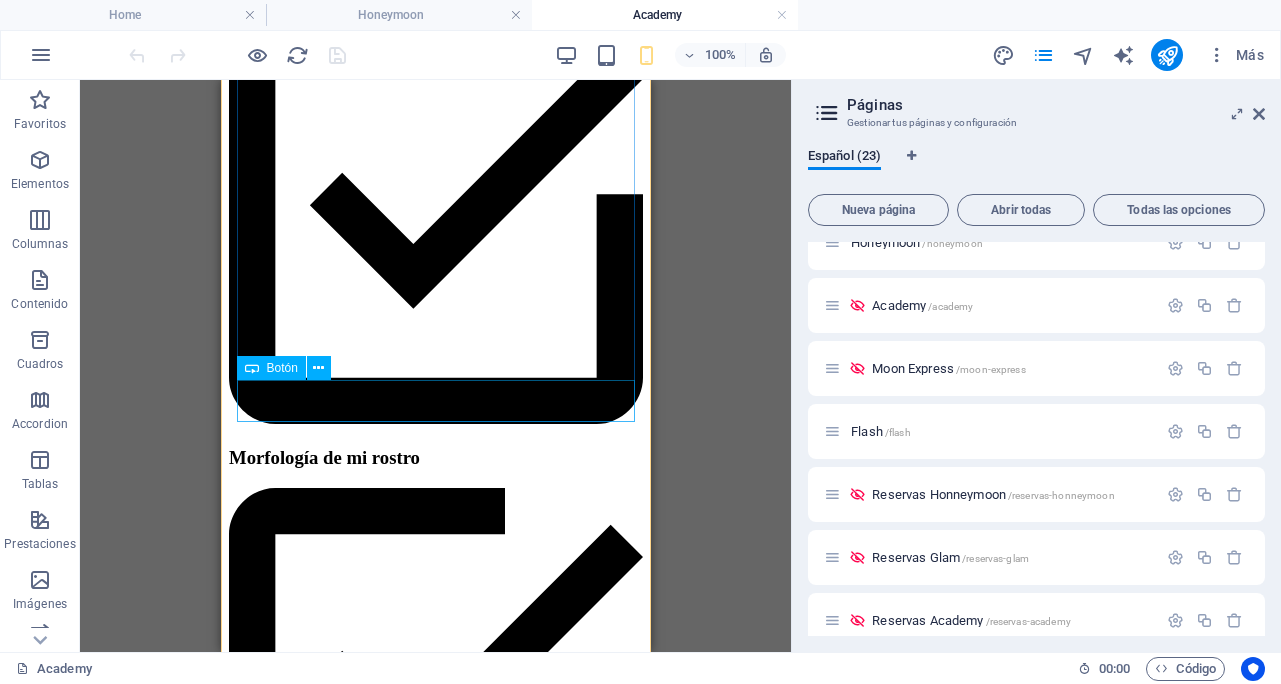 click on "OBTENER" at bounding box center (435, 3378) 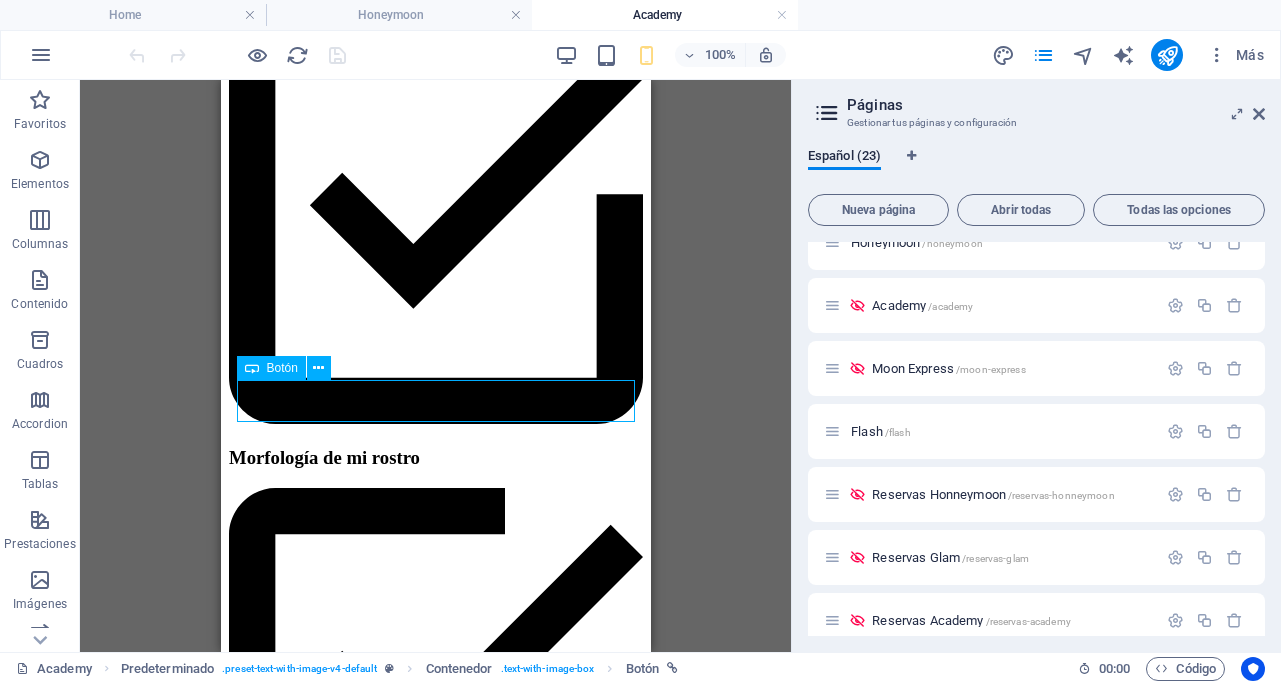 click on "OBTENER" at bounding box center [435, 3378] 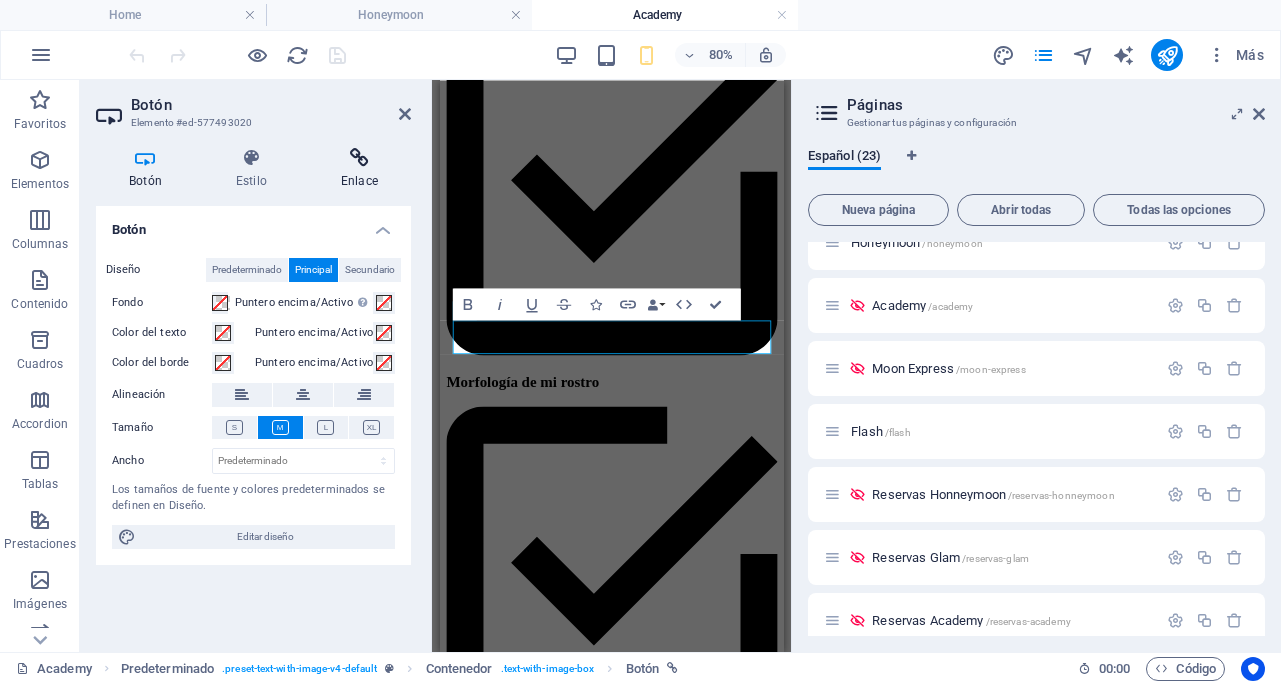 click on "Enlace" at bounding box center (359, 169) 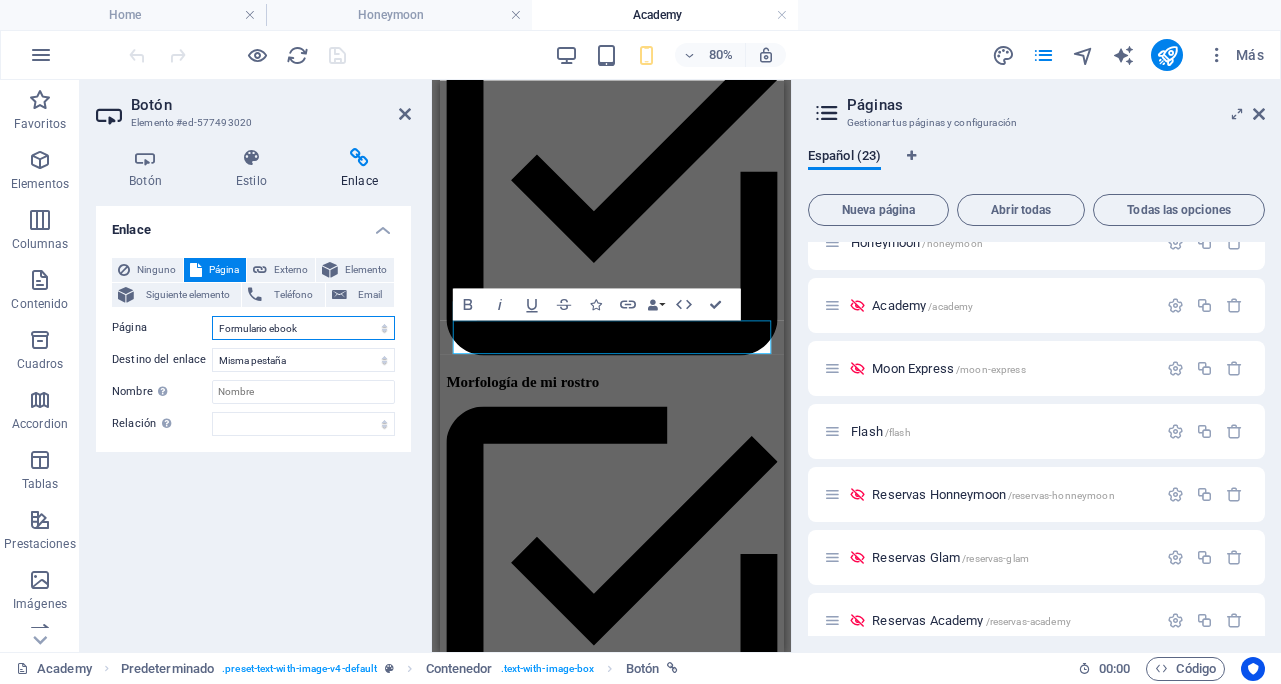 click on "Home Sobre mi Especialidades Honeymoon Academy Moon Express Flash Reservas Honneymoon Reservas Glam Reservas Academy Políticas de privacidad Formulario ebook Formulario Honeymoon Premium Formulario Honeymoon Full Formulario Honeymoon Essential Formulario Honeymoon Basic Formulario Moon Express Formulario Glam Formulario makeup Formulario hairdresser Formulario Academy1 Formulario Academy2 Formulario Academy3" at bounding box center (303, 328) 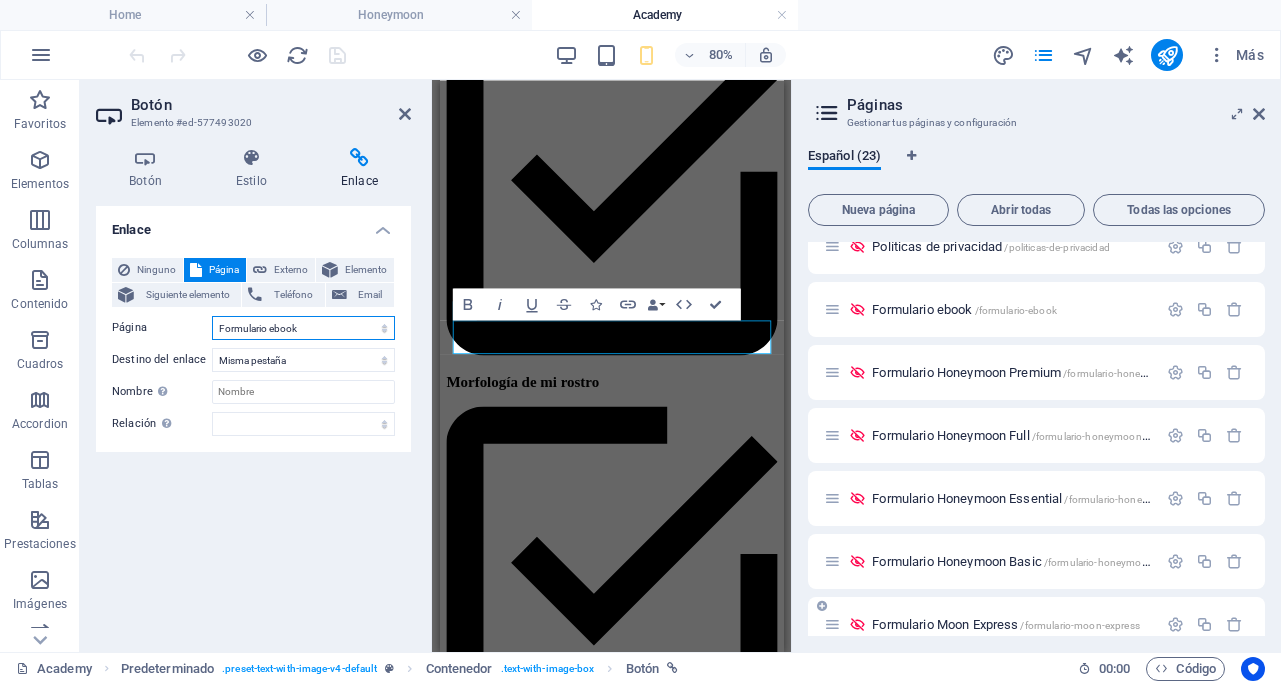 scroll, scrollTop: 654, scrollLeft: 0, axis: vertical 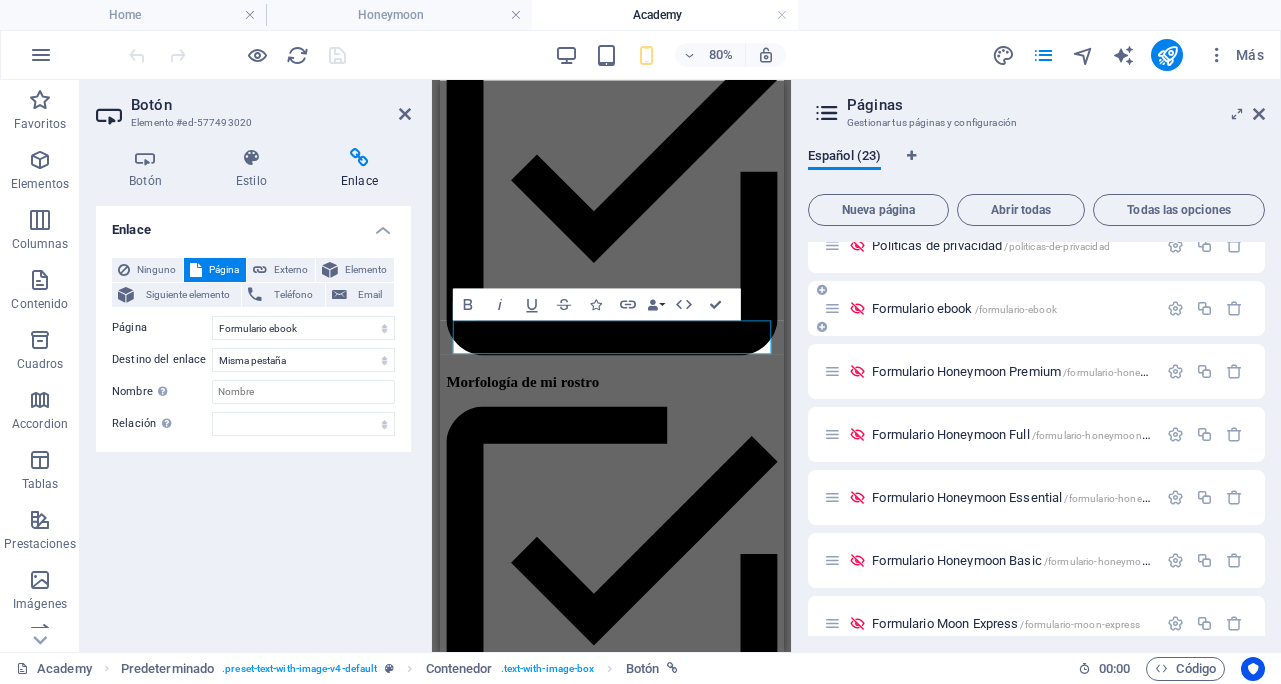 click on "Formulario ebook /formulario-ebook" at bounding box center (964, 308) 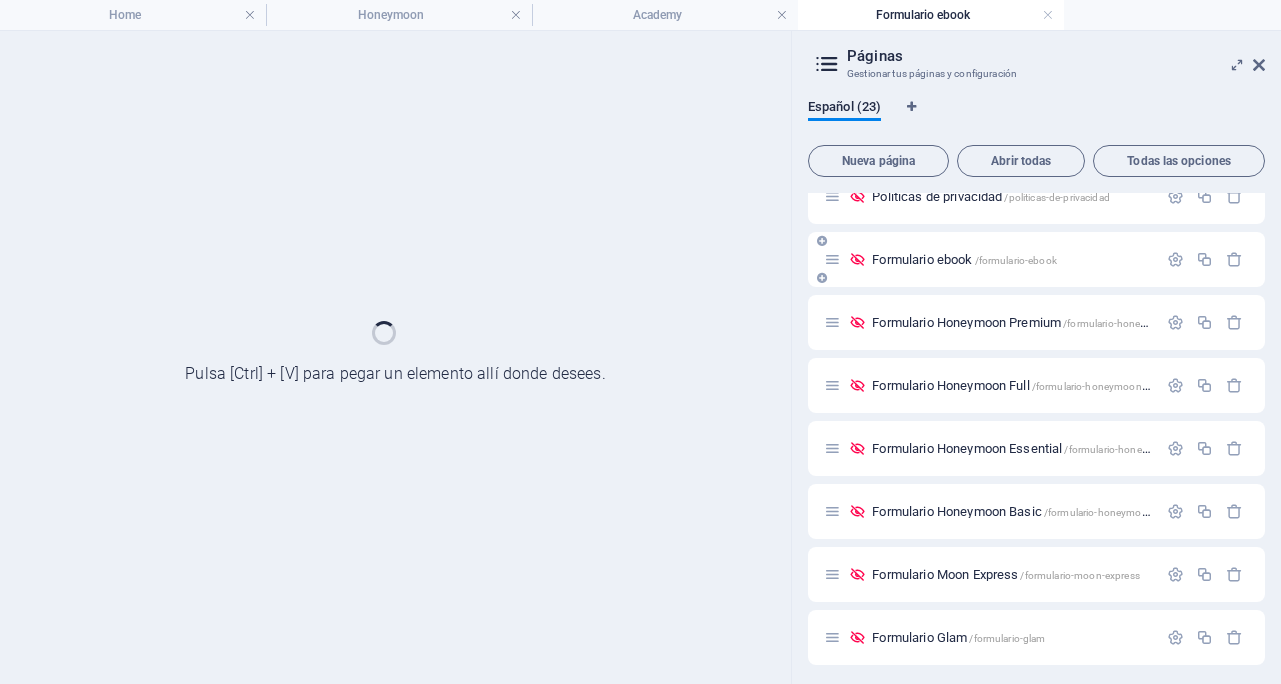 scroll, scrollTop: 0, scrollLeft: 0, axis: both 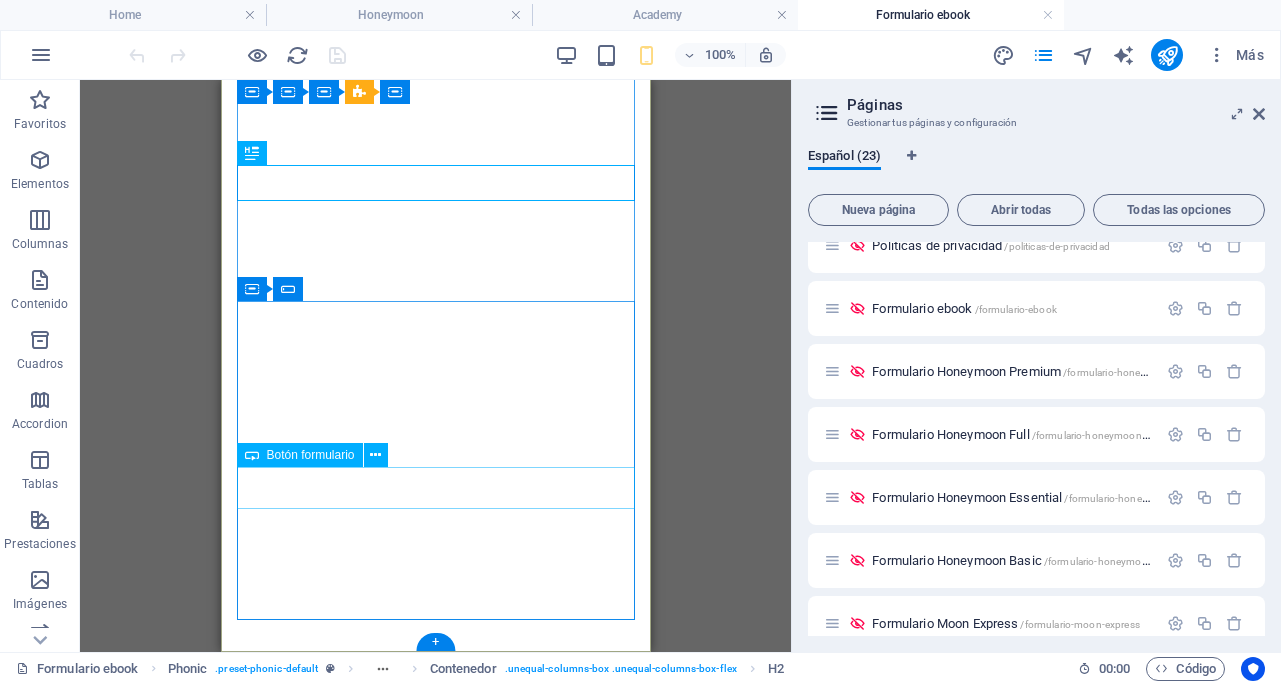 click on "ENVIAR" at bounding box center [435, 1167] 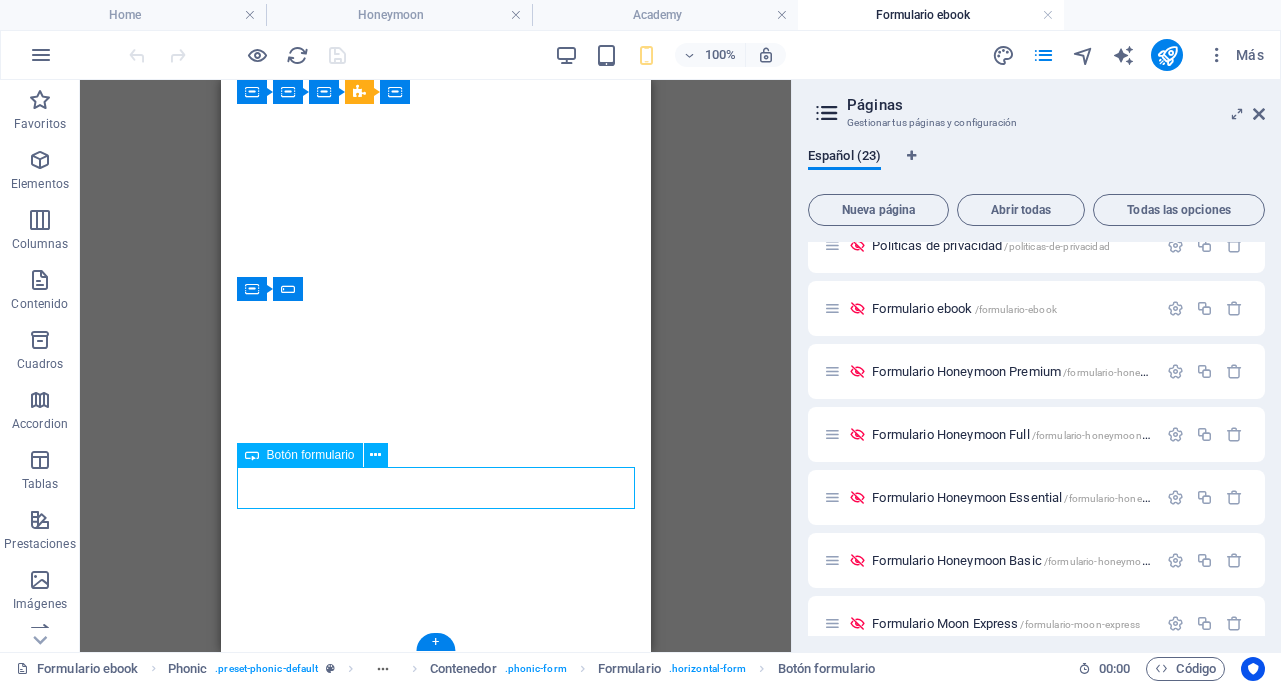 click on "ENVIAR" at bounding box center [435, 1167] 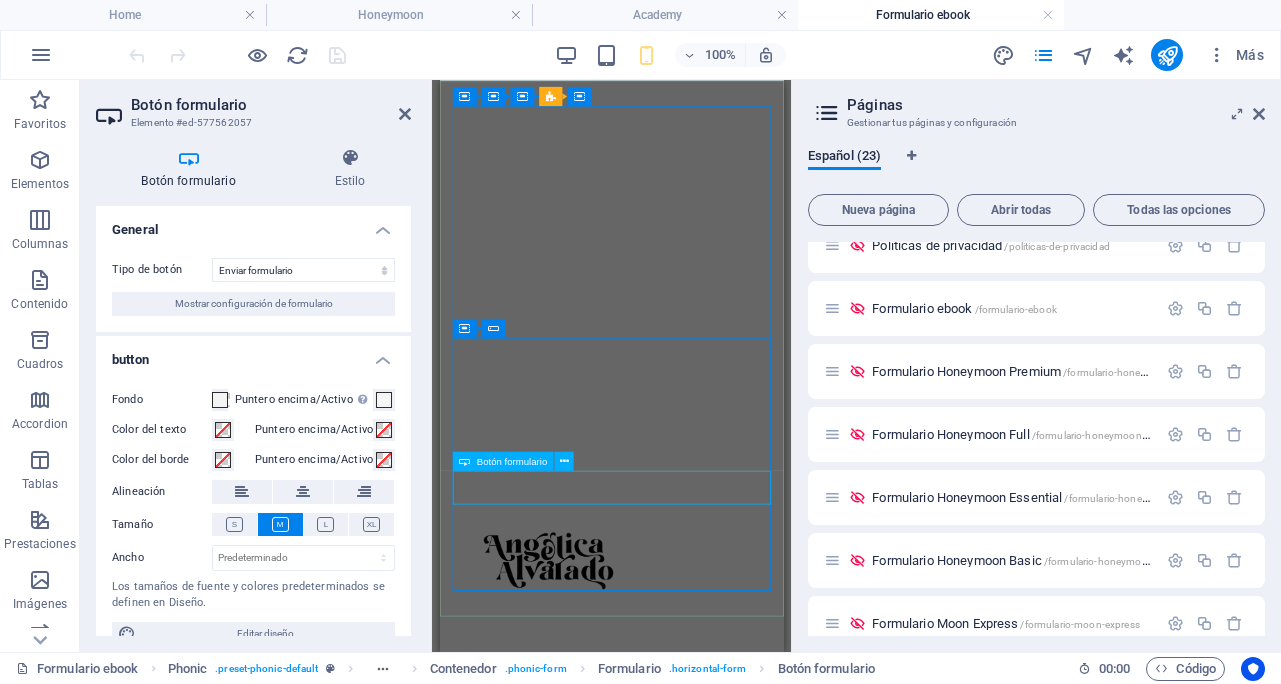 scroll, scrollTop: 0, scrollLeft: 0, axis: both 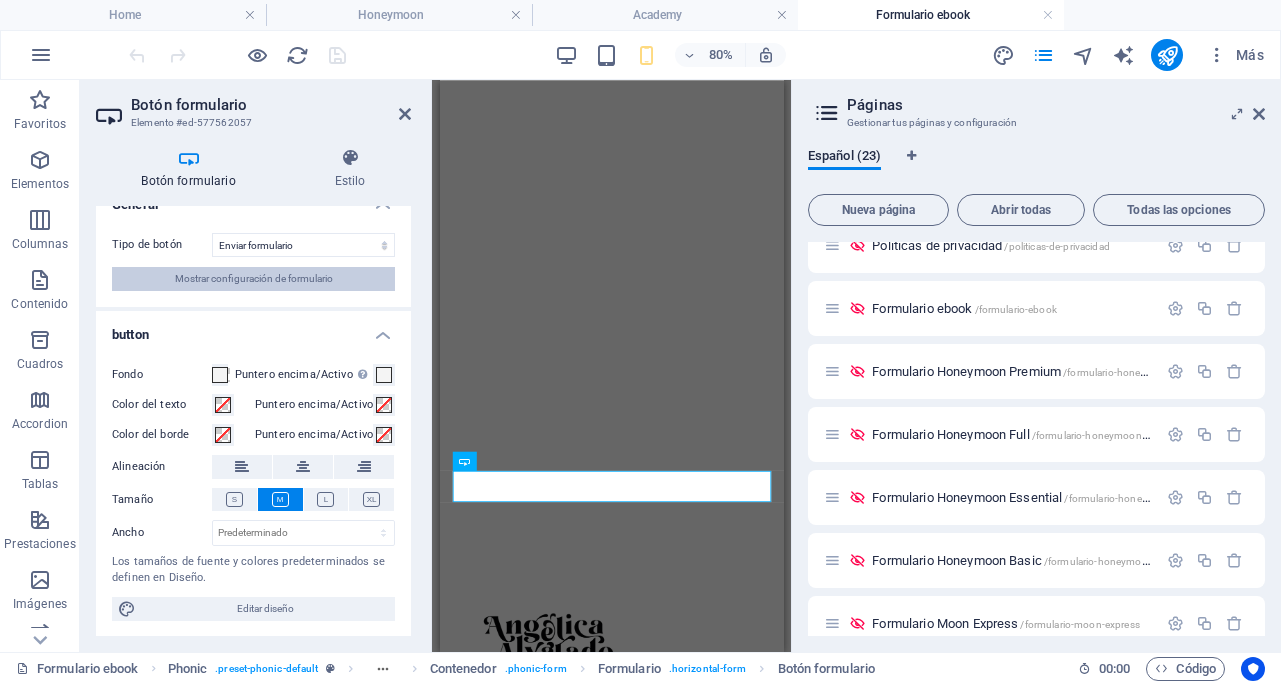 click on "Mostrar configuración de formulario" at bounding box center (254, 279) 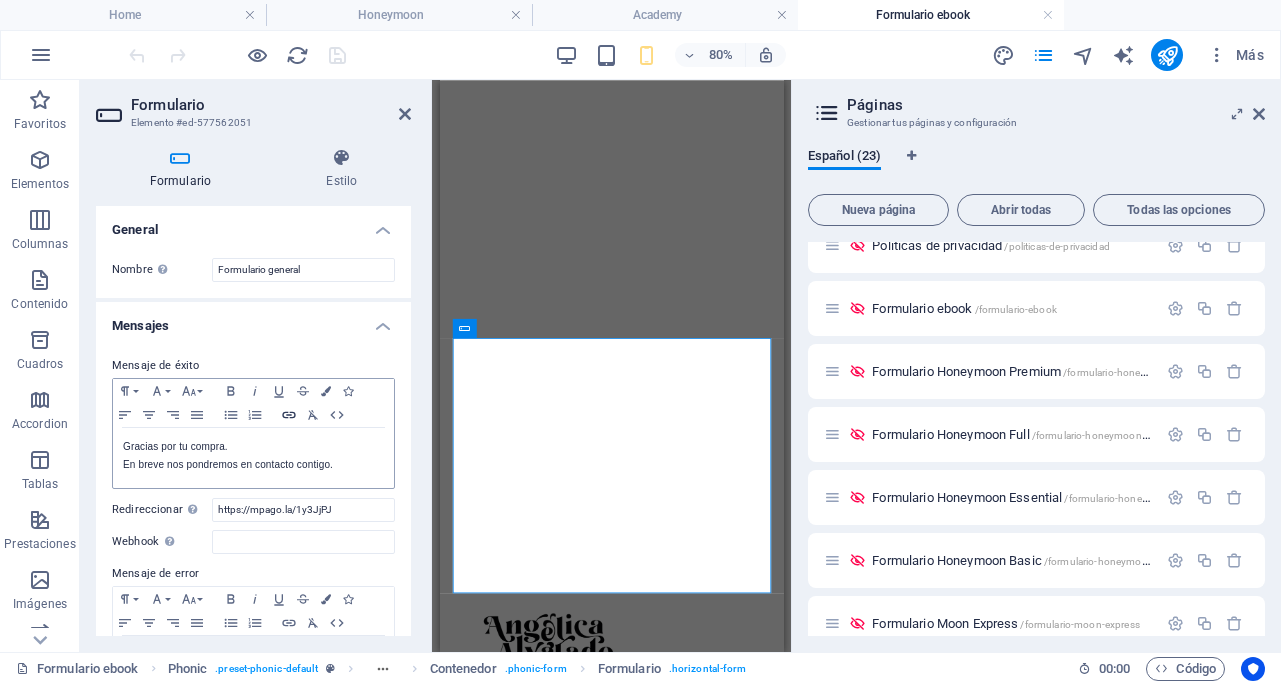 scroll, scrollTop: 53, scrollLeft: 0, axis: vertical 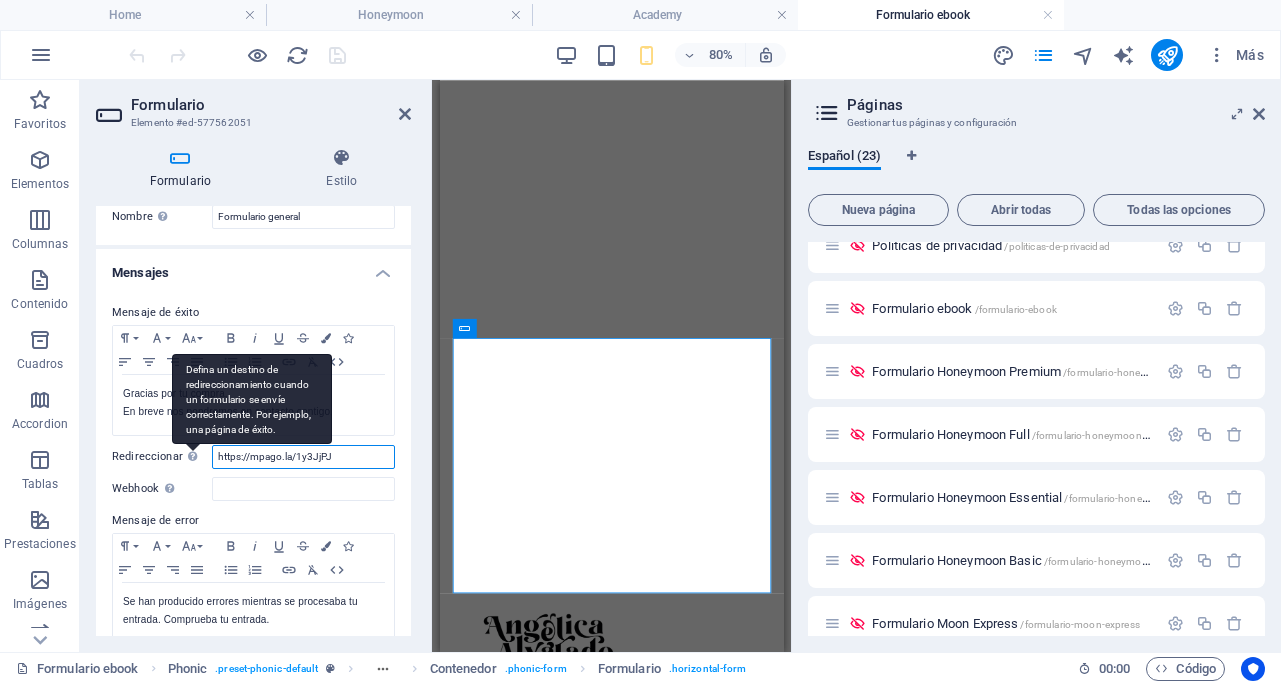 drag, startPoint x: 356, startPoint y: 463, endPoint x: 198, endPoint y: 461, distance: 158.01266 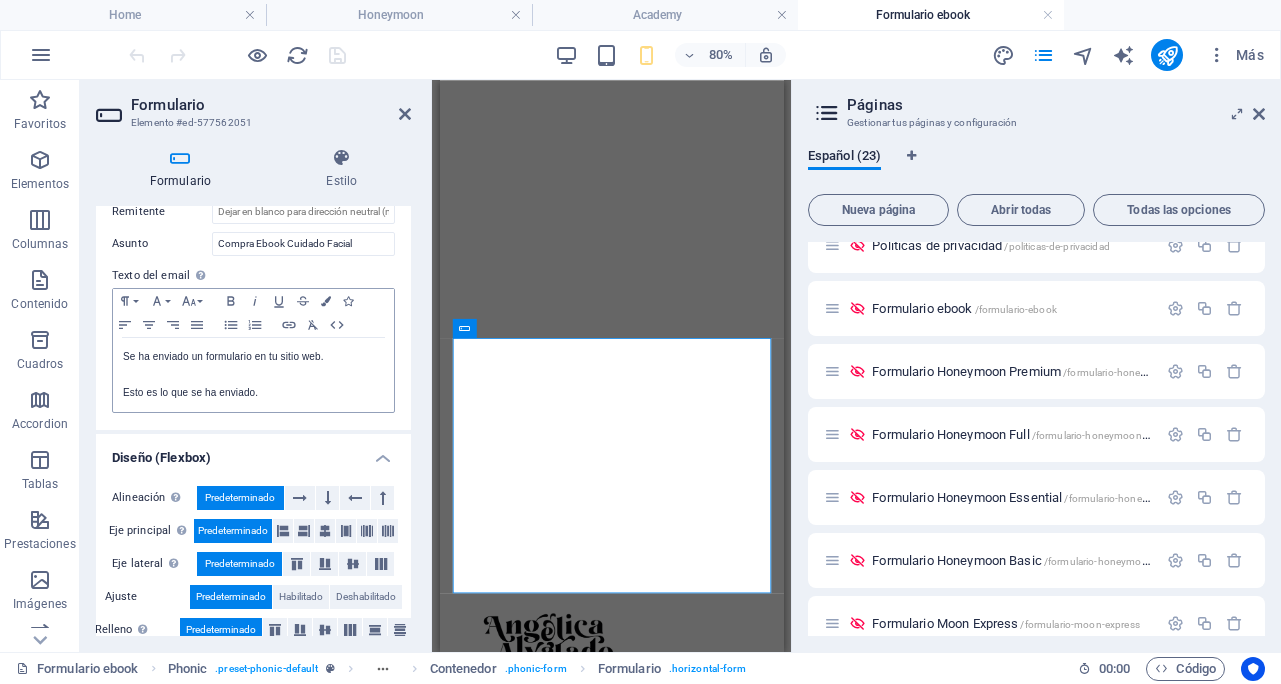 scroll, scrollTop: 688, scrollLeft: 0, axis: vertical 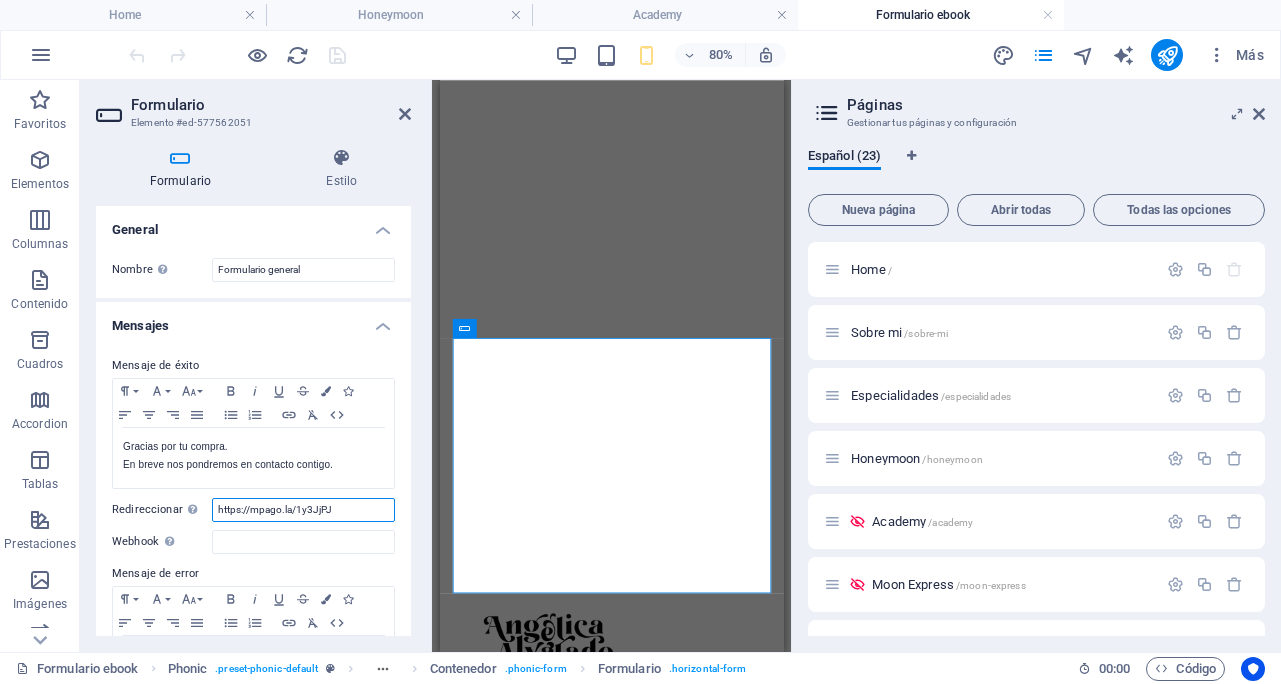 click on "https://mpago.la/1y3JjPJ" at bounding box center (303, 510) 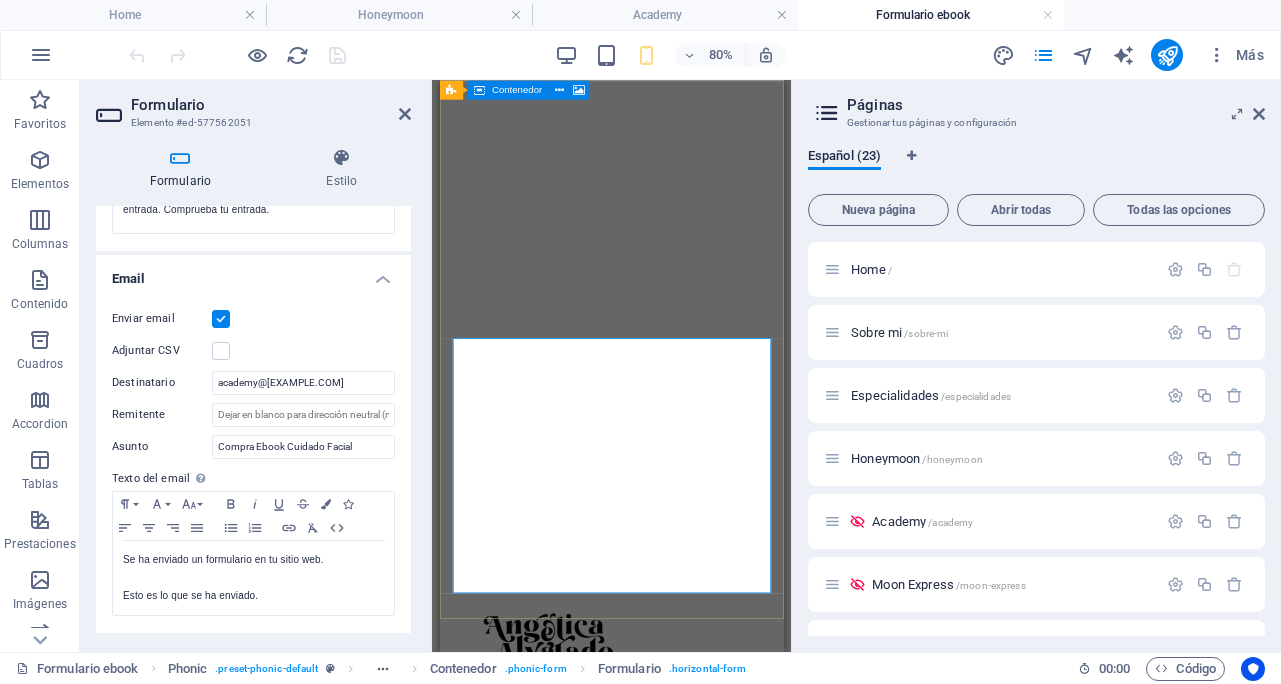 scroll, scrollTop: 464, scrollLeft: 0, axis: vertical 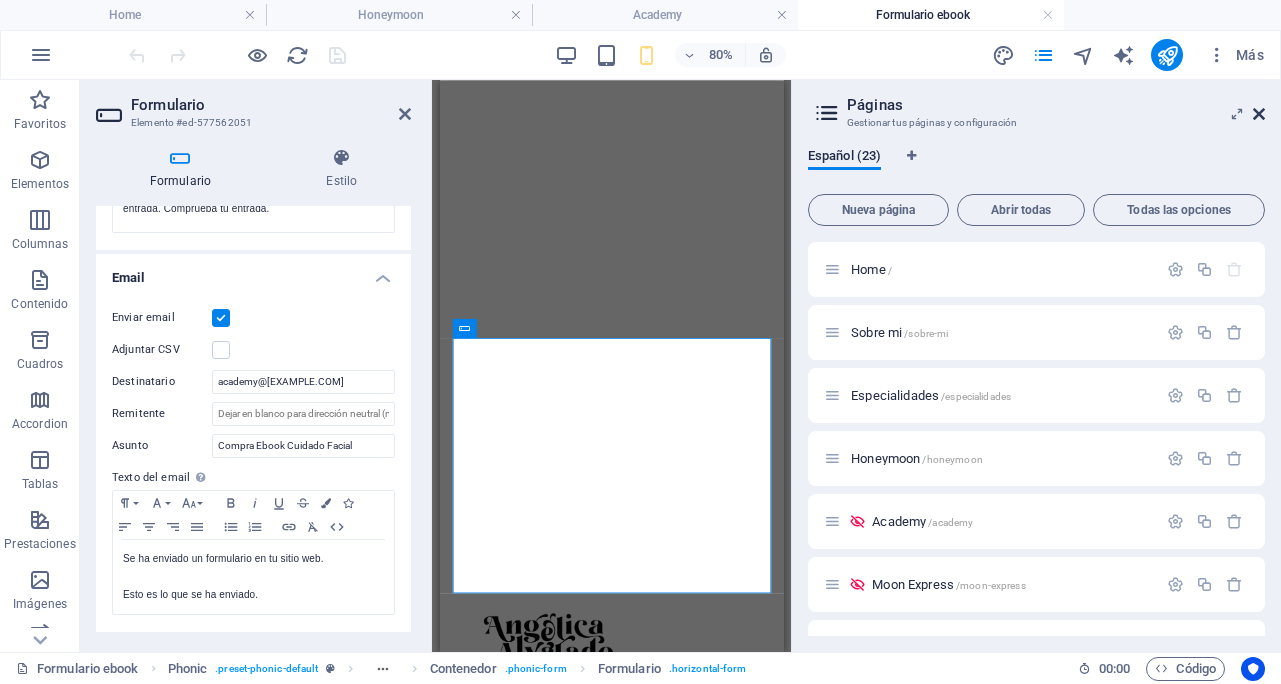 click at bounding box center [1259, 114] 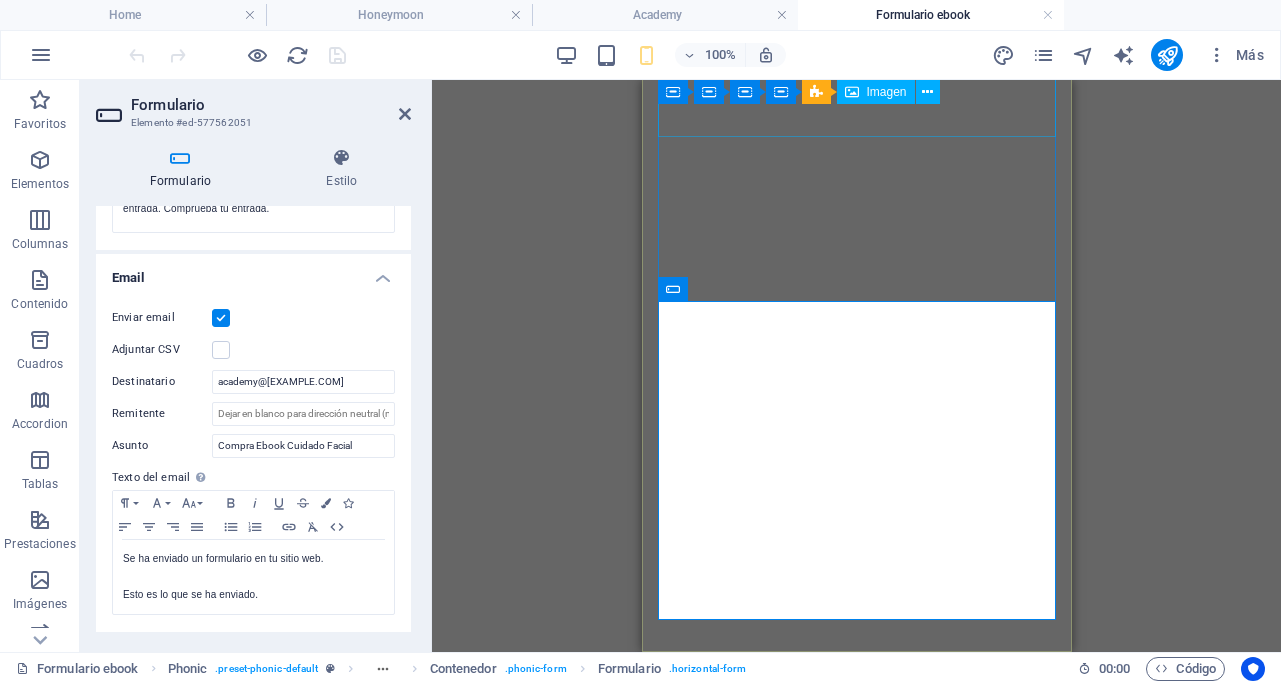 scroll, scrollTop: 101, scrollLeft: 0, axis: vertical 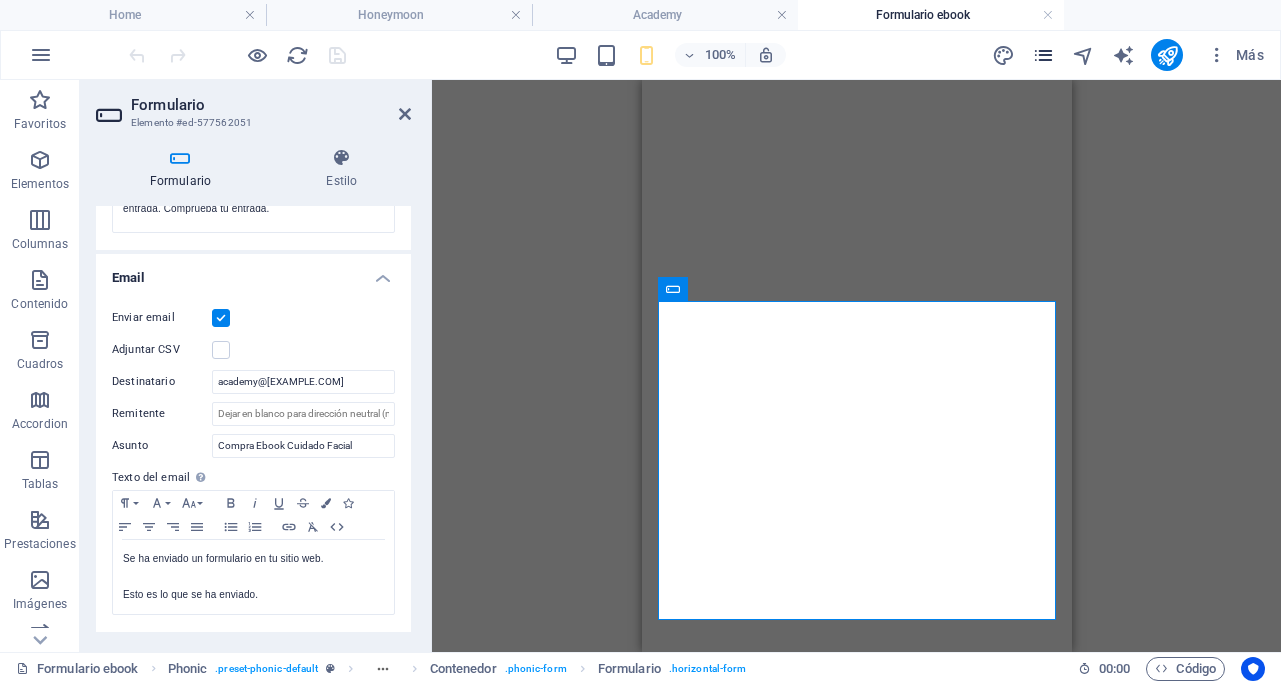click at bounding box center (1043, 55) 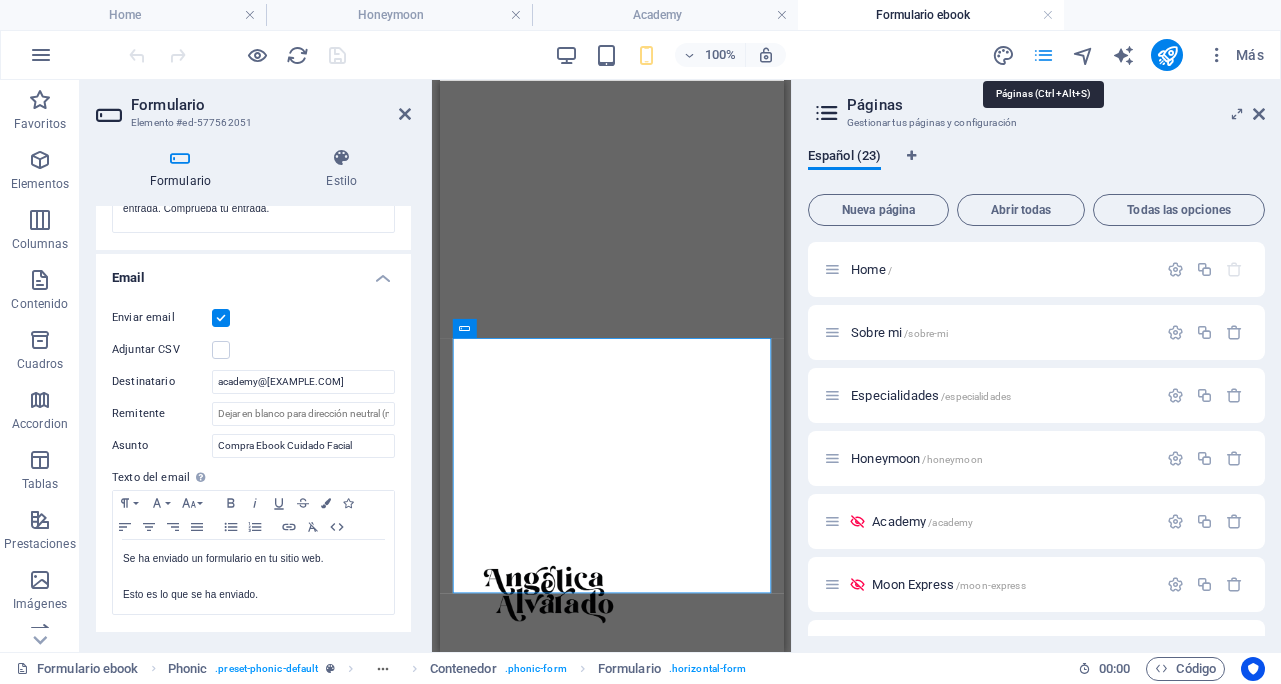 scroll, scrollTop: 0, scrollLeft: 0, axis: both 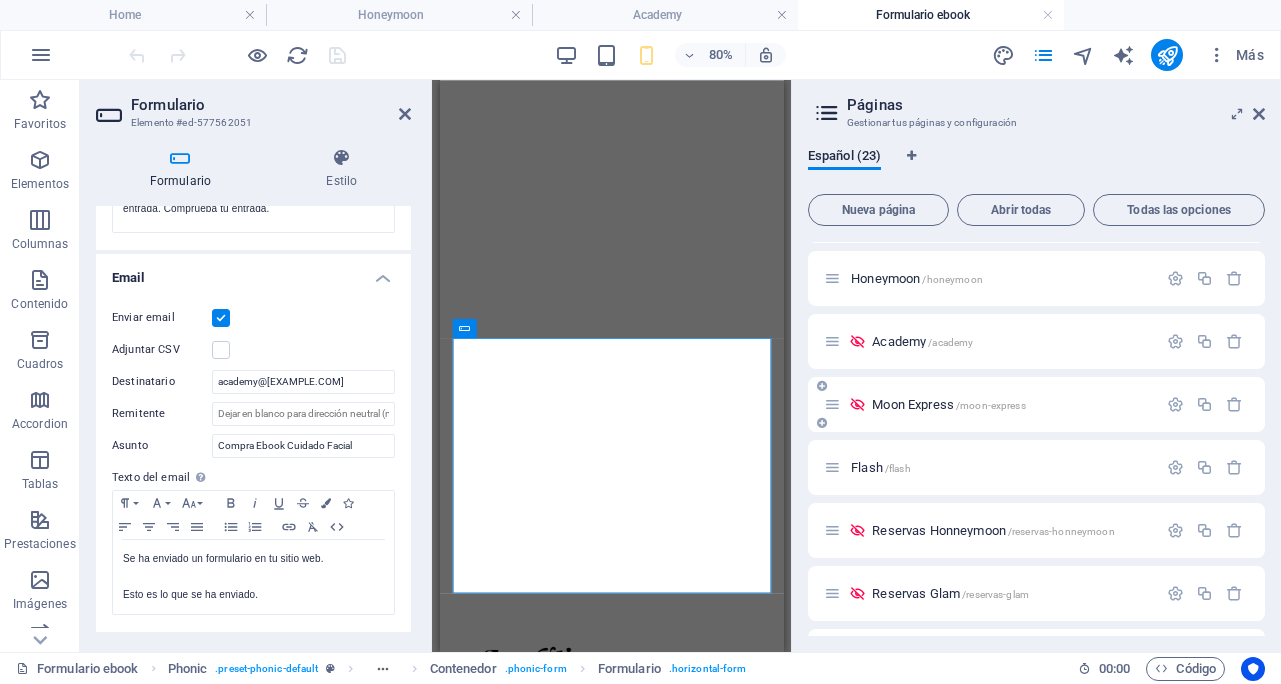 click on "Moon Express /moon-express" at bounding box center [948, 404] 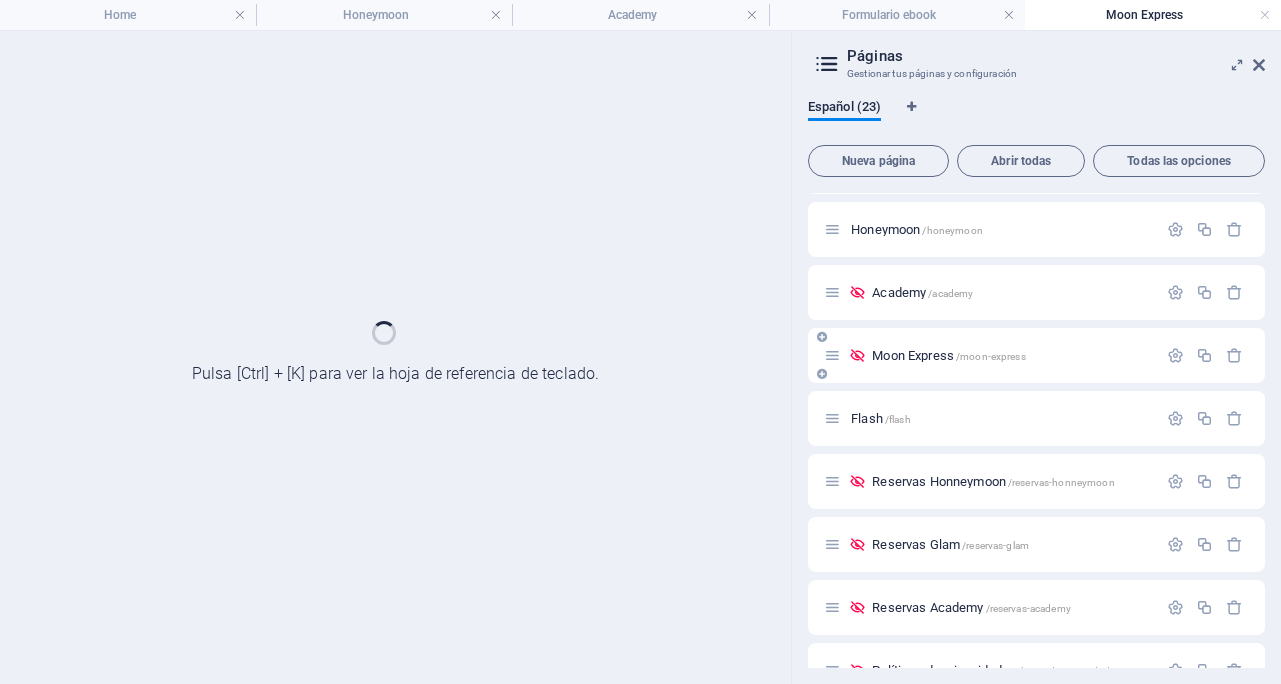 click on "Flash /flash" at bounding box center [1036, 418] 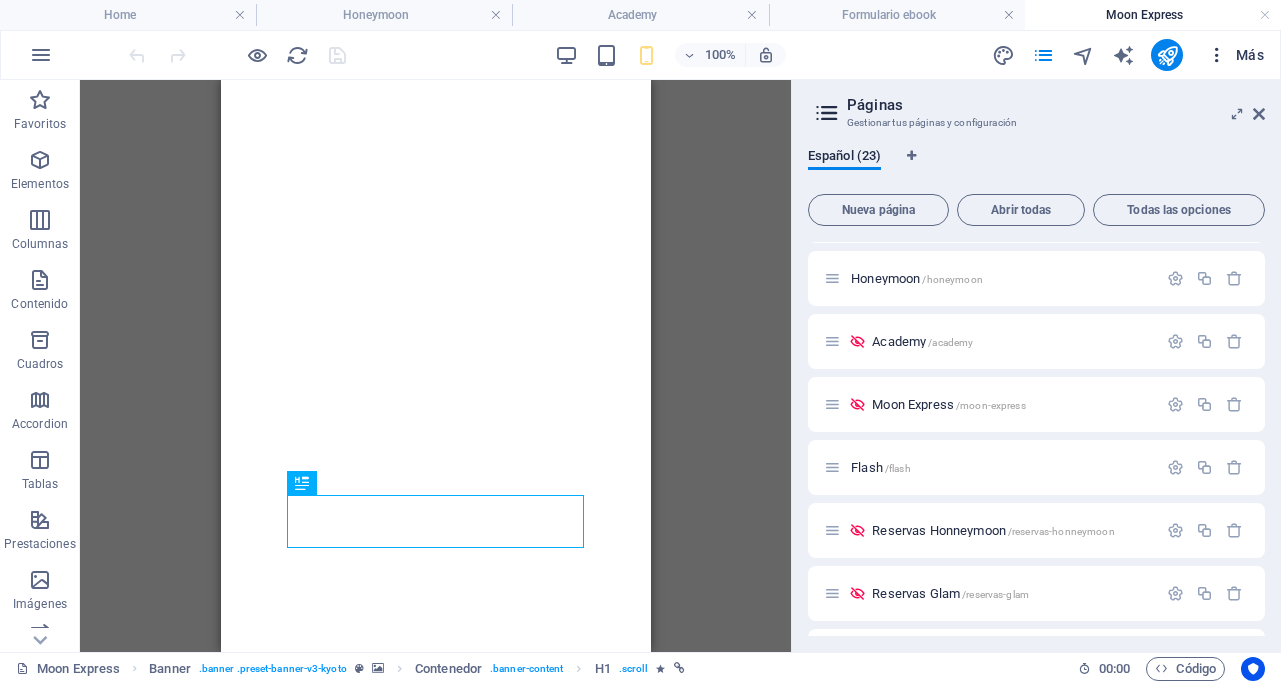 click on "Más" at bounding box center [1235, 55] 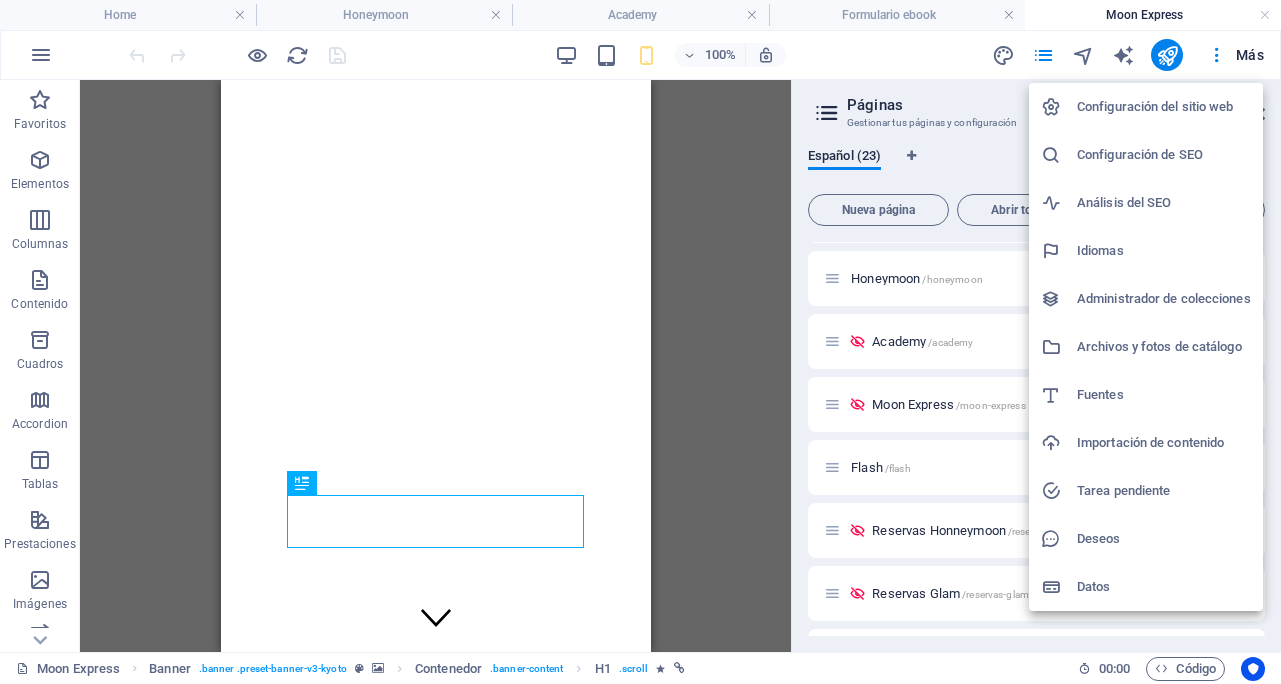 scroll, scrollTop: 0, scrollLeft: 0, axis: both 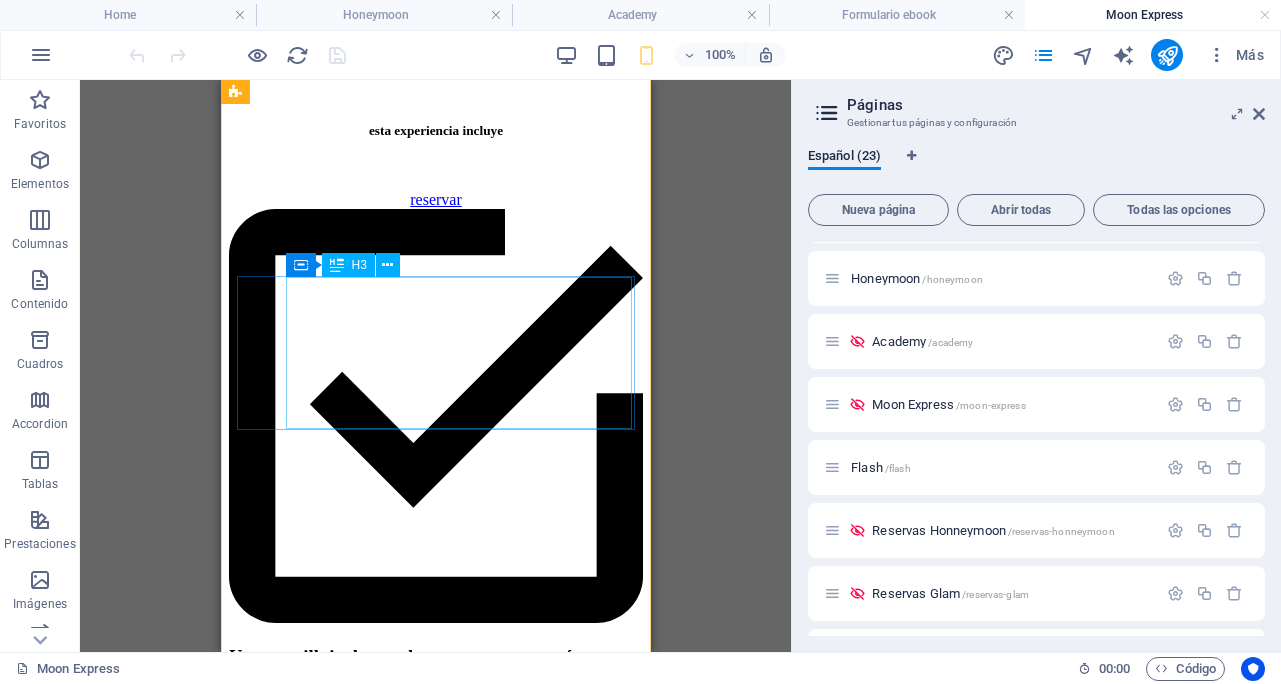 click on "Visagismo y análisis facialA sesoría profesional según tu rostro, tipo de ojos, labios y estructura ósea para resaltar tu belleza real." at bounding box center [435, 2981] 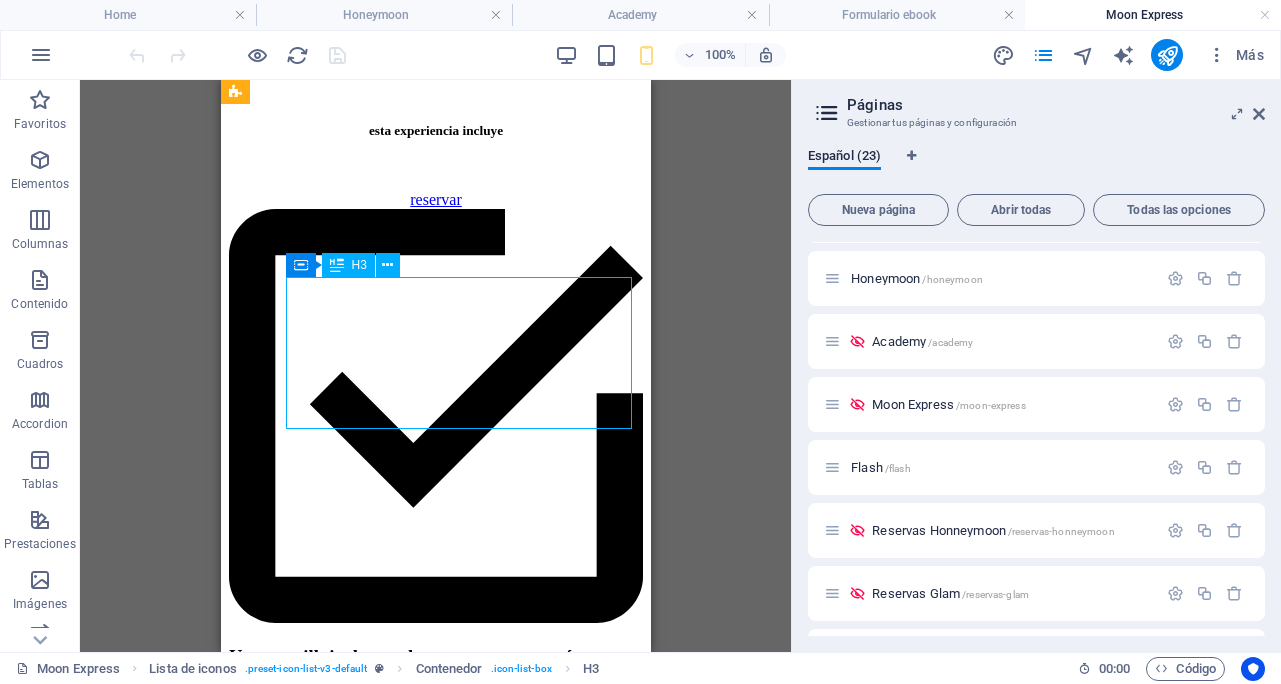 click on "Visagismo y análisis facialA sesoría profesional según tu rostro, tipo de ojos, labios y estructura ósea para resaltar tu belleza real." at bounding box center (435, 2981) 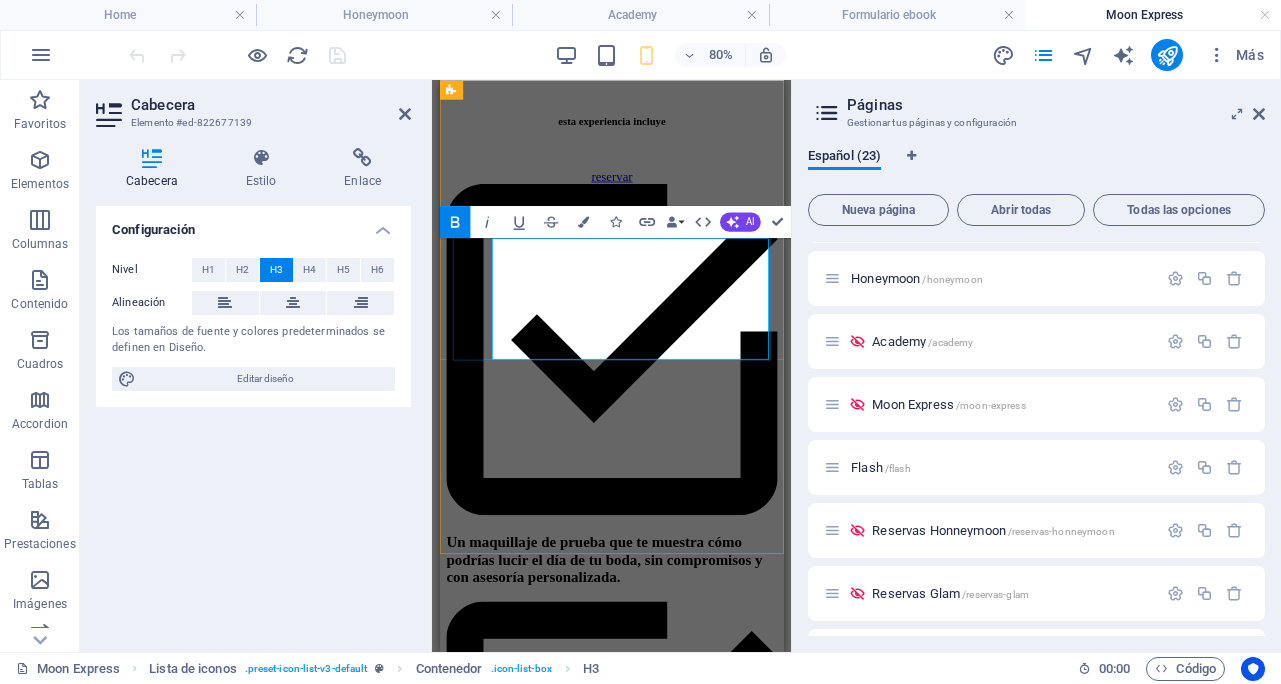 click on "Visagismo y análisis facialA" at bounding box center [557, 2947] 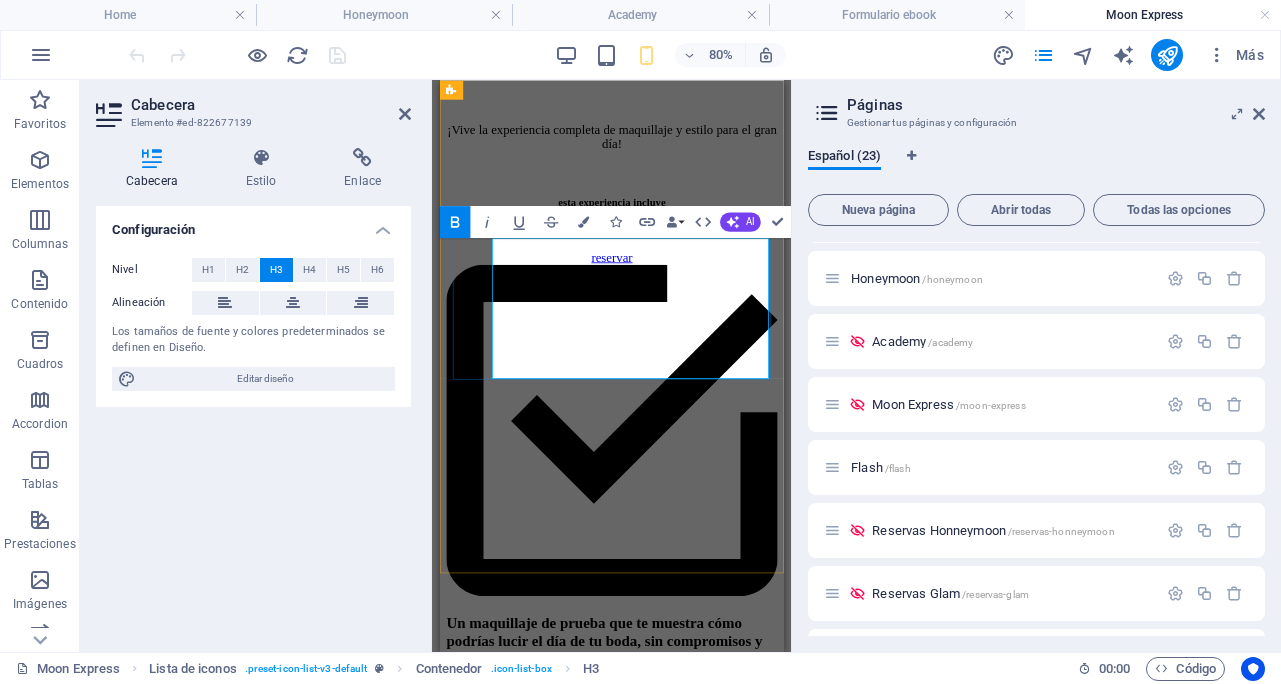 click on "Visagismo y análisis facial ‌A sesoría profesional según tu rostro, tipo de ojos, labios y estructura ósea para resaltar tu belleza real." at bounding box center [654, 3093] 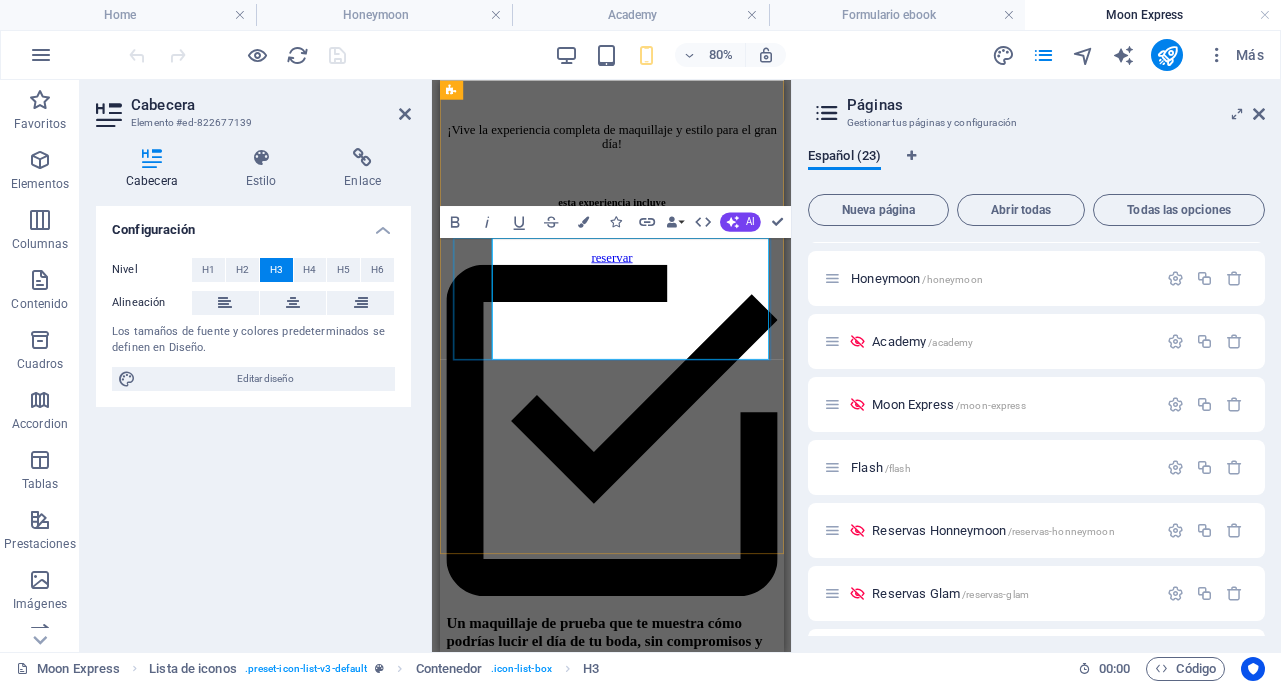 drag, startPoint x: 787, startPoint y: 404, endPoint x: 489, endPoint y: 293, distance: 318.0016 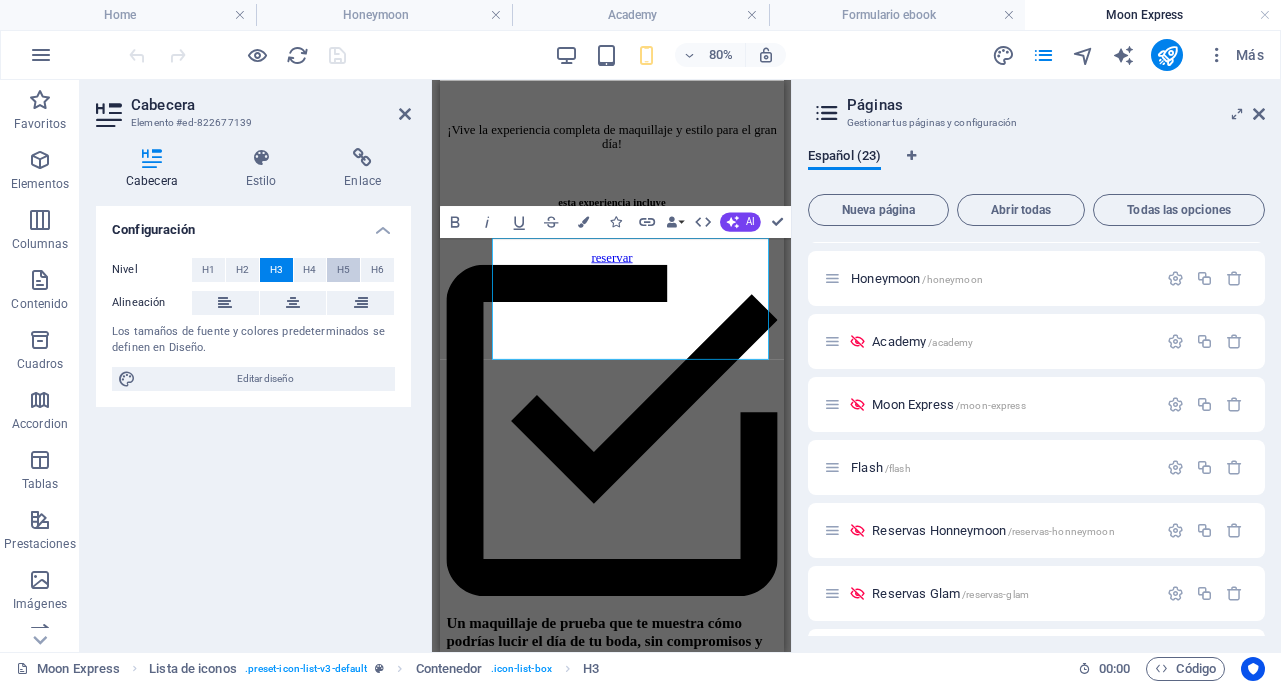 click on "H5" at bounding box center [343, 270] 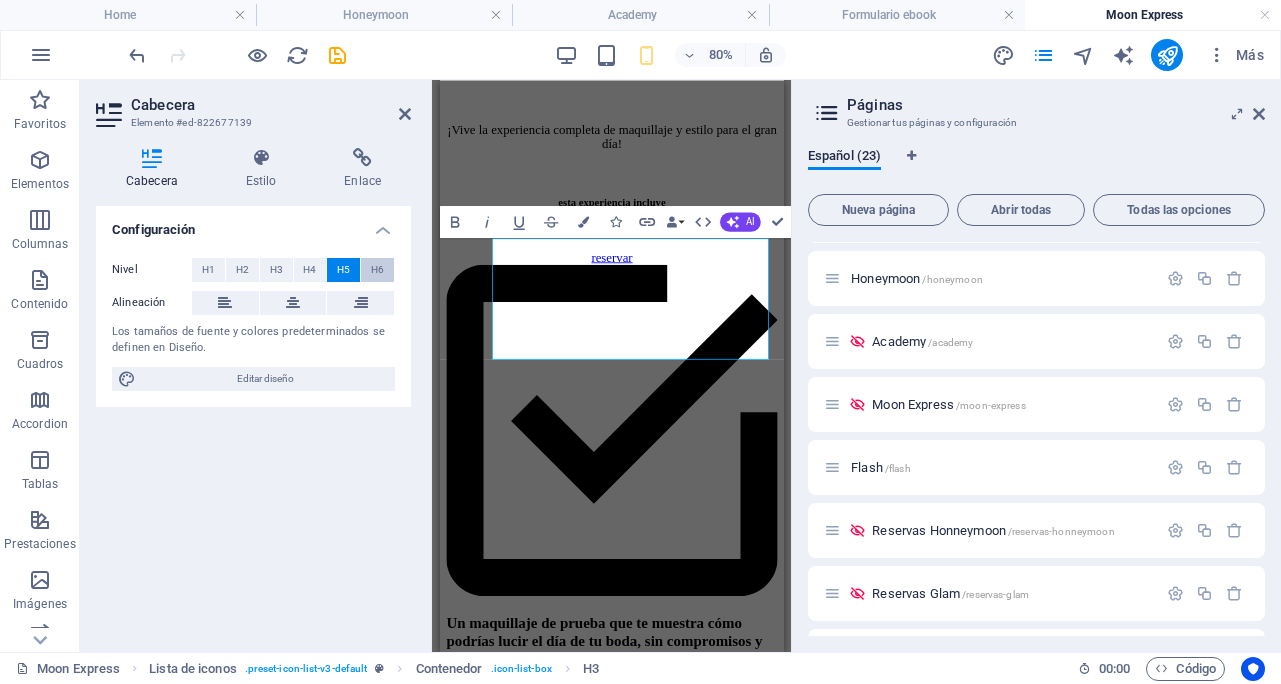 click on "H6" at bounding box center [377, 270] 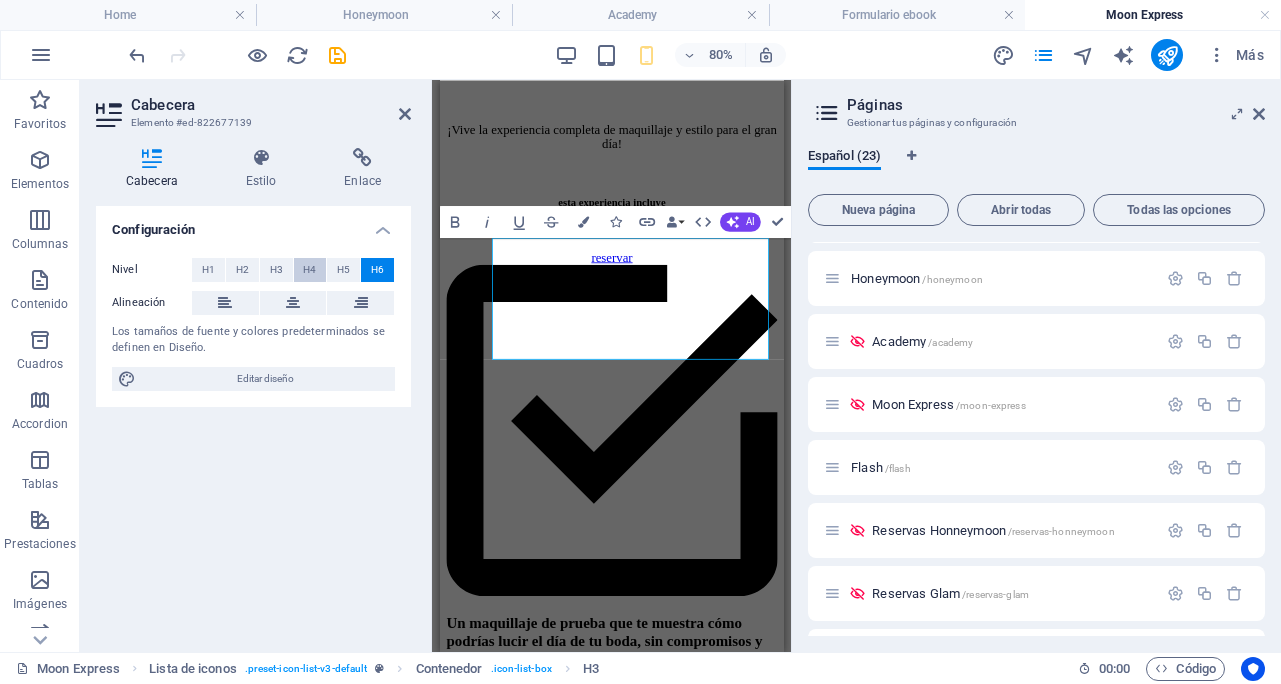 click on "H4" at bounding box center [310, 270] 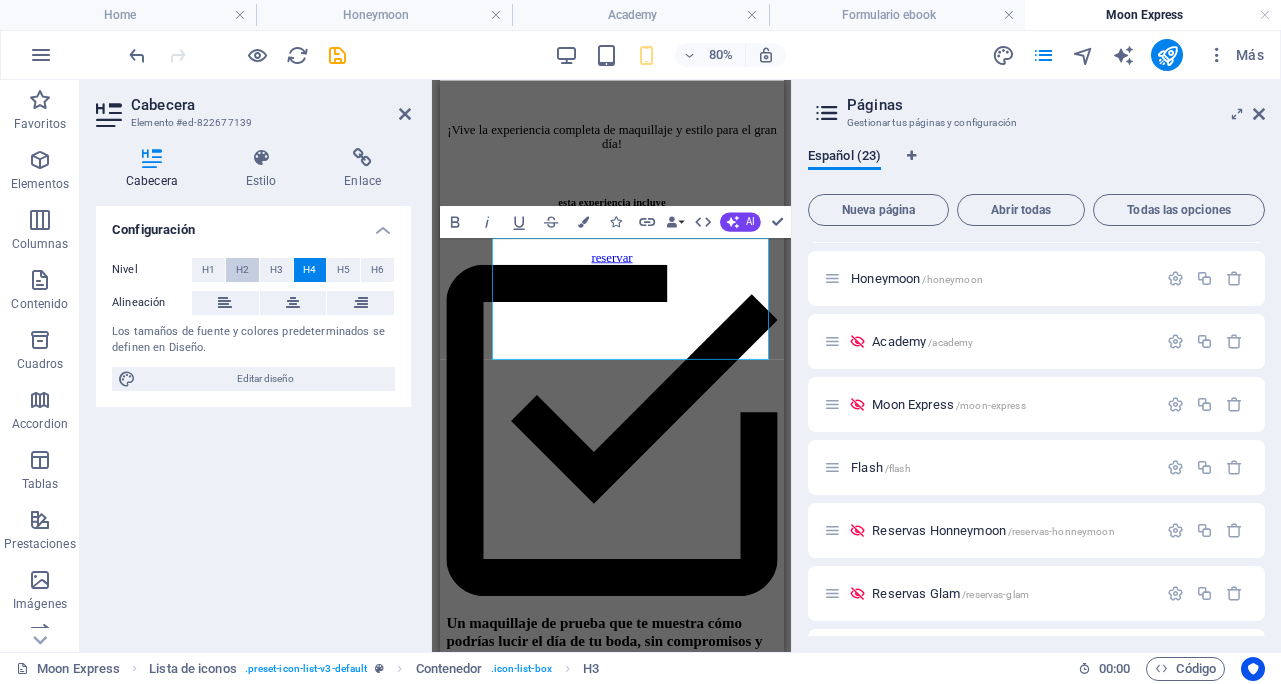 click on "H2" at bounding box center (242, 270) 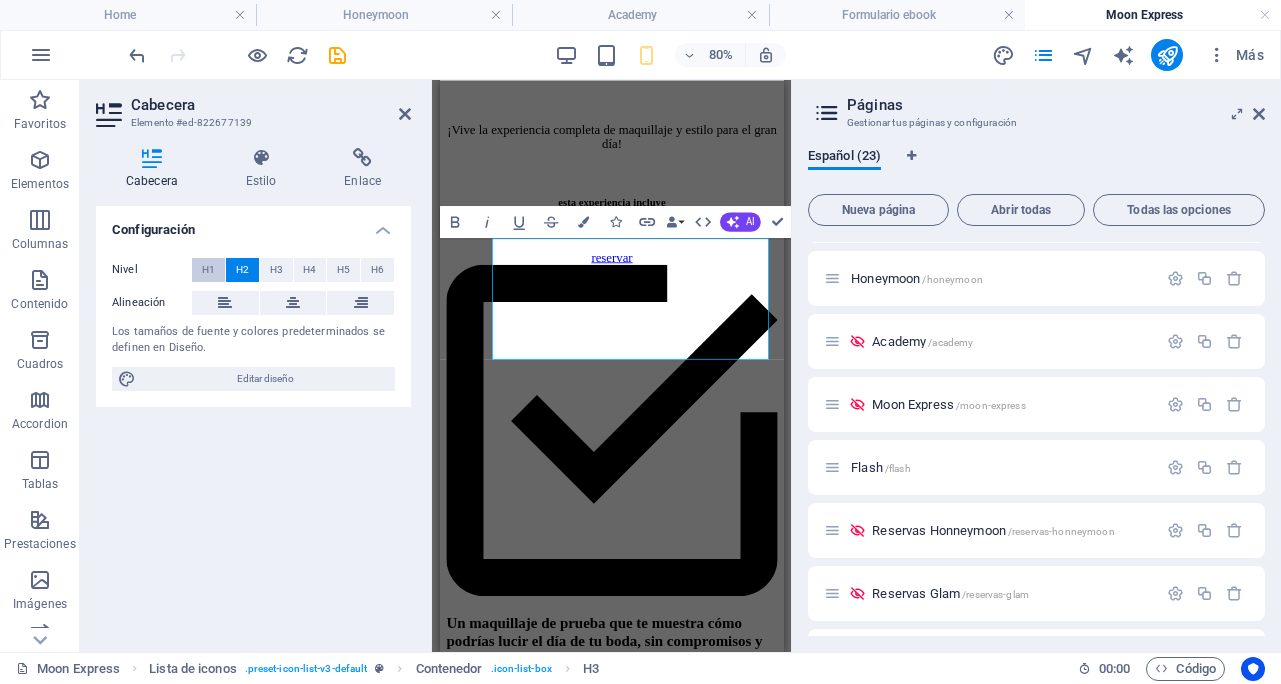 click on "H1" at bounding box center (208, 270) 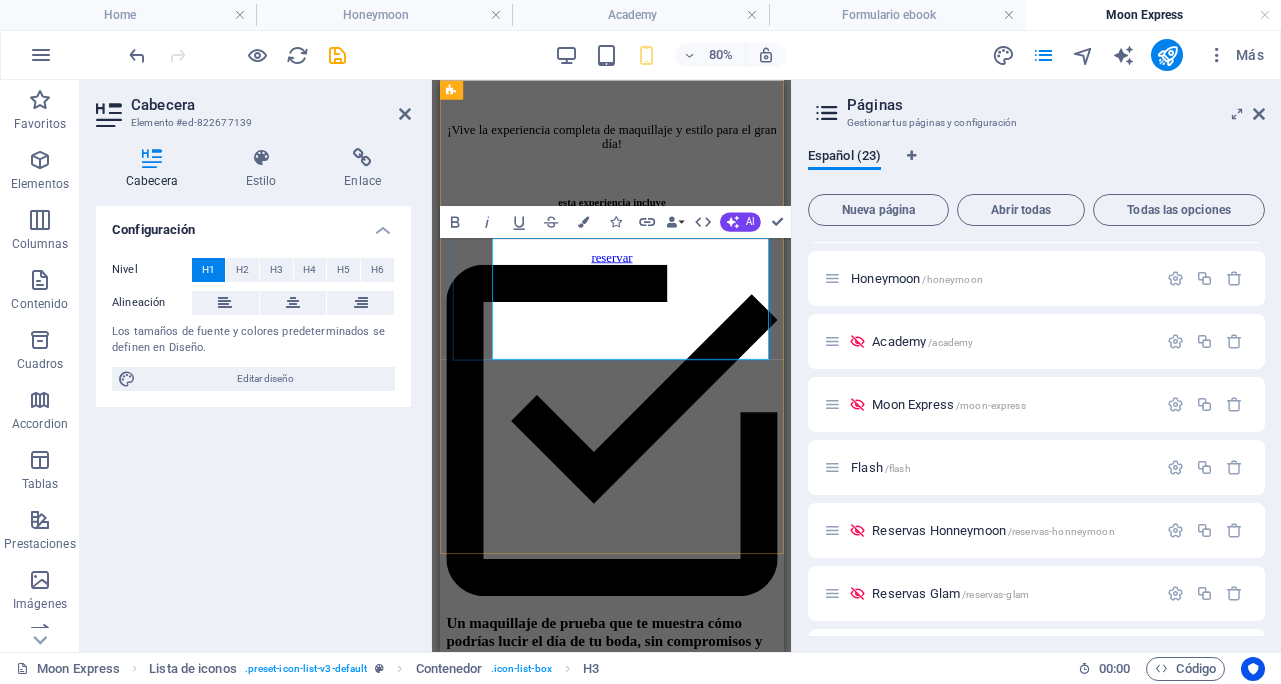 click on "Visagismo y análisis facial ‌A sesoría profesional según tu rostro, tipo de ojos, labios y estructura ósea para resaltar tu belleza real." at bounding box center [654, 3133] 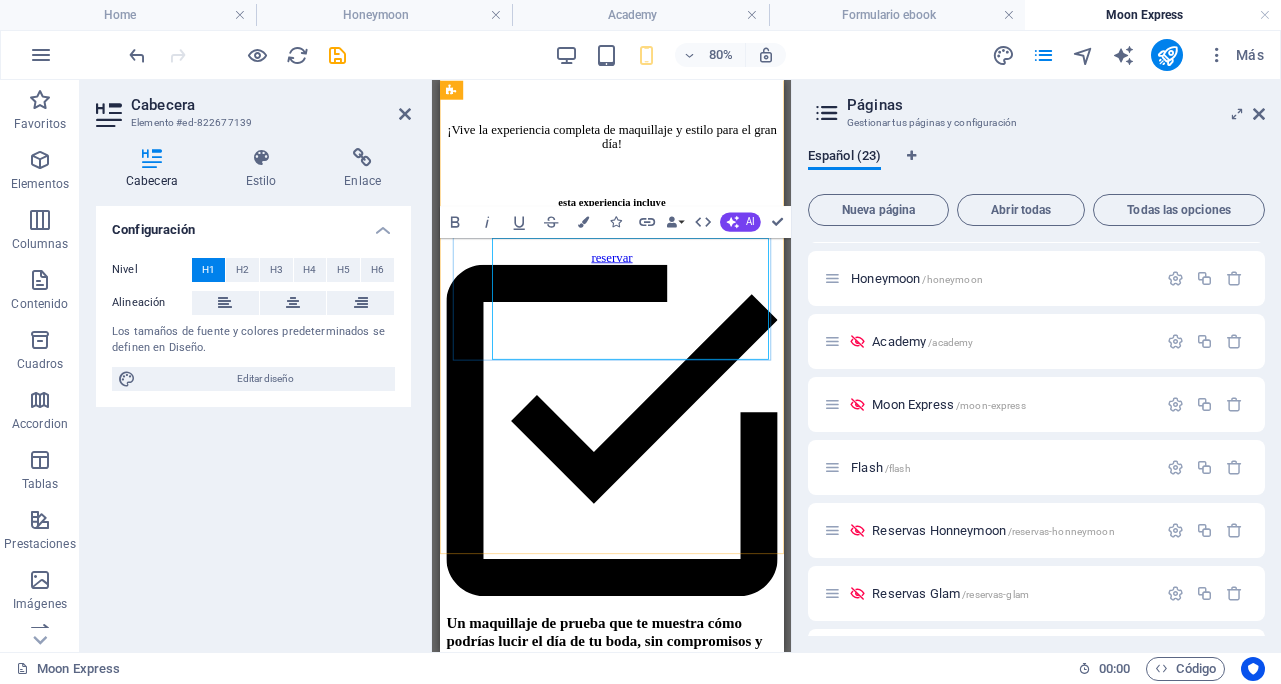 drag, startPoint x: 517, startPoint y: 304, endPoint x: 807, endPoint y: 384, distance: 300.83218 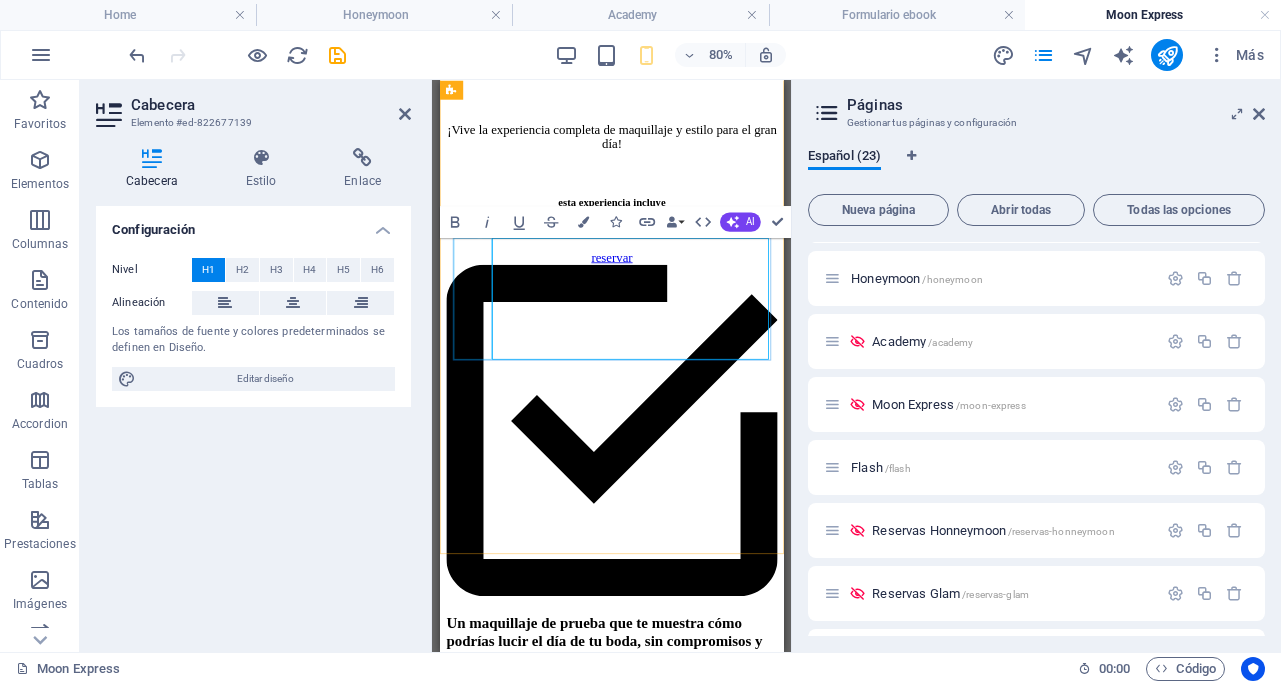 drag, startPoint x: 780, startPoint y: 403, endPoint x: 490, endPoint y: 304, distance: 306.4327 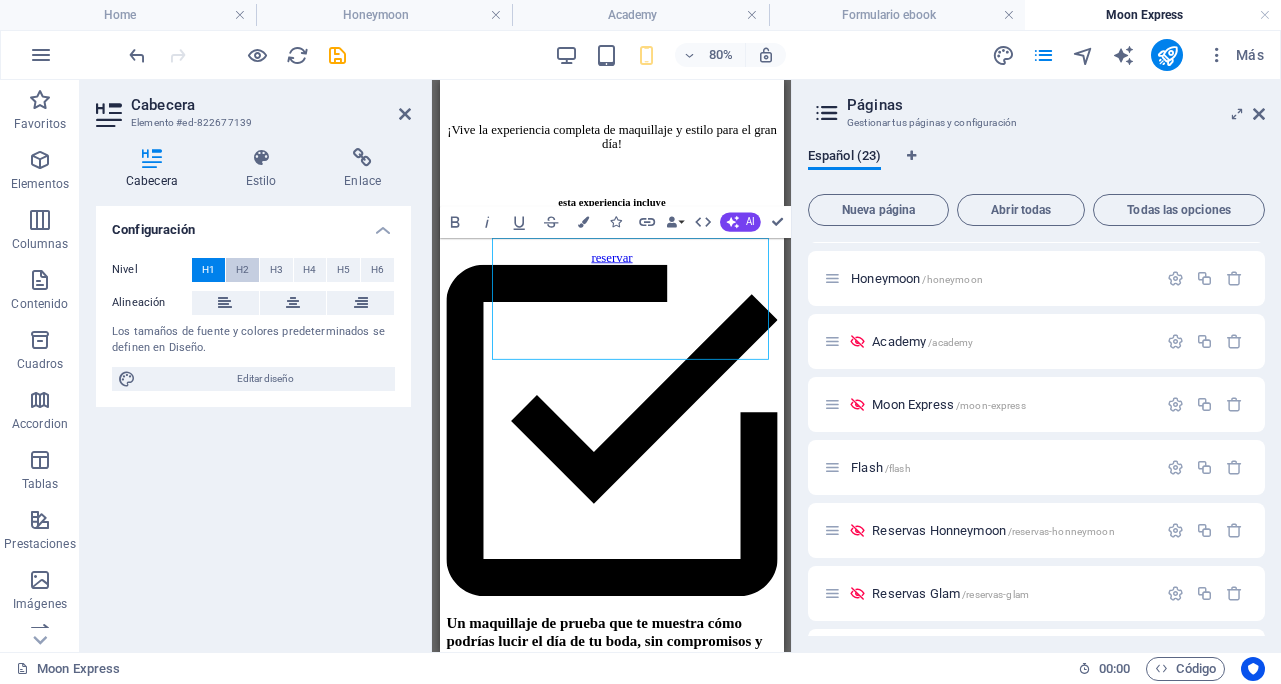 click on "H2" at bounding box center [242, 270] 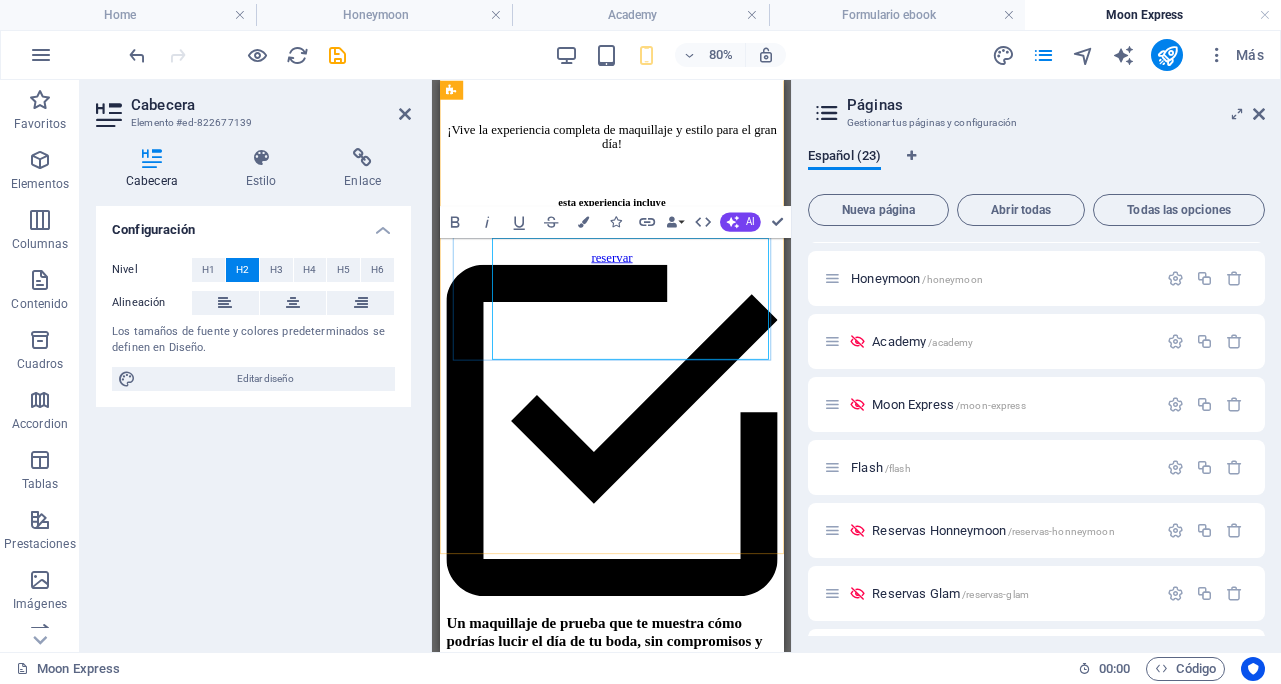 drag, startPoint x: 794, startPoint y: 304, endPoint x: 504, endPoint y: 303, distance: 290.0017 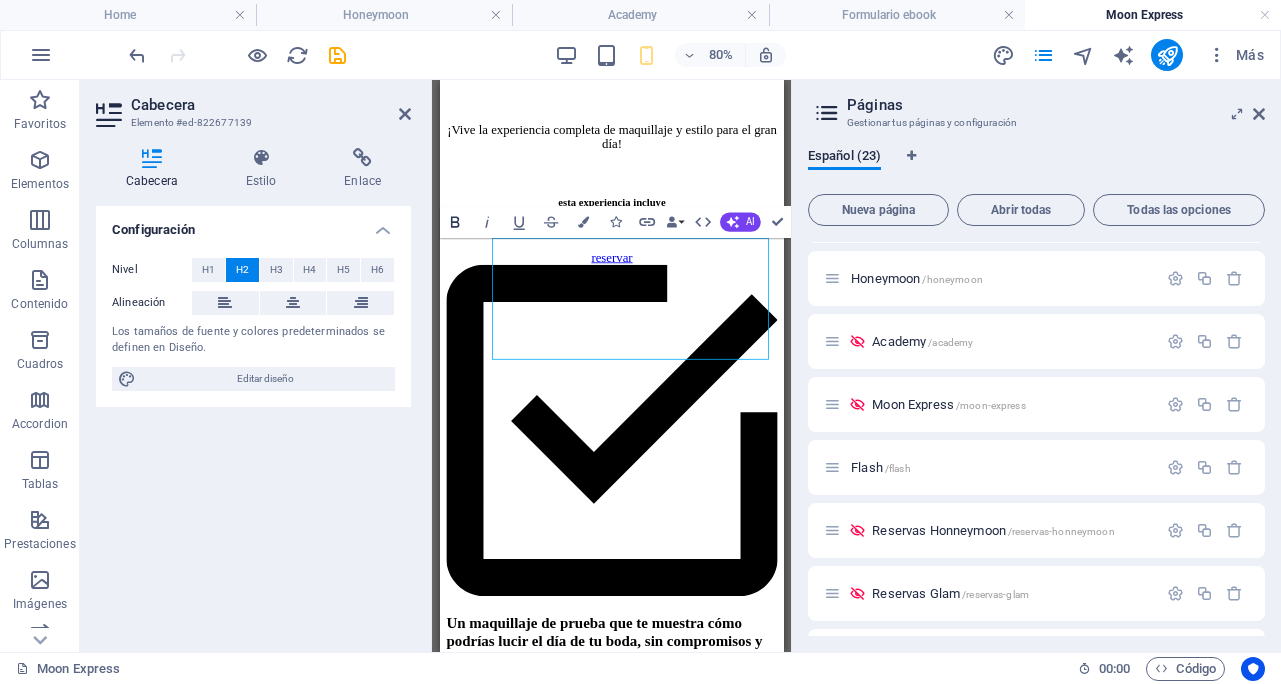 click 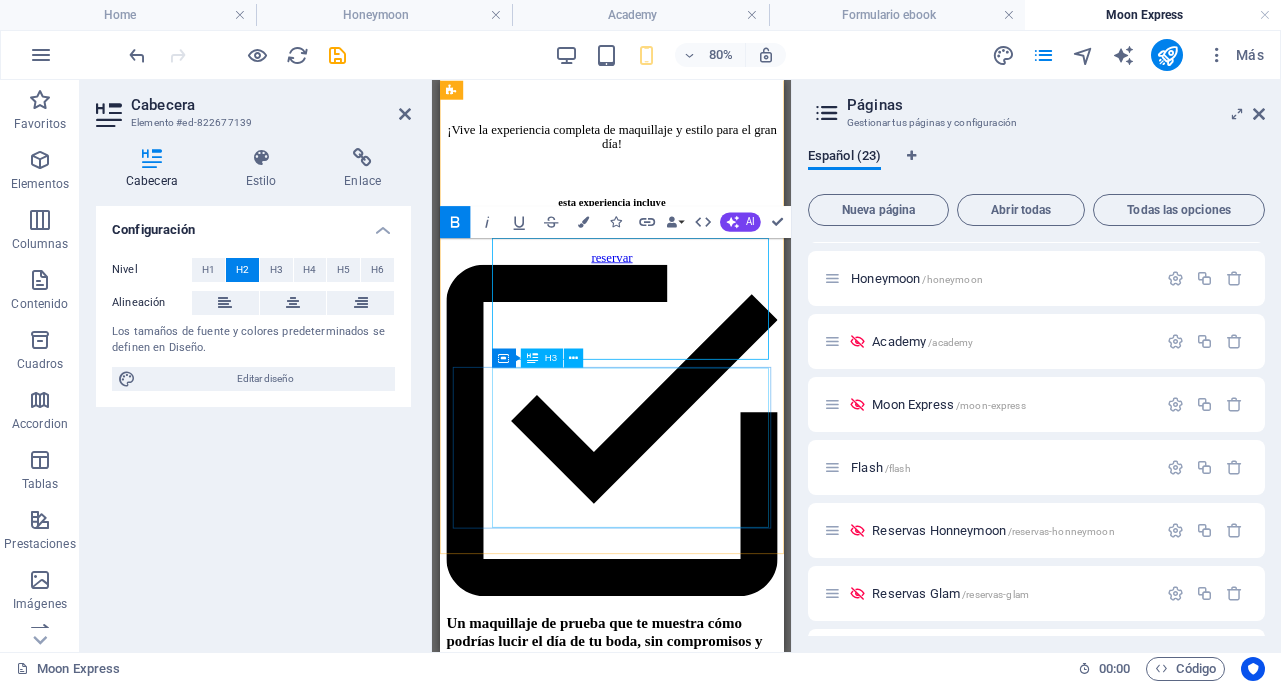 click on "Descuento exclusivo en reserva Si reservas tu servicio completo de novia en la expo, obtienes un descuento especial solo disponible en esta instancia." at bounding box center (654, 3648) 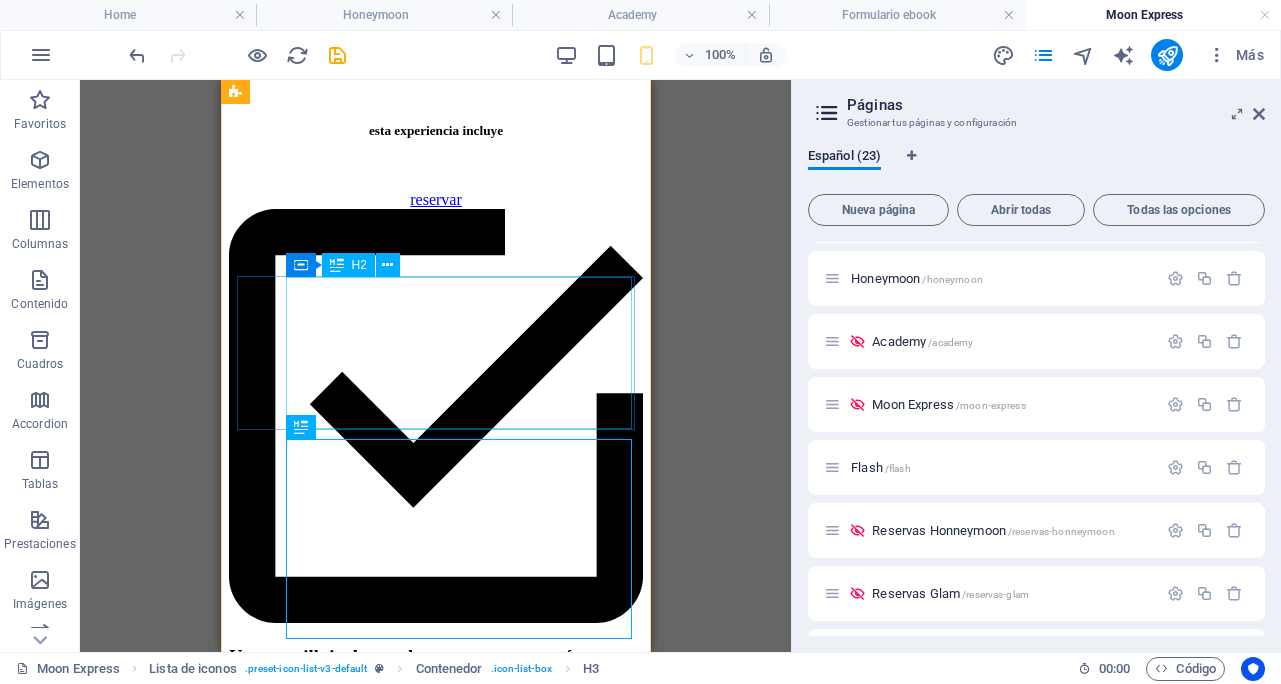 click on "Visagismo y análisis facial A sesoría profesional según tu rostro, tipo de ojos, labios y estructura ósea para resaltar tu belleza real." at bounding box center [435, 2992] 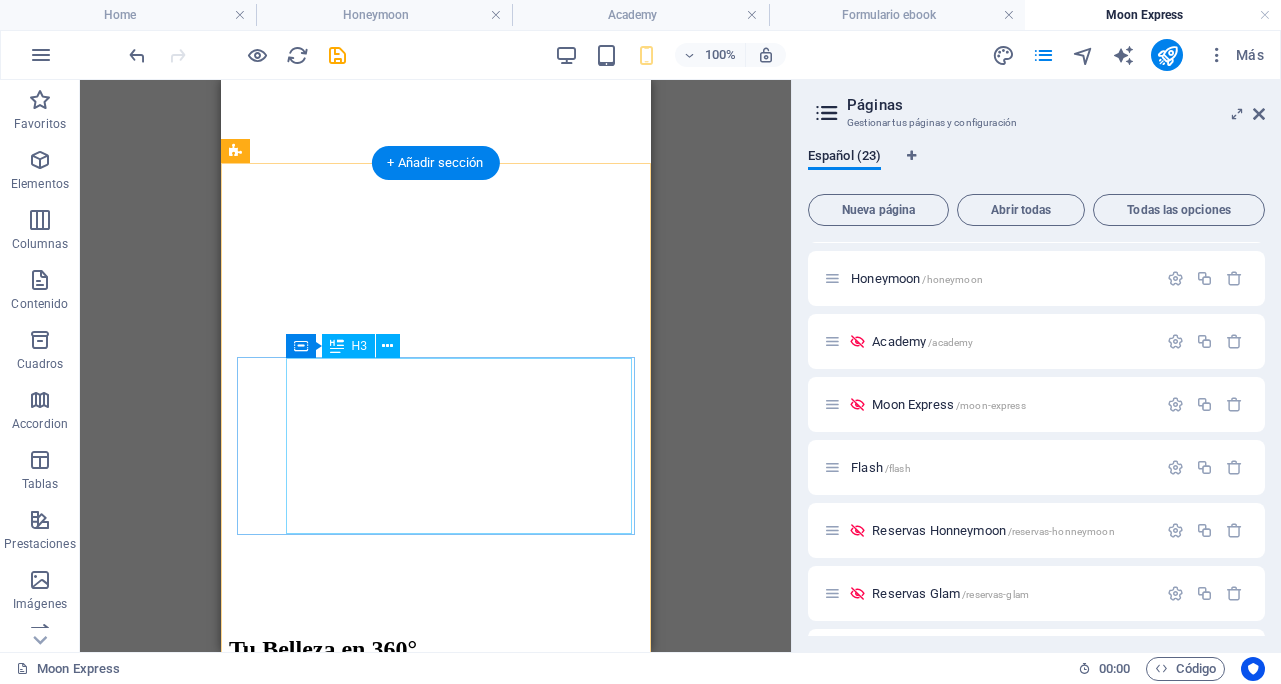 scroll, scrollTop: 1035, scrollLeft: 0, axis: vertical 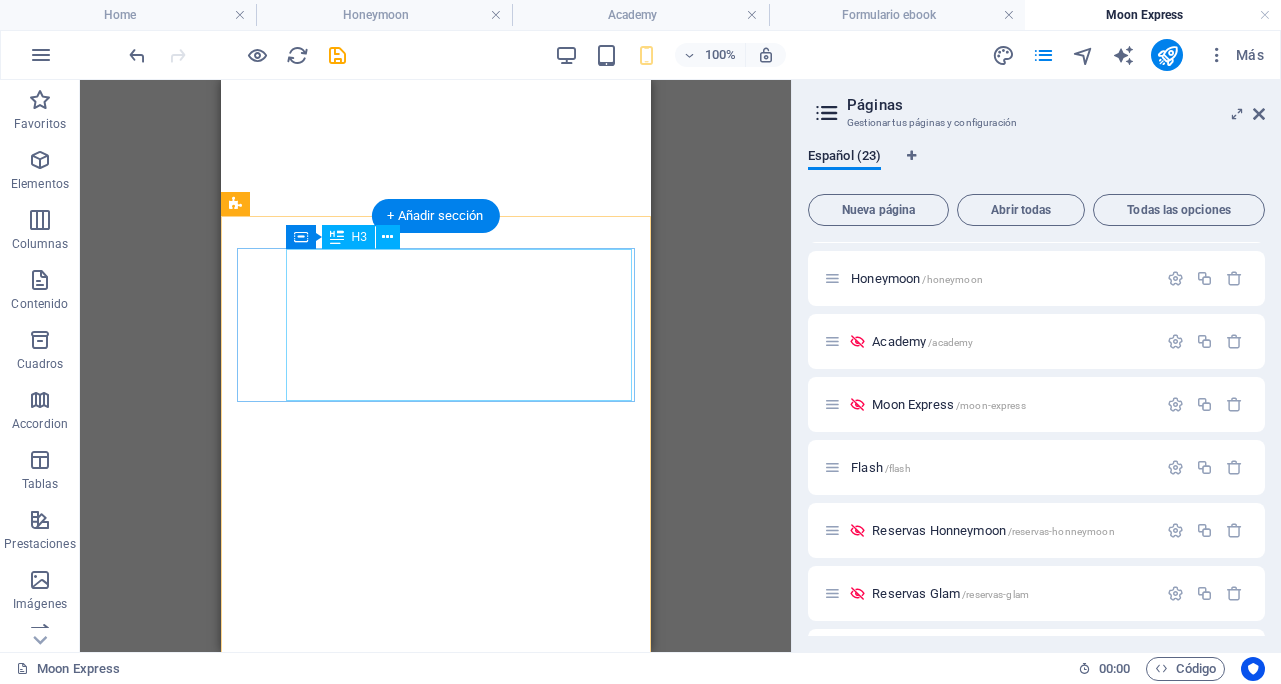 click on "Un maquillaje de prueba que te muestra cómo podrías lucir el día de tu boda, sin compromisos y con asesoría personalizada." at bounding box center [435, 1395] 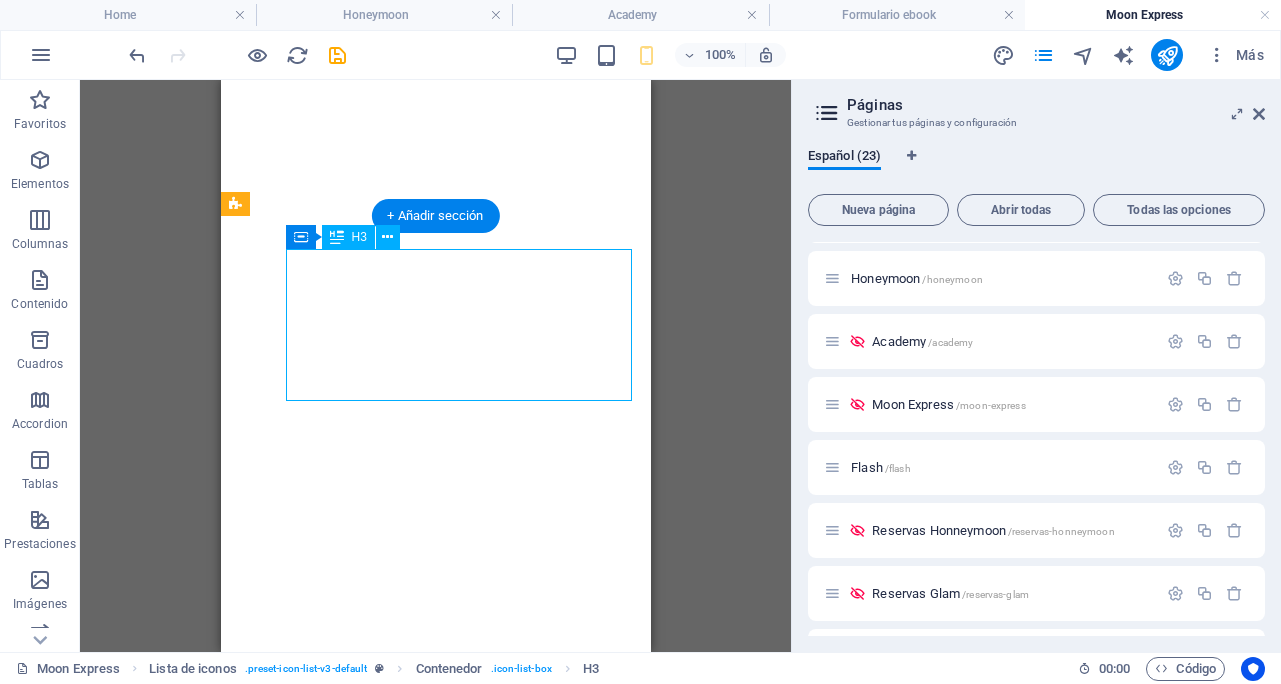 click on "Un maquillaje de prueba que te muestra cómo podrías lucir el día de tu boda, sin compromisos y con asesoría personalizada." at bounding box center (435, 1395) 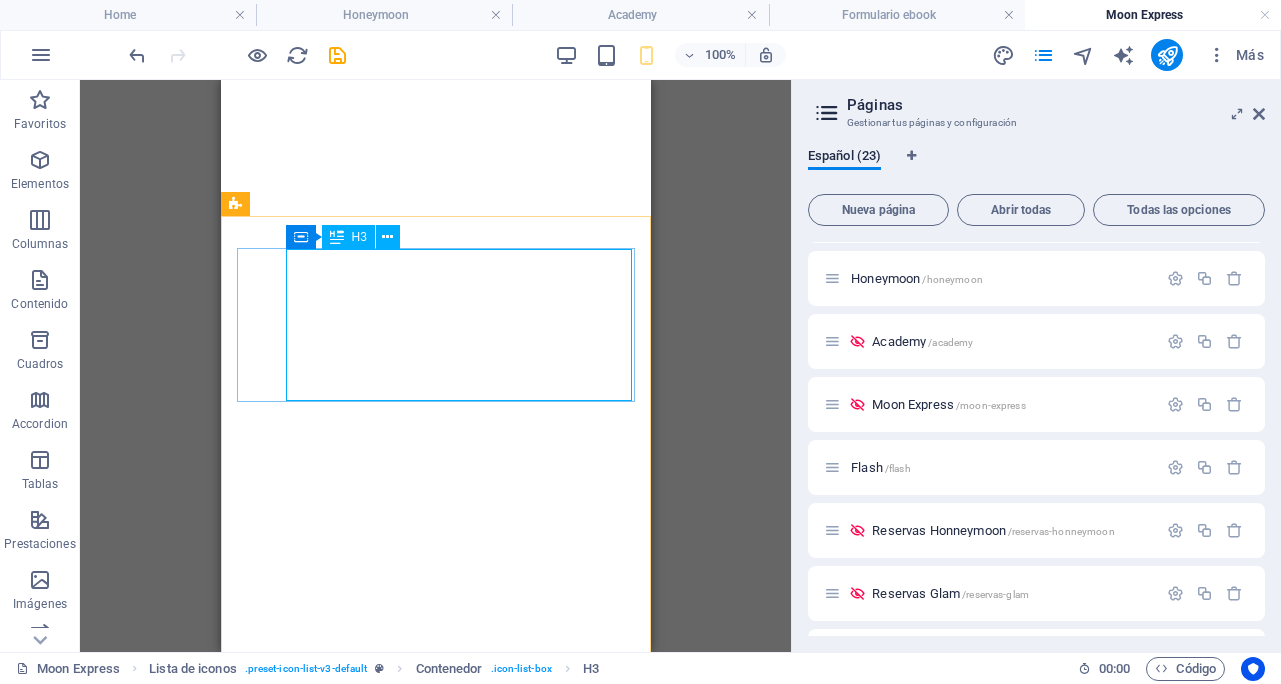 click on "H3" at bounding box center (359, 237) 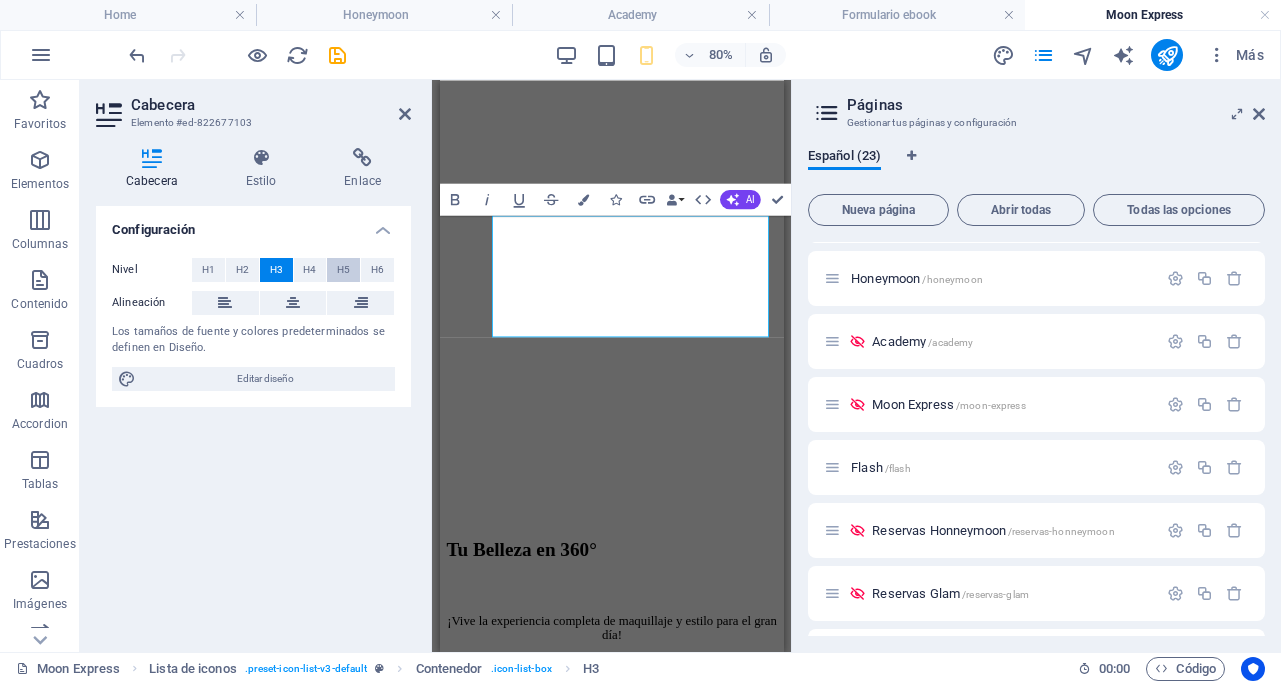 click on "H5" at bounding box center [343, 270] 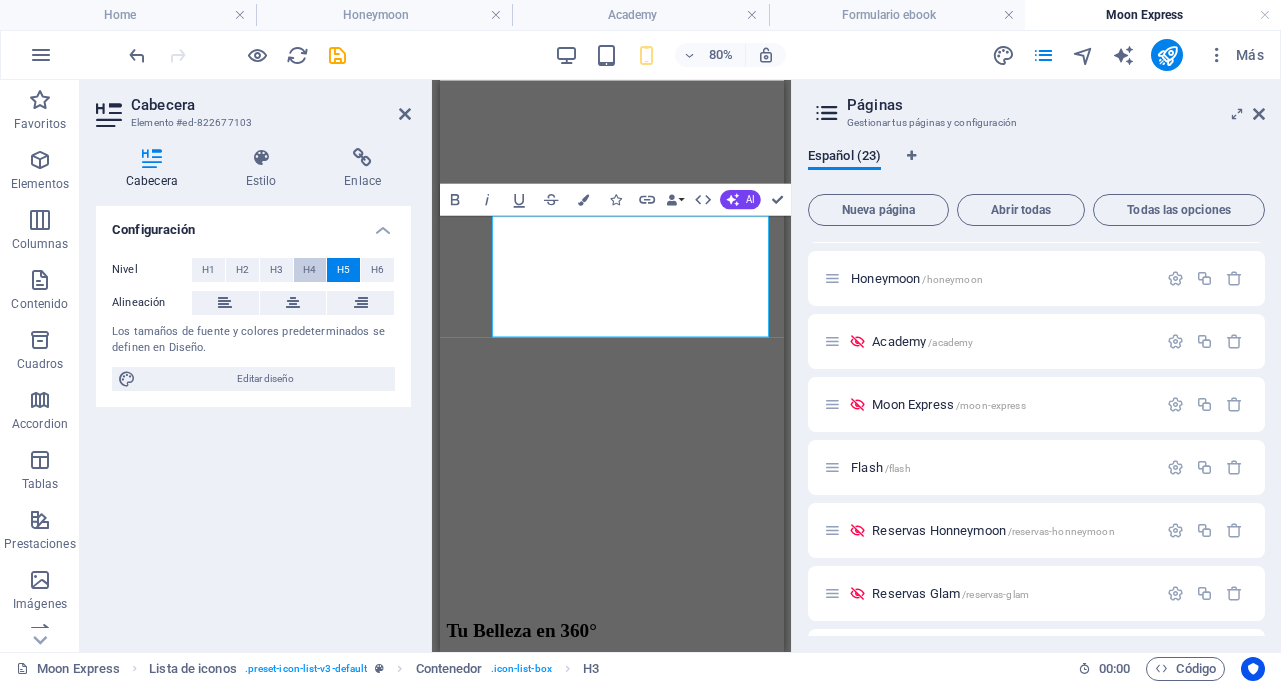 click on "H4" at bounding box center [309, 270] 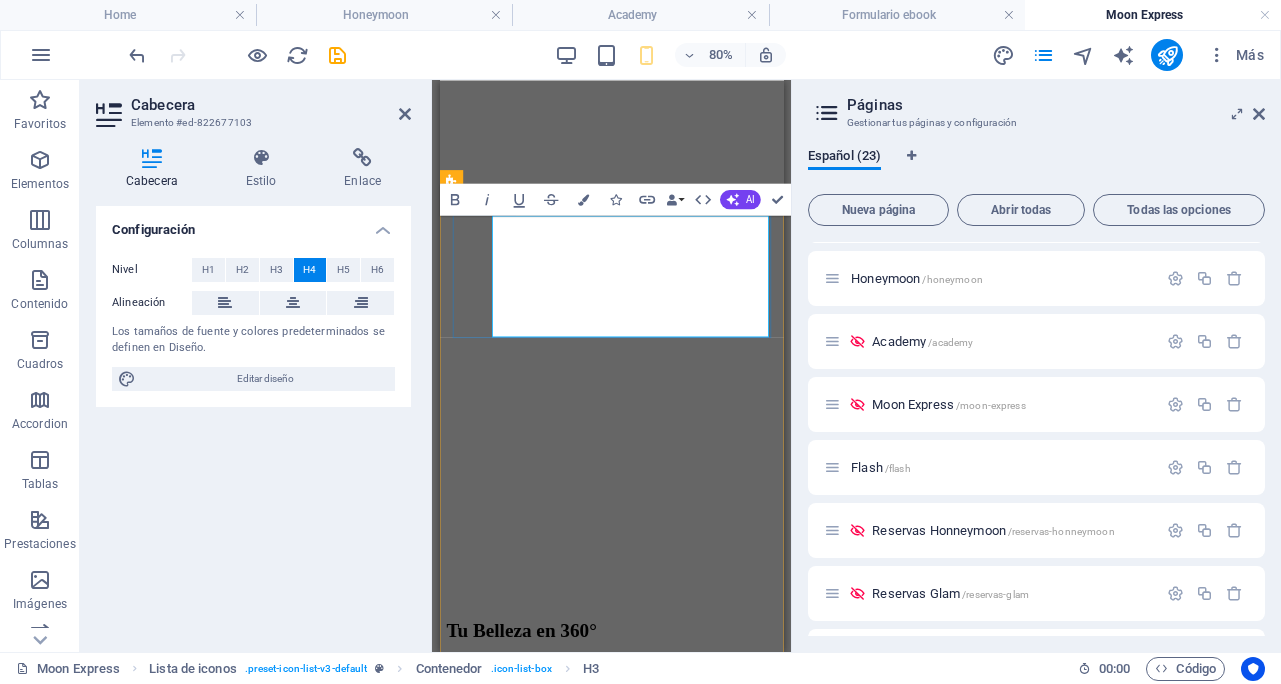 click on "Un maquillaje de prueba que te muestra cómo podrías lucir el día de tu boda, sin compromisos y con asesoría personalizada." at bounding box center [654, 1492] 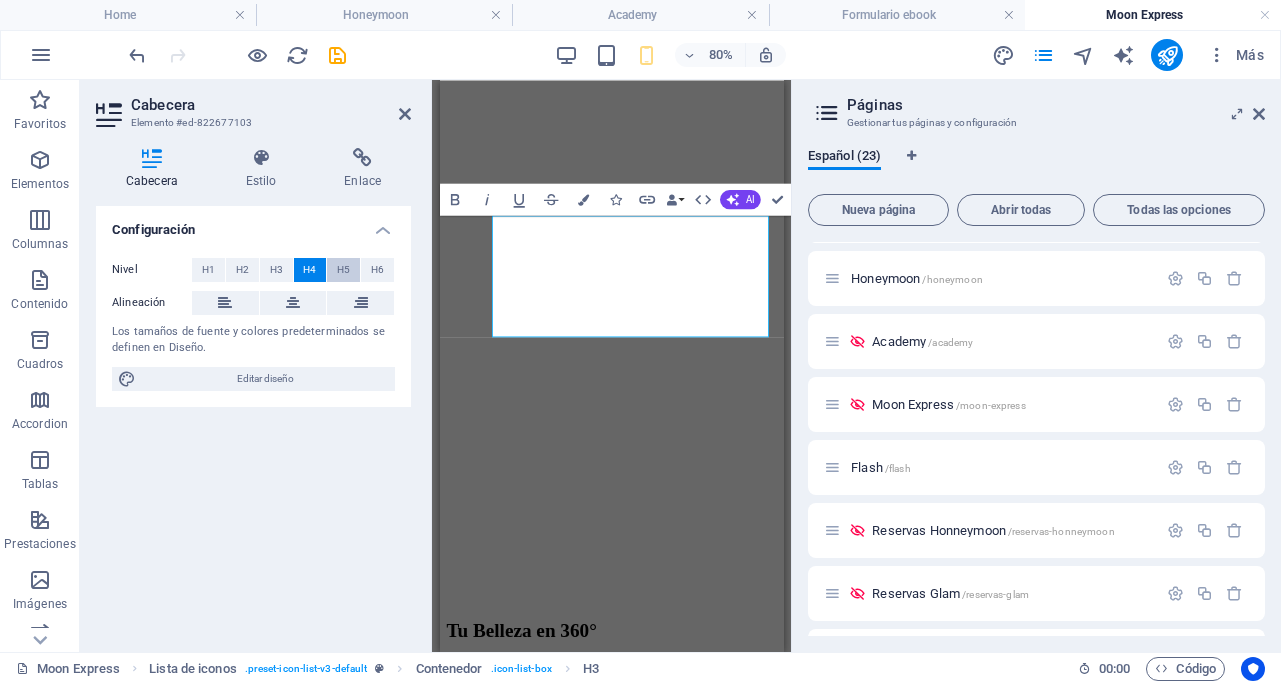 click on "H5" at bounding box center (343, 270) 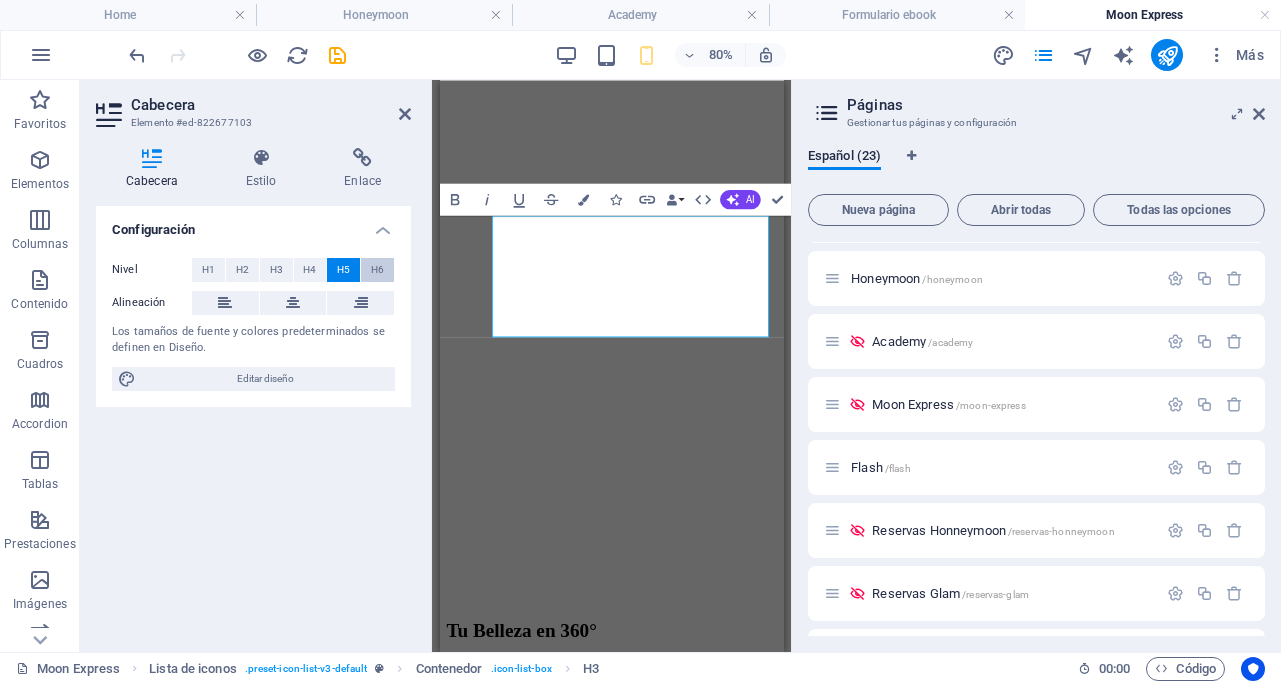 click on "H6" at bounding box center (377, 270) 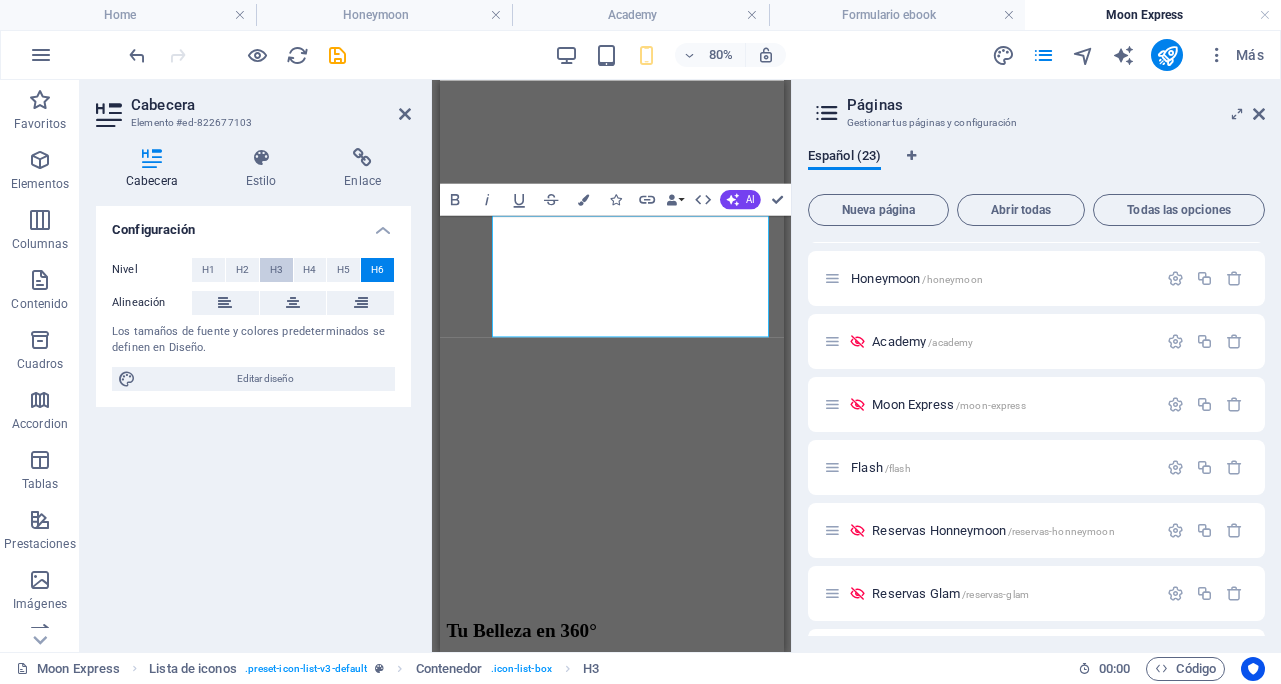 click on "H3" at bounding box center (276, 270) 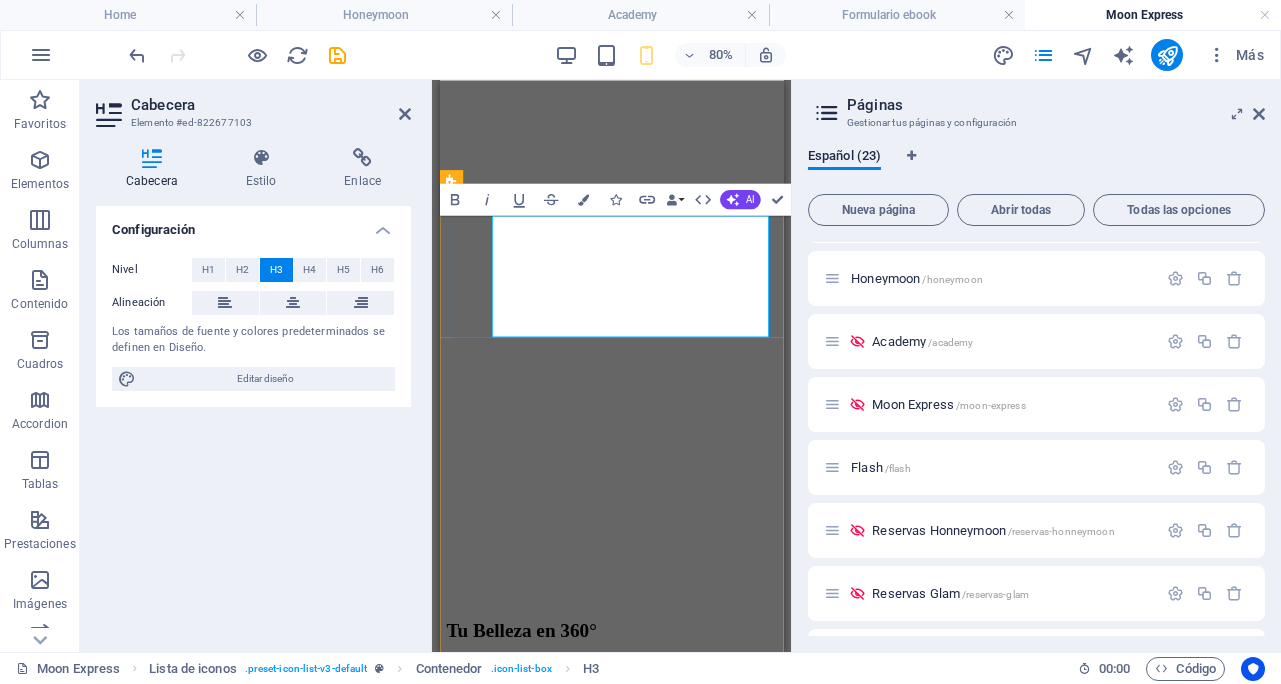 click on "Un maquillaje de prueba que te muestra cómo podrías lucir el día de tu boda, sin compromisos y con asesoría personalizada." at bounding box center (654, 1496) 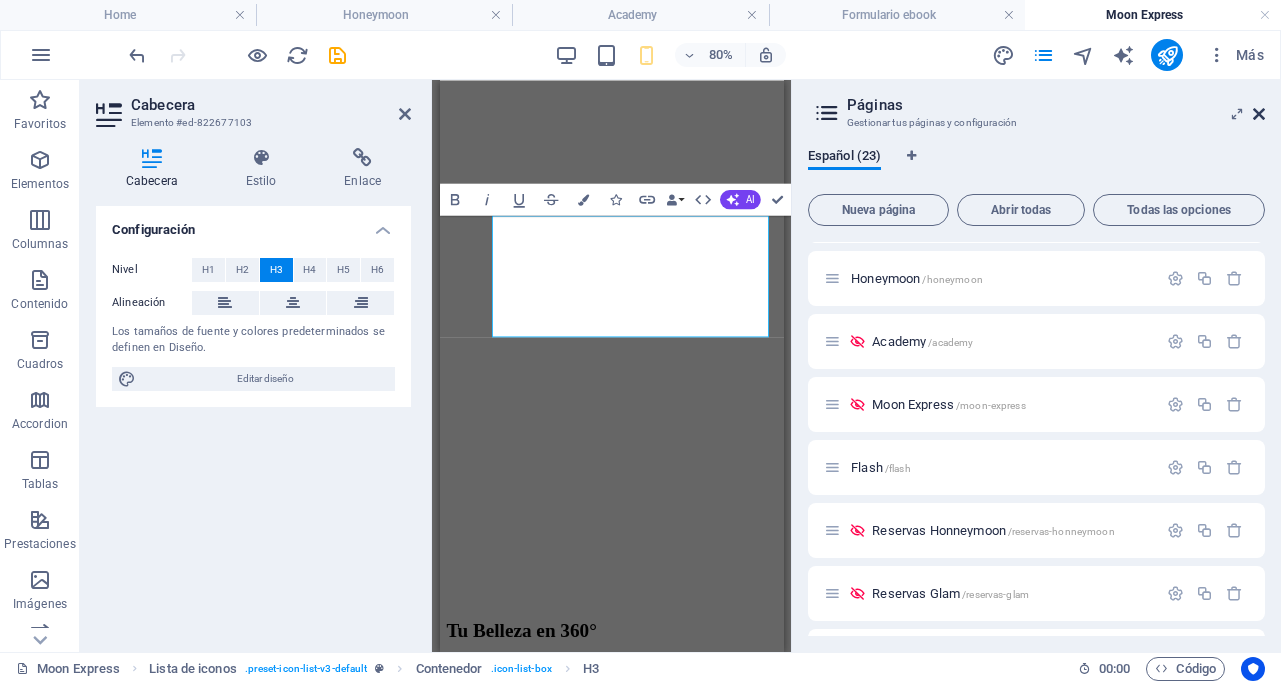 click at bounding box center (1259, 114) 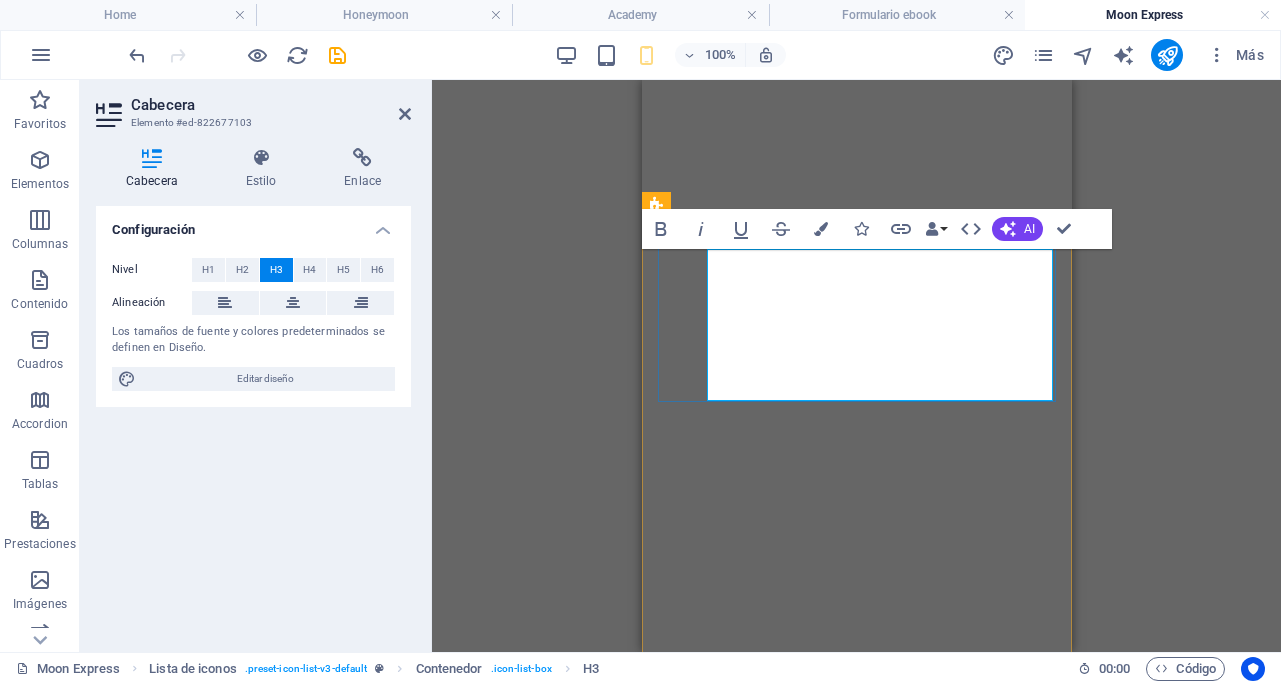 click on "Un maquillaje de prueba que te muestra cómo podrías lucir el día de tu boda, sin compromisos y con asesoría personalizada." at bounding box center [856, 1496] 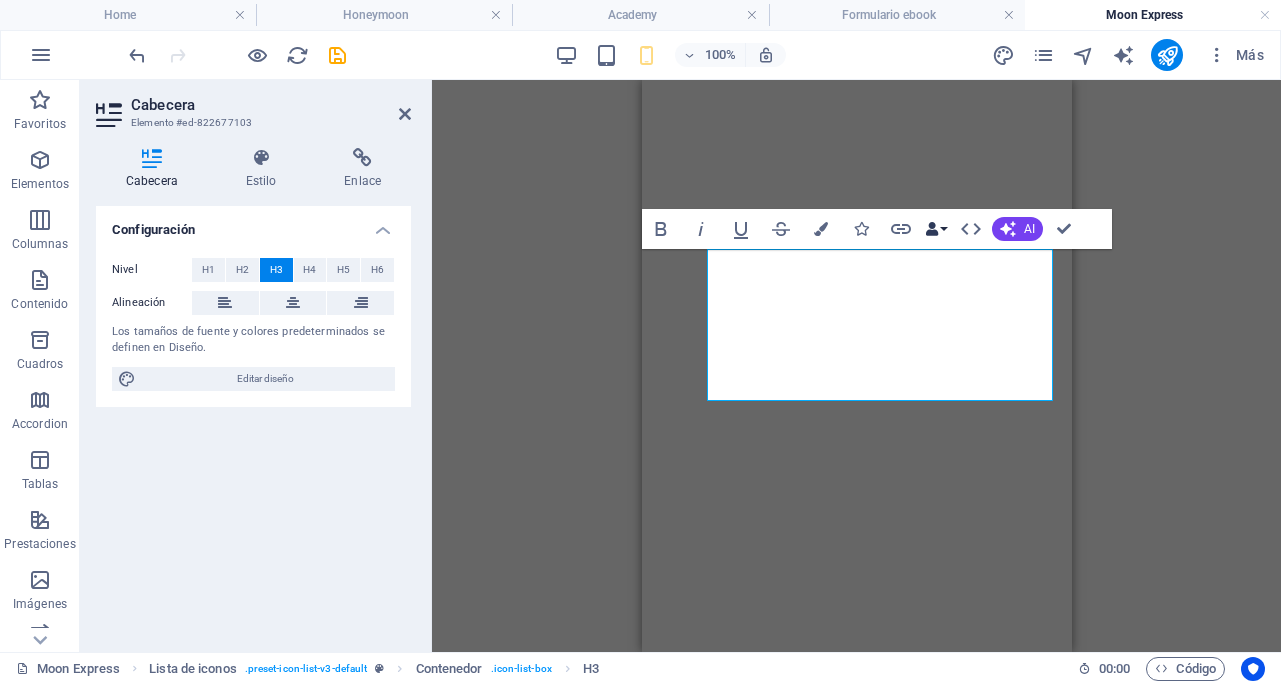click on "Data Bindings" at bounding box center (936, 229) 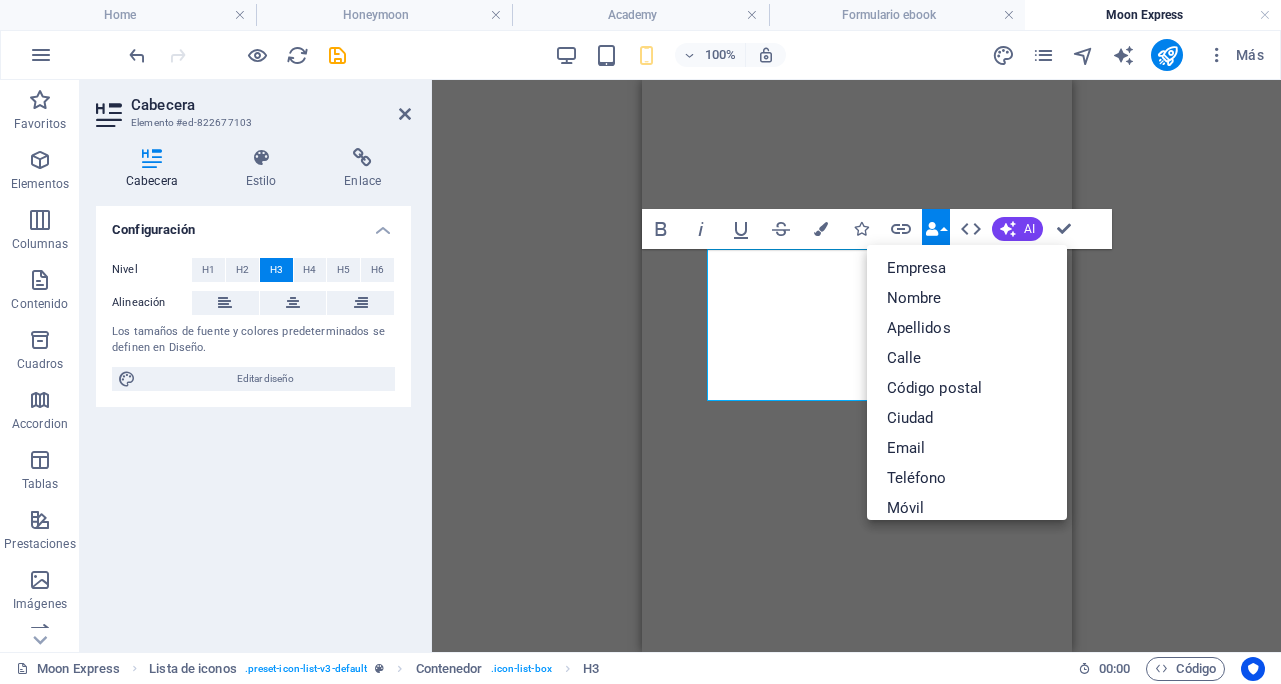 click on "Arrastra aquí para reemplazar el contenido existente. Si quieres crear un elemento nuevo, pulsa “Ctrl”.
H1   Banner   Banner   Contenedor   Predeterminado   Separador   Predeterminado   Texto   Separador   Contenedor   Callout   H2   Separador   Texto   Separador   Botón   Lista de iconos   Contenedor   H3   Contenedor   Contenedor   H3   Contenedor   Contenedor   H1   Contenedor   Contenedor   H3   Contenedor   Contenedor   H2   Contenedor   Contenedor   H3   Contenedor   Contenedor   Icono   H5 Bold Italic Underline Strikethrough Colors Icons Link Data Bindings Empresa Nombre Apellidos Calle Código postal Ciudad Email Teléfono Móvil Fax Campo personalizado 1 Campo personalizado 2 Campo personalizado 3 Campo personalizado 4 Campo personalizado 5 Campo personalizado 6 HTML AI Mejorar Hacer más corto Hacer más largo Corregir ortografía y gramática Traducir a Español Generar texto Confirm (⌘+⏎)   Contenedor   Icono" at bounding box center [856, 366] 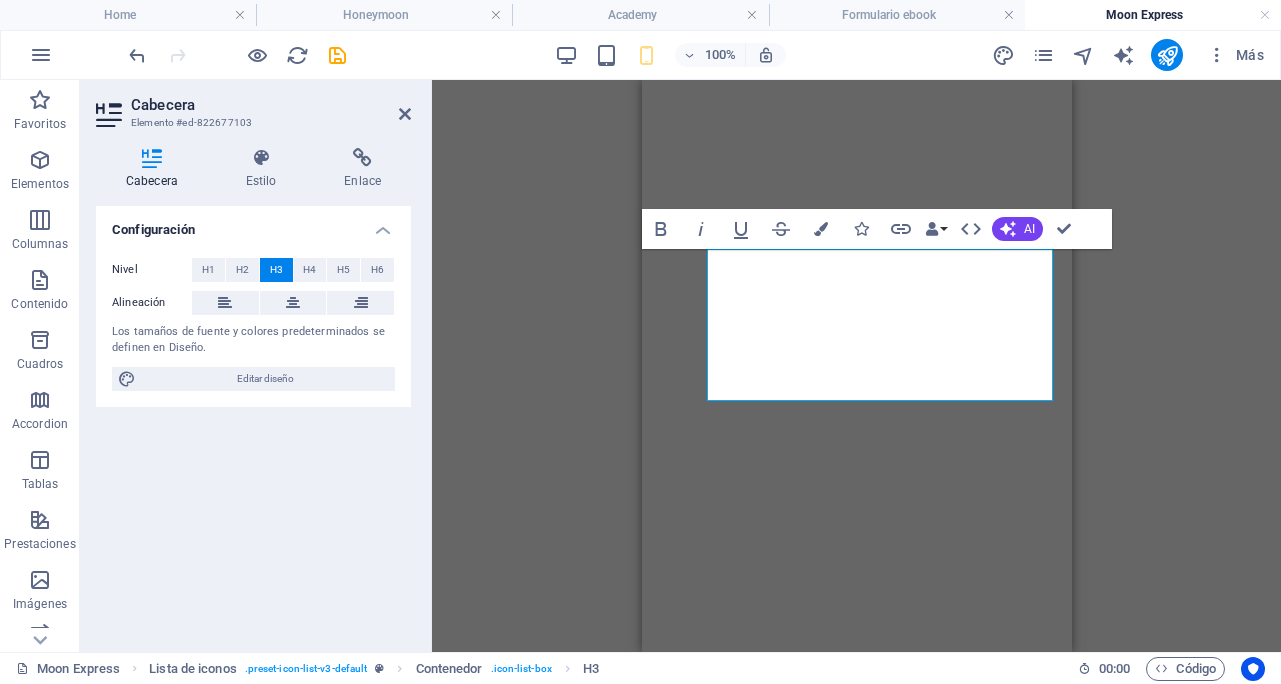 click on "Arrastra aquí para reemplazar el contenido existente. Si quieres crear un elemento nuevo, pulsa “Ctrl”.
H1   Banner   Banner   Contenedor   Predeterminado   Separador   Predeterminado   Texto   Separador   Contenedor   Callout   H2   Separador   Texto   Separador   Botón   Lista de iconos   Contenedor   H3   Contenedor   Contenedor   H3   Contenedor   Contenedor   H1   Contenedor   Contenedor   H3   Contenedor   Contenedor   H2   Contenedor   Contenedor   H3   Contenedor   Contenedor   Icono   H5 Bold Italic Underline Strikethrough Colors Icons Link Data Bindings Empresa Nombre Apellidos Calle Código postal Ciudad Email Teléfono Móvil Fax Campo personalizado 1 Campo personalizado 2 Campo personalizado 3 Campo personalizado 4 Campo personalizado 5 Campo personalizado 6 HTML AI Mejorar Hacer más corto Hacer más largo Corregir ortografía y gramática Traducir a Español Generar texto Confirm (⌘+⏎)   Contenedor   Icono" at bounding box center (856, 366) 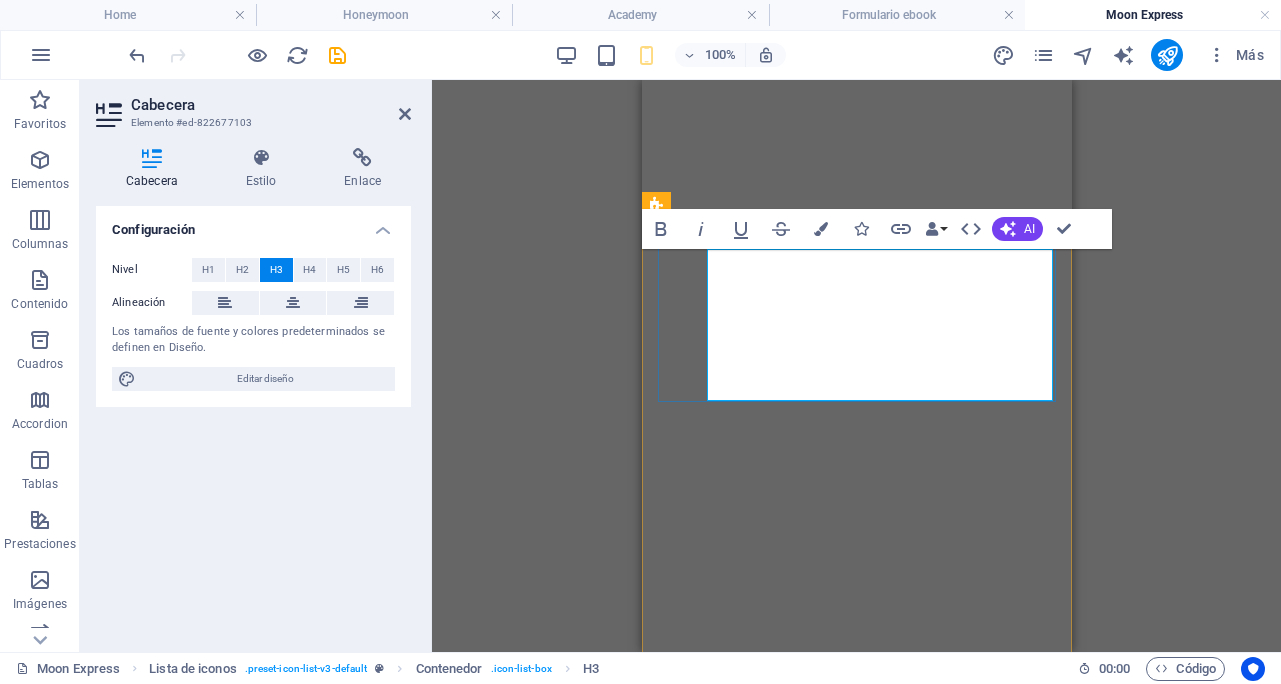 click on "Un maquillaje de prueba que te muestra cómo podrías lucir el día de tu boda, sin compromisos y con asesoría personalizada." at bounding box center [856, 1496] 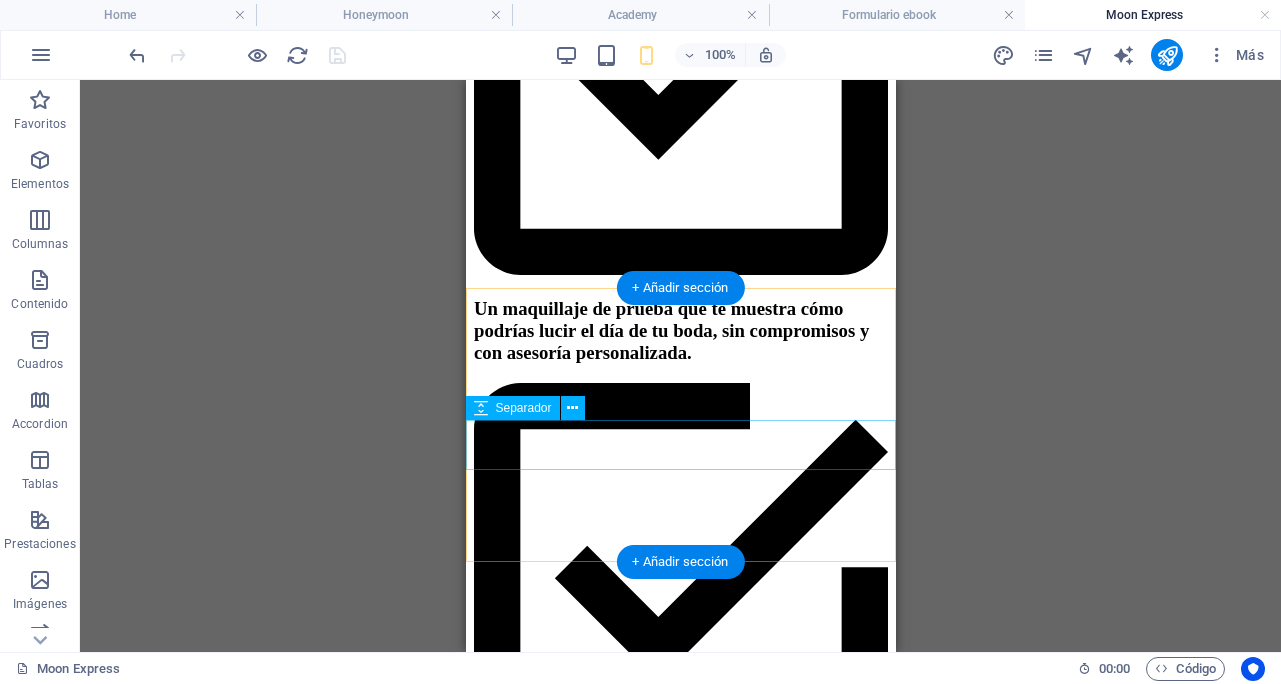 scroll, scrollTop: 2097, scrollLeft: 0, axis: vertical 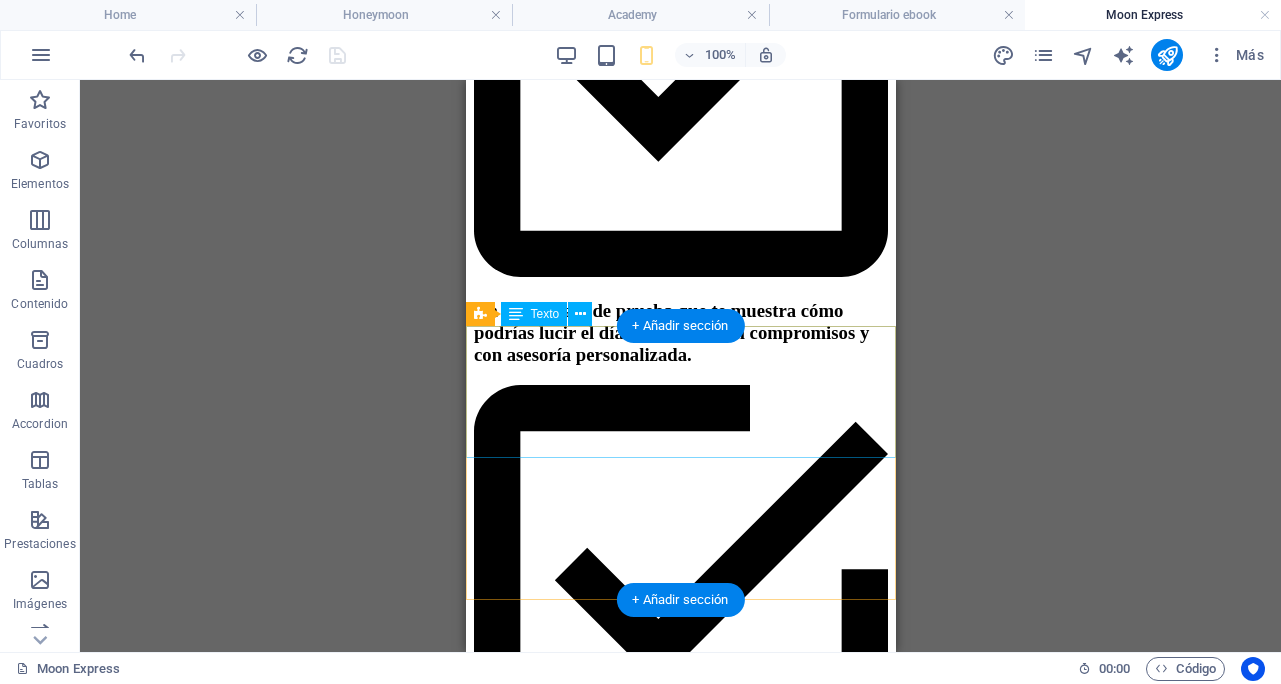click on "OTROS Regalo sorpresa Todas las novias que prueben el servicio se llevan un pequeño obsequio. Entrada a la Expo Novias 30 y 31 de agosto 2025 incluida La reserva de tu prueba incluye acceso gratuito al evento." at bounding box center (680, 3358) 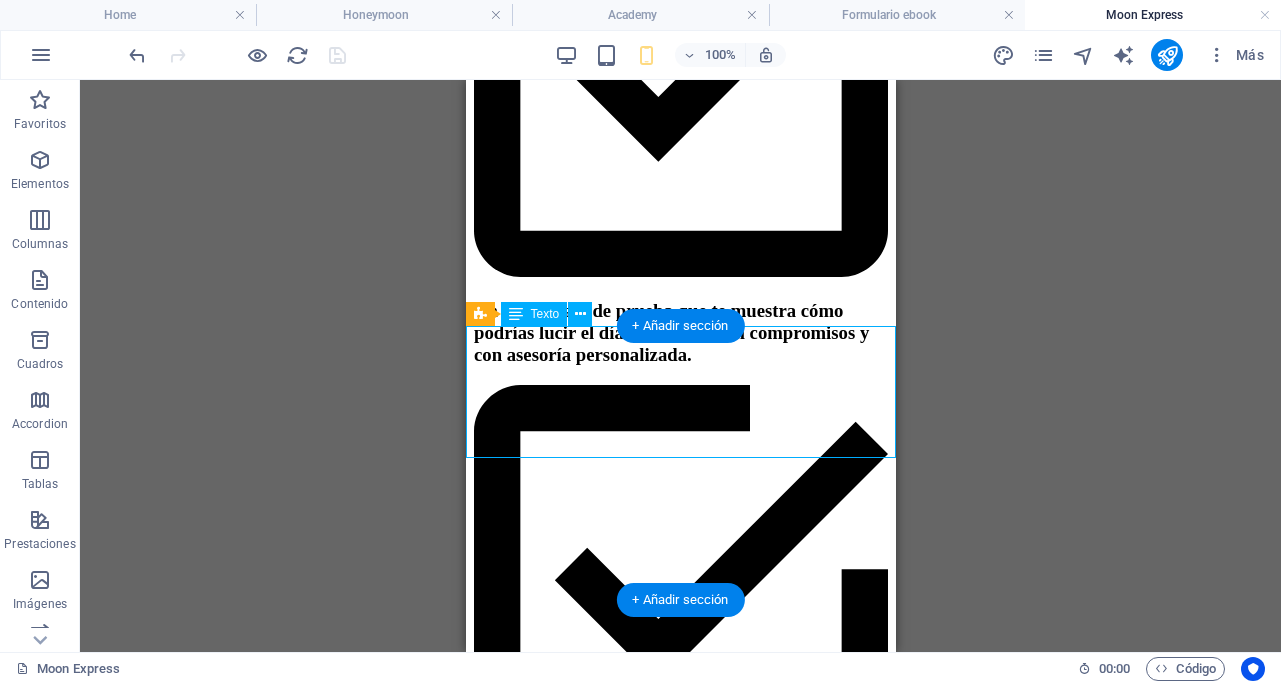 click on "OTROS Regalo sorpresa Todas las novias que prueben el servicio se llevan un pequeño obsequio. Entrada a la Expo Novias 30 y 31 de agosto 2025 incluida La reserva de tu prueba incluye acceso gratuito al evento." at bounding box center (680, 3358) 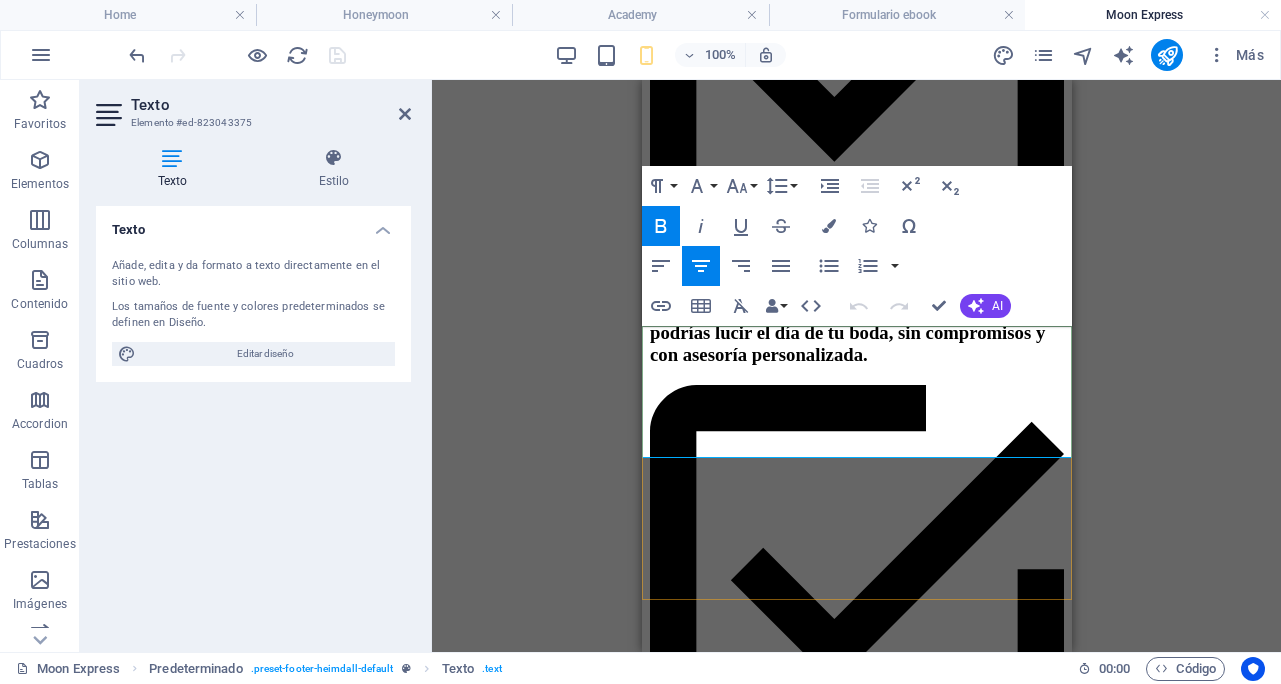 click on "Entrada a la Expo Novias 30 y 31 de agosto 2025 incluida" at bounding box center [855, 3394] 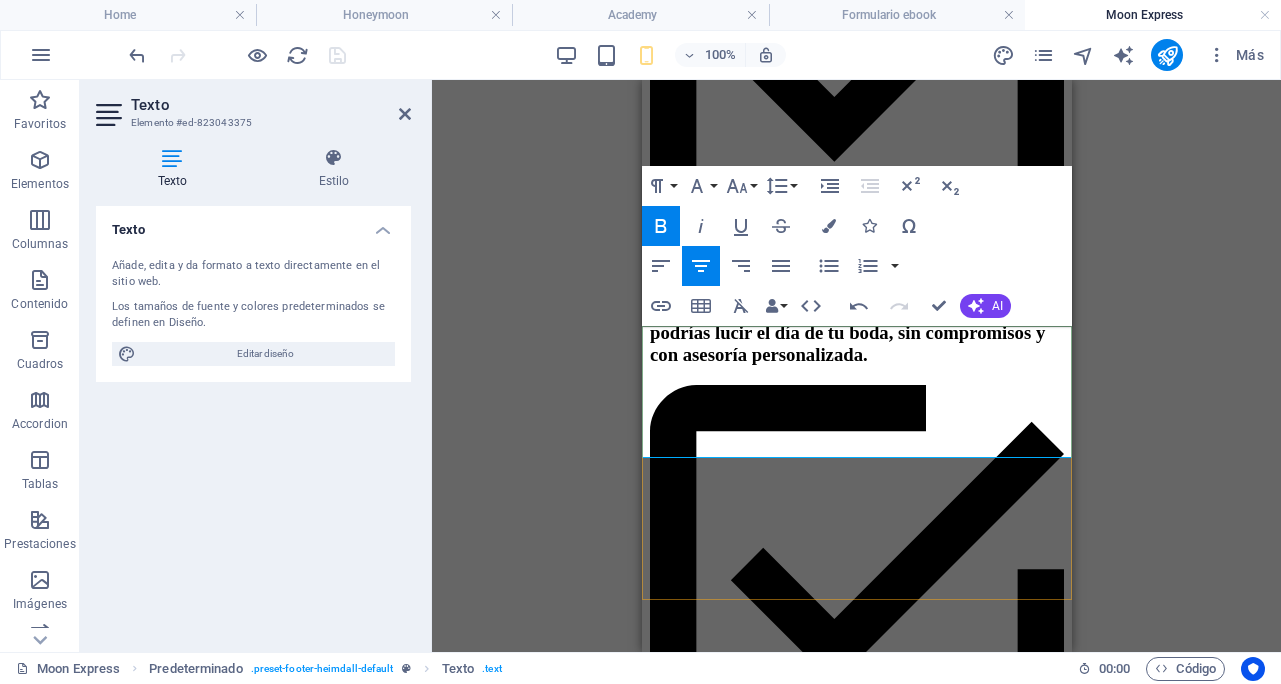 drag, startPoint x: 953, startPoint y: 423, endPoint x: 972, endPoint y: 424, distance: 19.026299 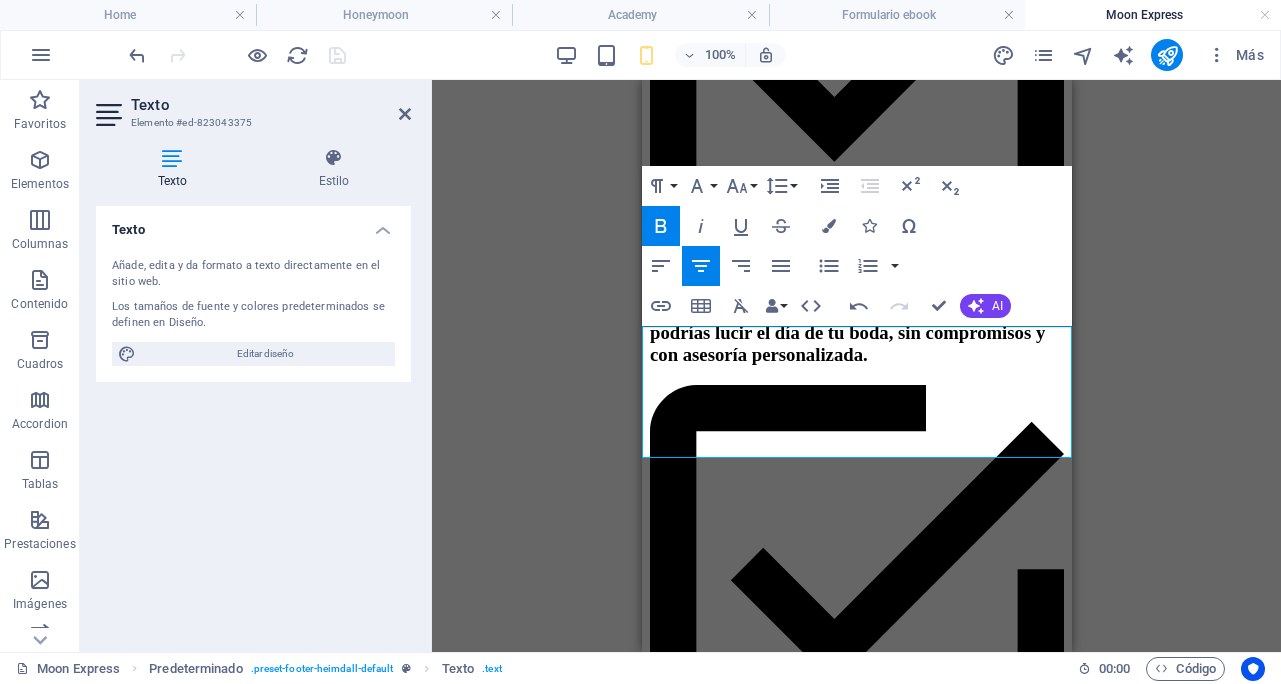 drag, startPoint x: 994, startPoint y: 429, endPoint x: 1736, endPoint y: 509, distance: 746.30023 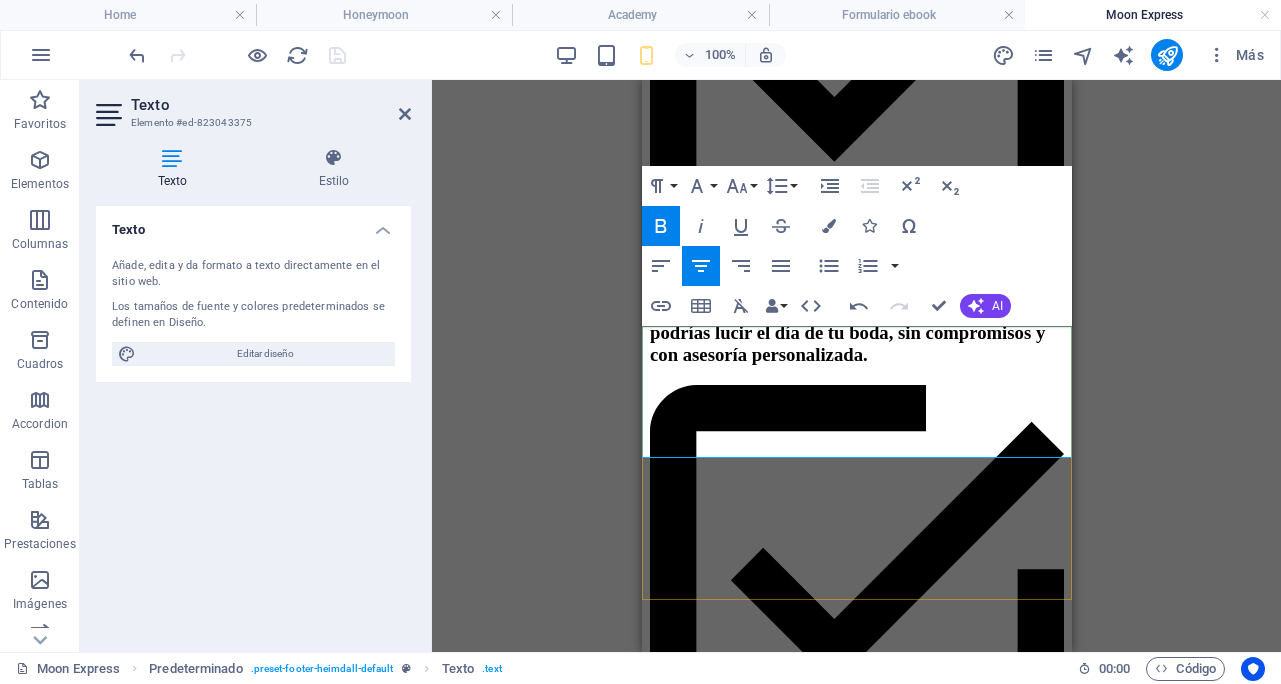 click on "Entrada a la Expo Novias el 30 o 31 de agosto 2025" at bounding box center (856, 3394) 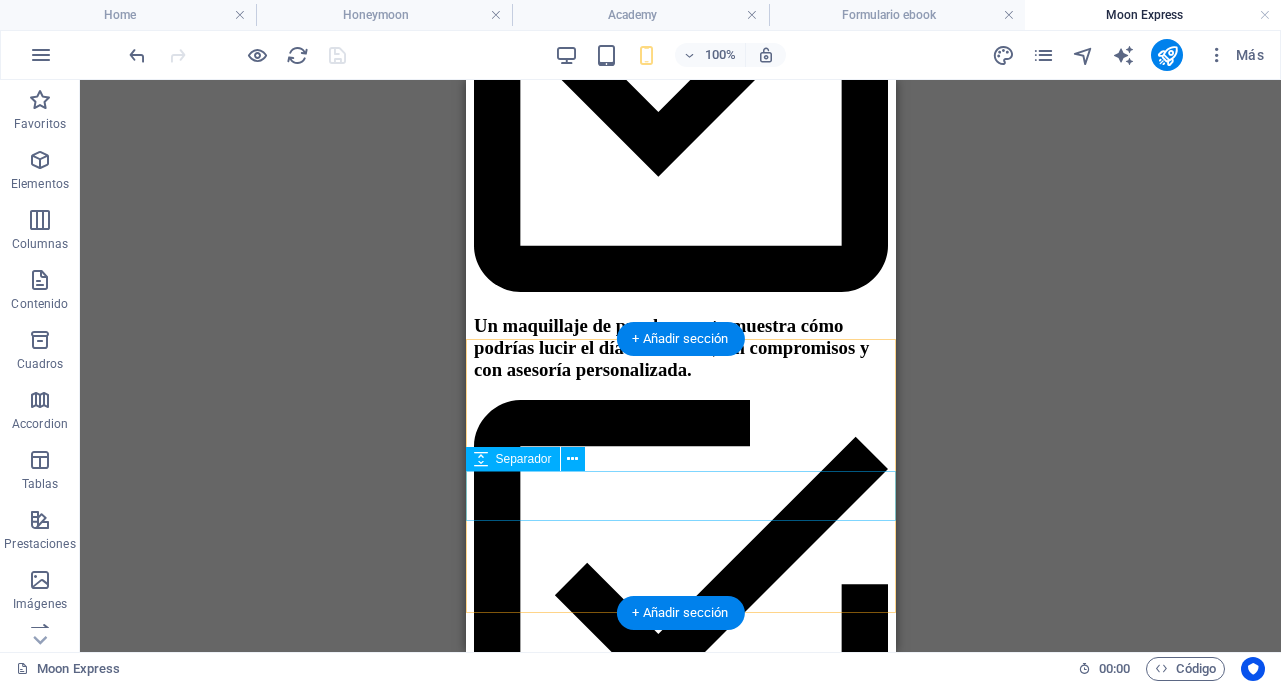 scroll, scrollTop: 2085, scrollLeft: 0, axis: vertical 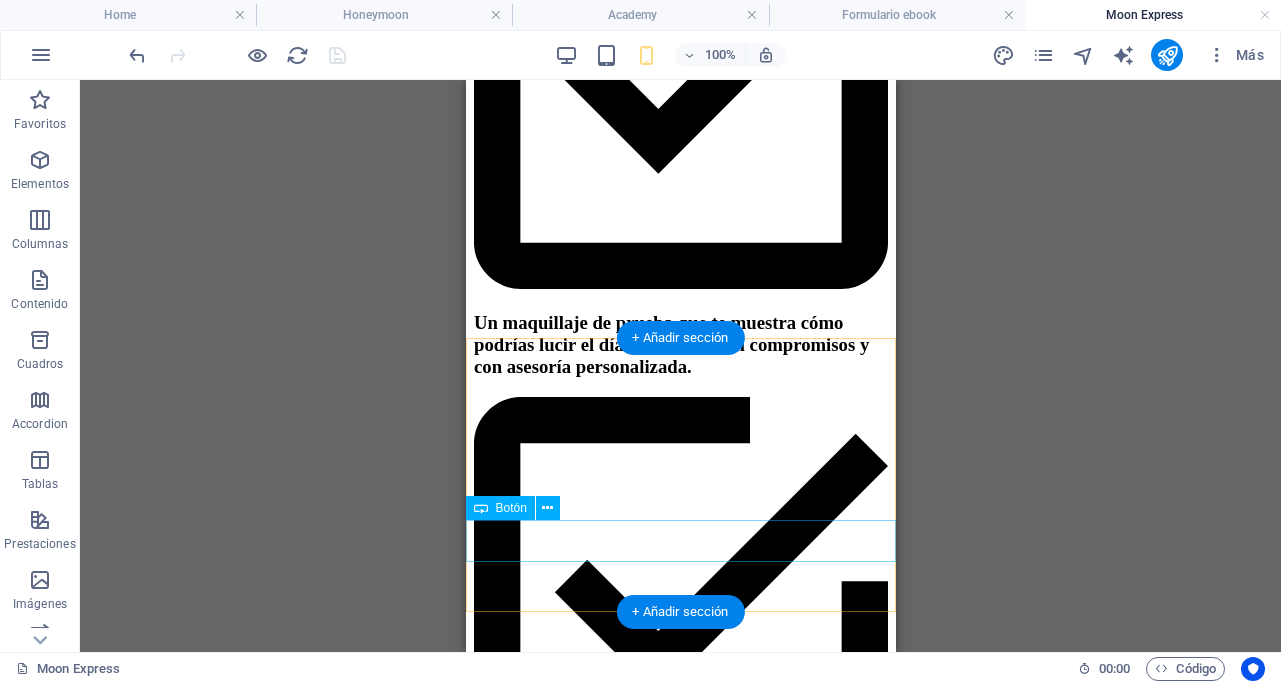 click on "reservar" at bounding box center [680, 3524] 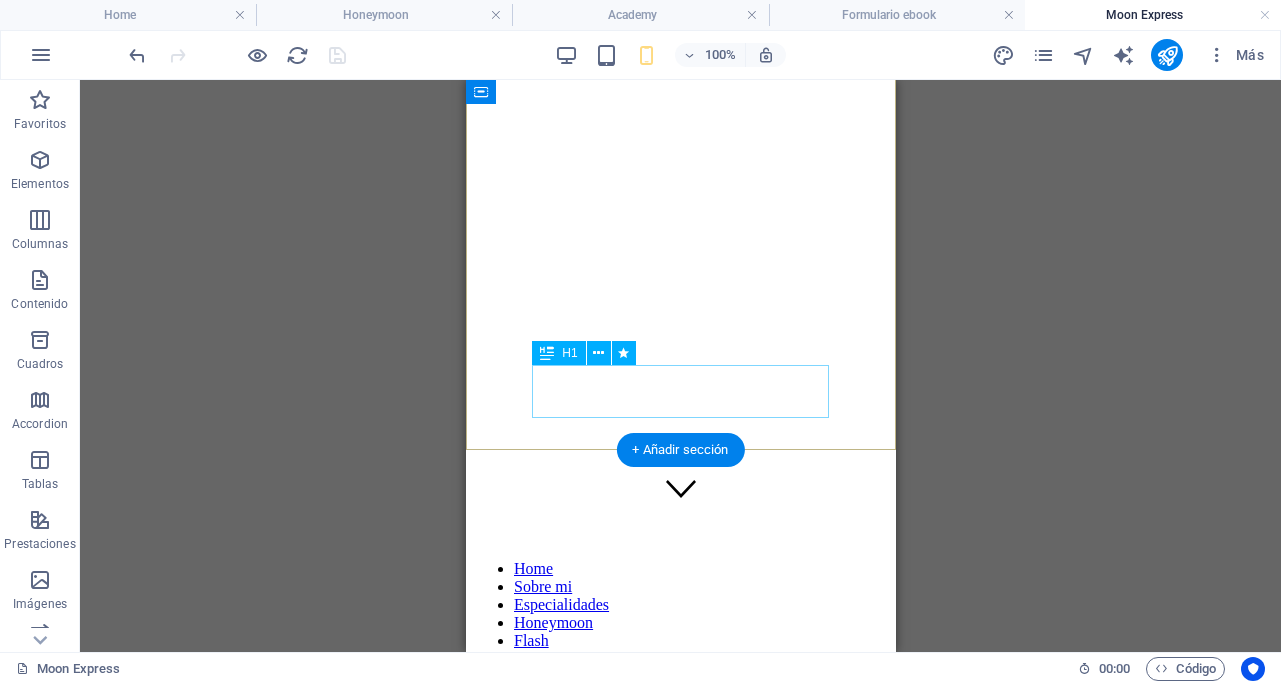 scroll, scrollTop: 135, scrollLeft: 0, axis: vertical 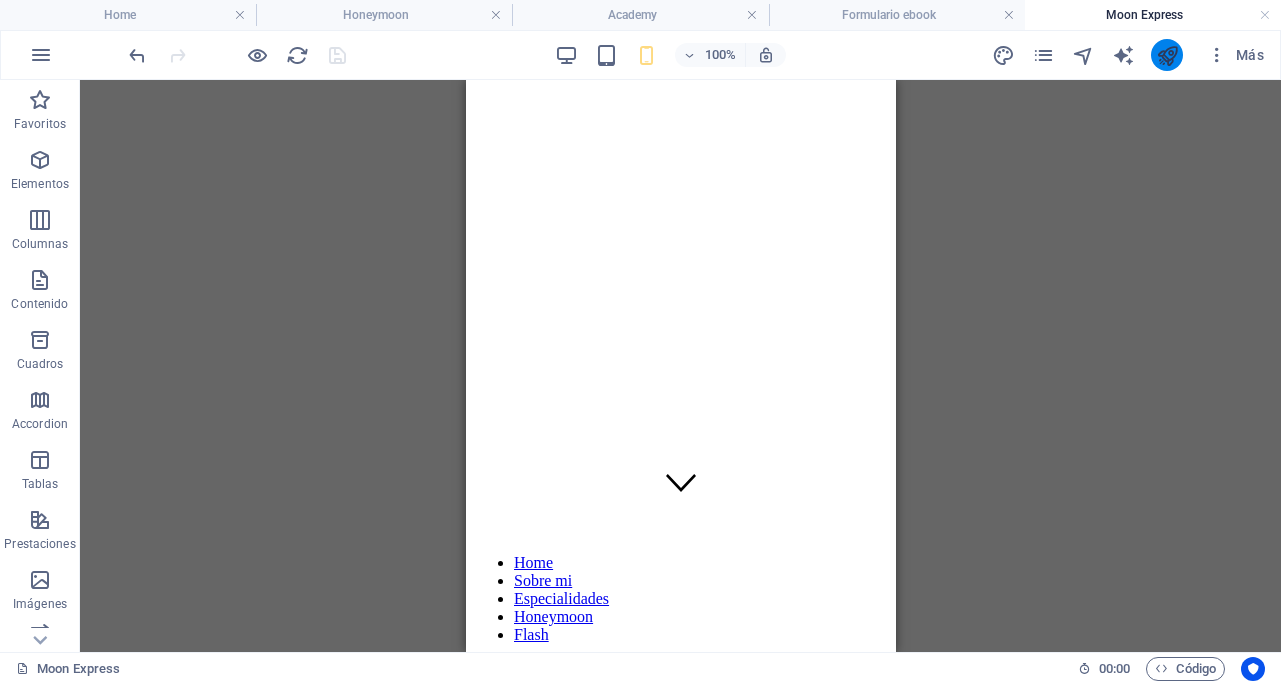click at bounding box center (1167, 55) 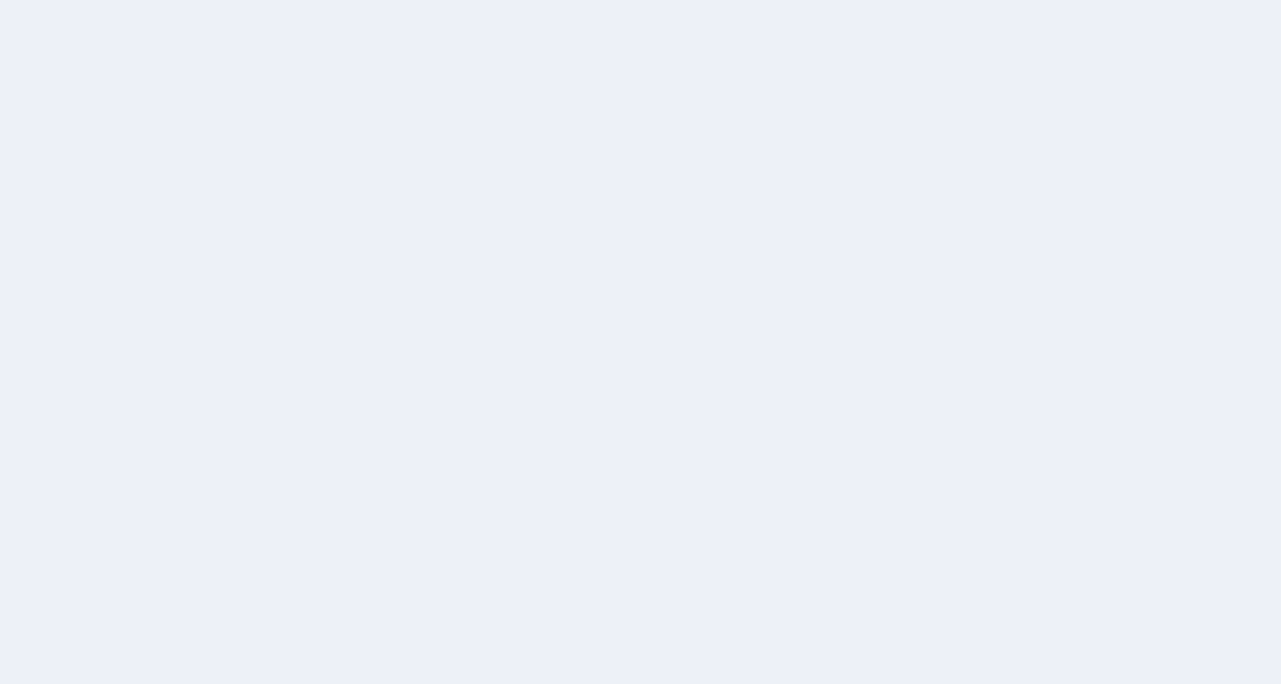 scroll, scrollTop: 0, scrollLeft: 0, axis: both 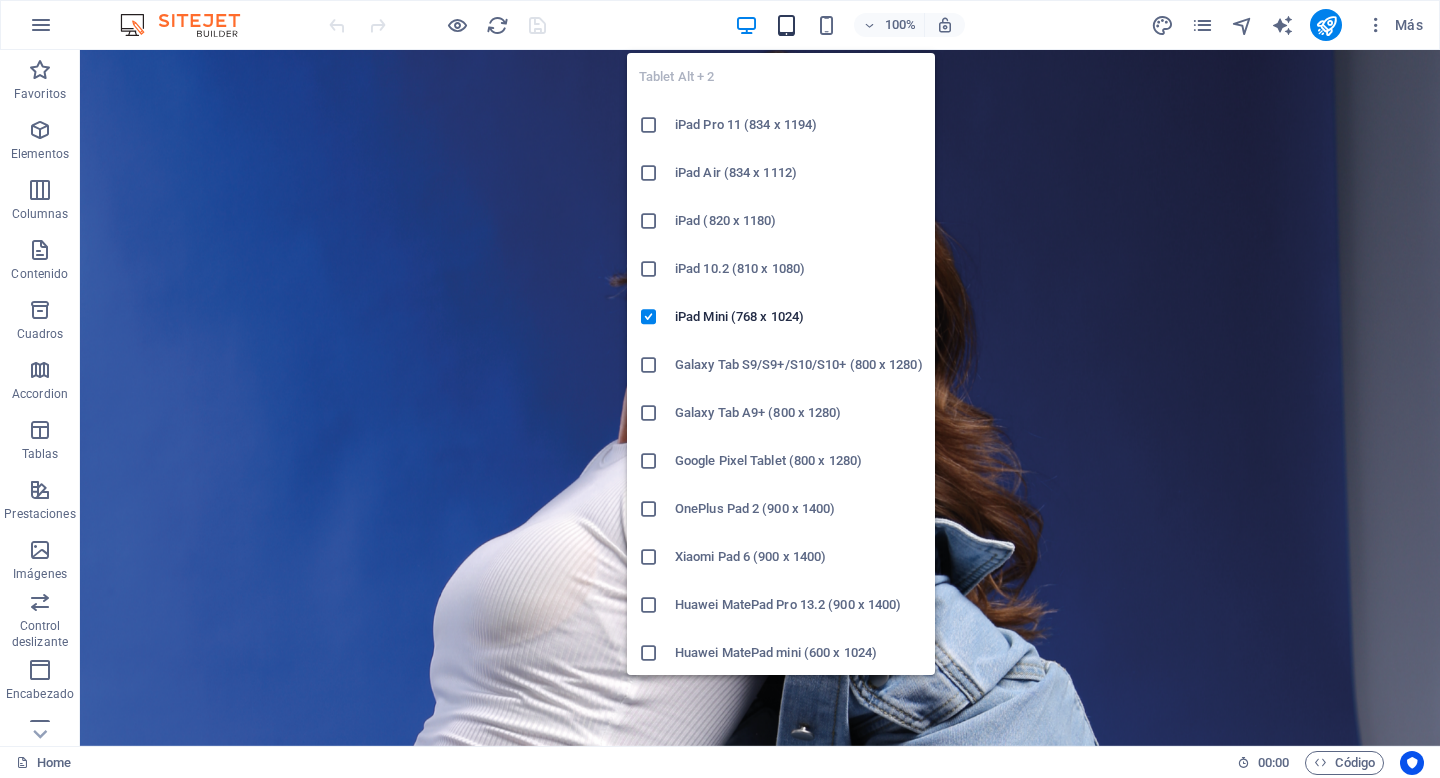 click at bounding box center [786, 25] 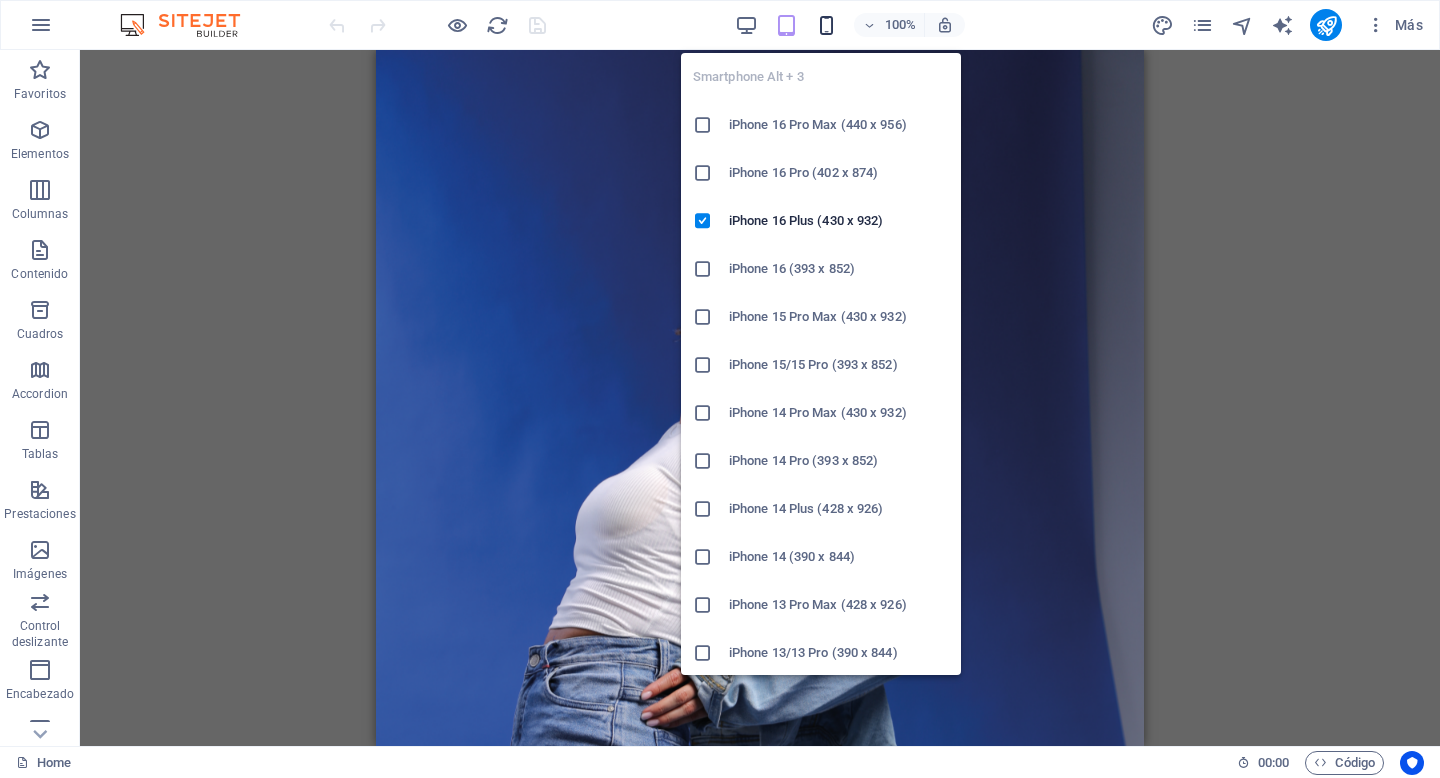 click at bounding box center (826, 25) 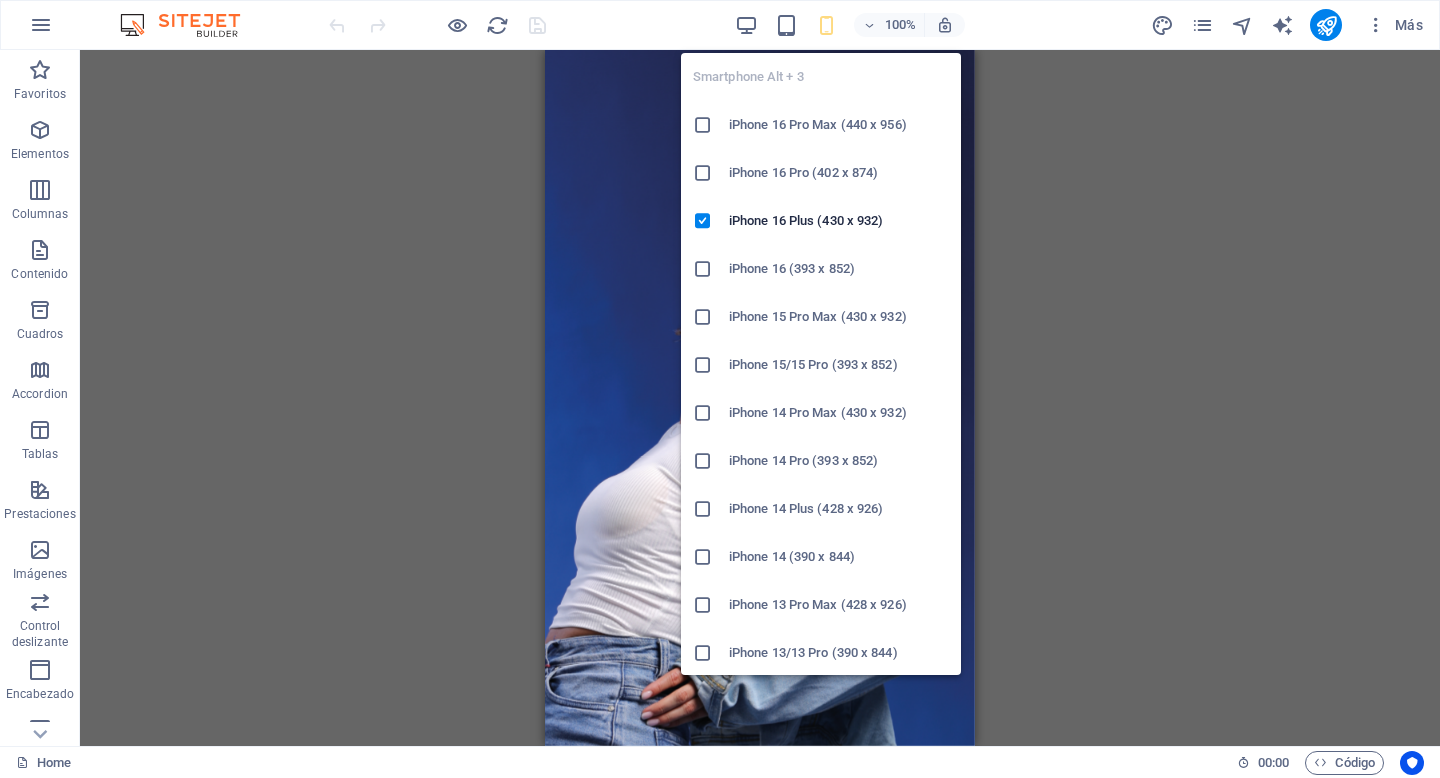 click at bounding box center [703, 125] 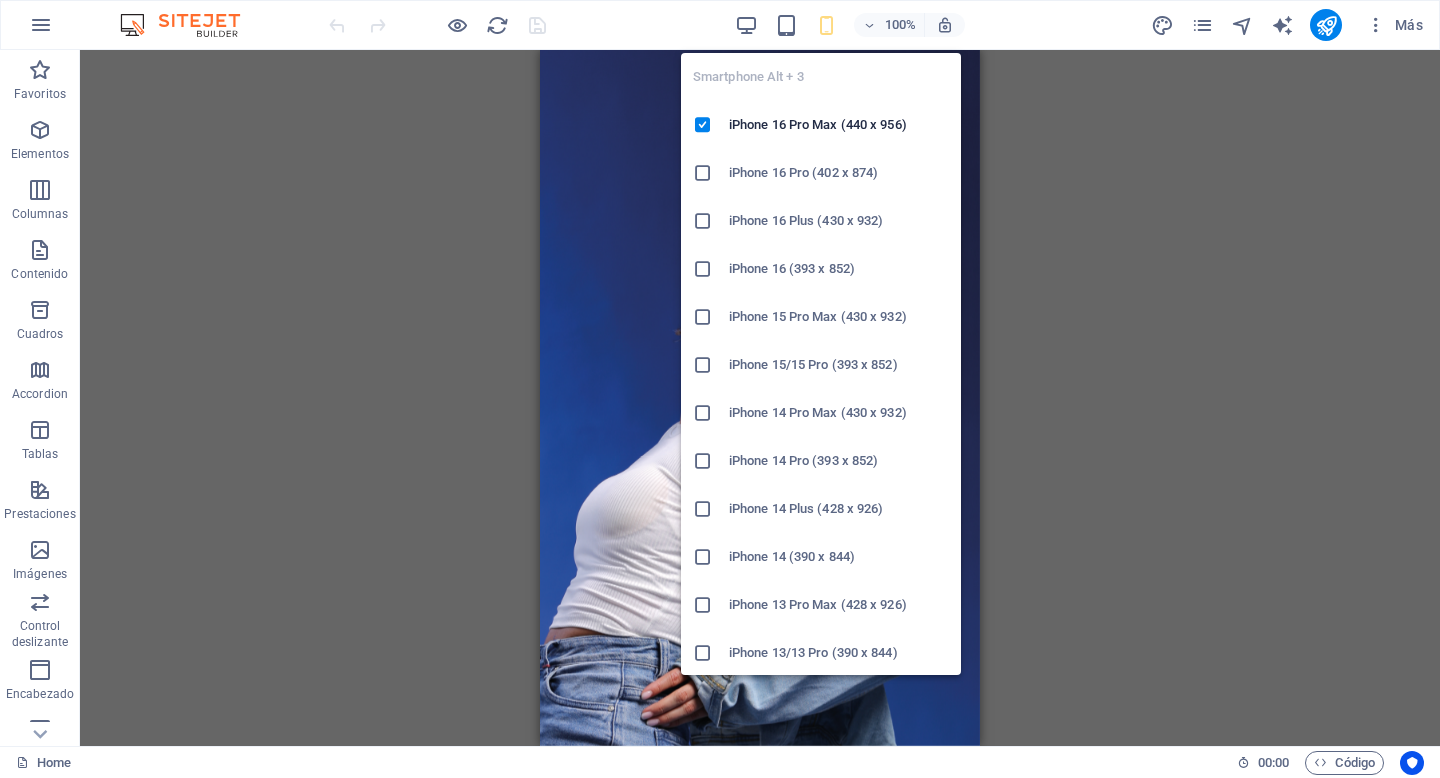 click at bounding box center (826, 25) 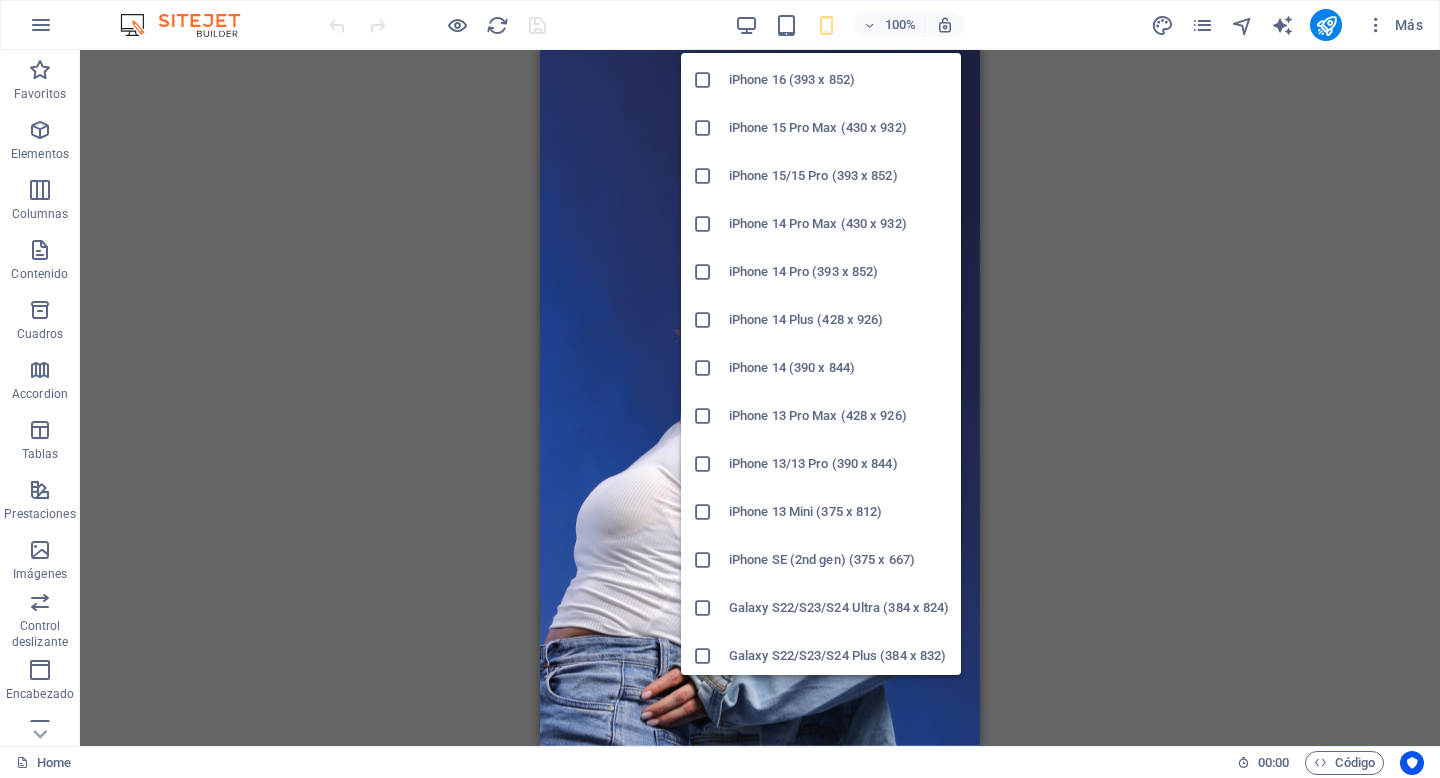 scroll, scrollTop: 0, scrollLeft: 0, axis: both 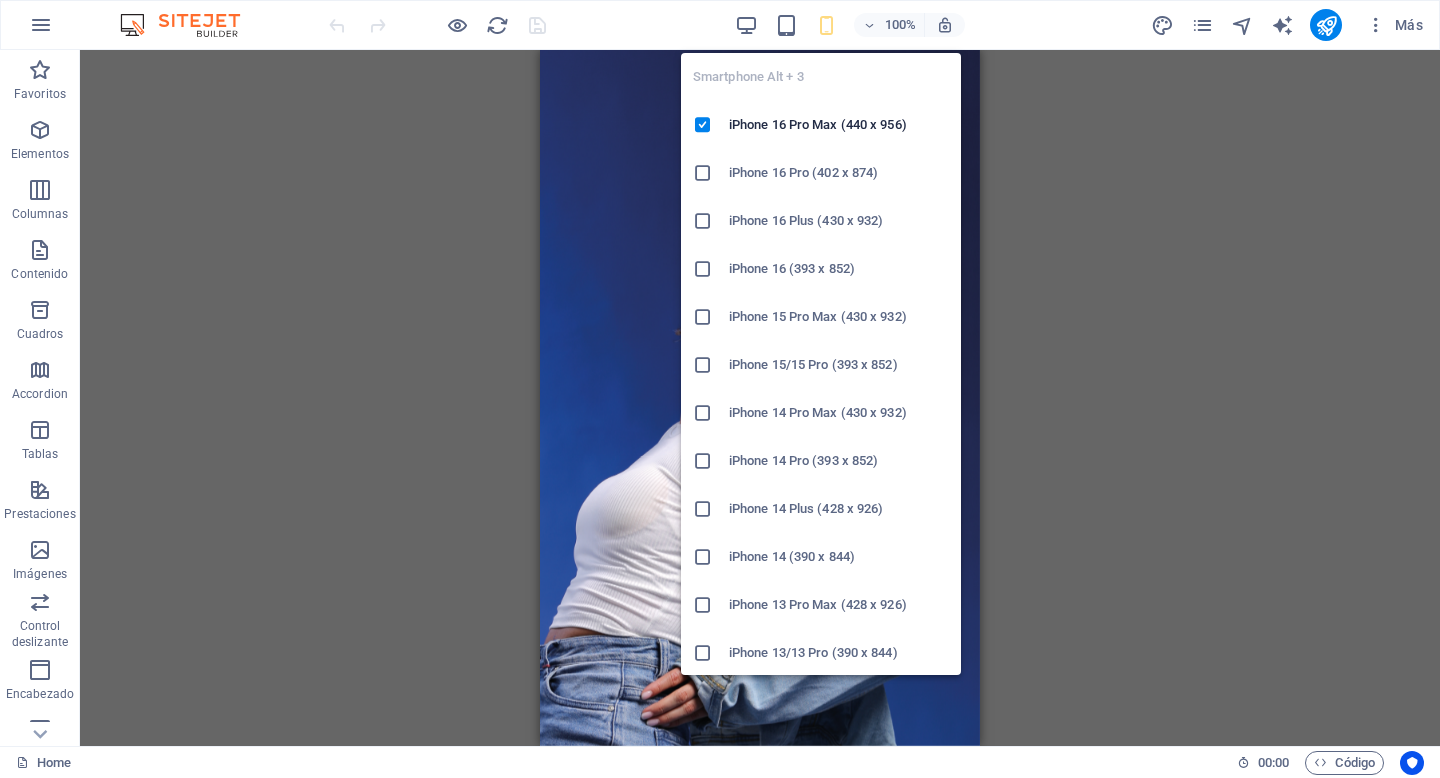 click on "Smartphone Alt + 3 iPhone 16 Pro Max (440 x 956) iPhone 16 Pro (402 x 874) iPhone 16 Plus (430 x 932) iPhone 16 (393 x 852) iPhone 15 Pro Max (430 x 932) iPhone 15/15 Pro (393 x 852) iPhone 14 Pro Max (430 x 932) iPhone 14 Pro (393 x 852) iPhone 14 Plus (428 x 926) iPhone 14 (390 x 844) iPhone 13 Pro Max (428 x 926) iPhone 13/13 Pro (390 x 844) iPhone 13 Mini (375 x 812) iPhone SE (2nd gen) (375 x 667) Galaxy S22/S23/S24 Ultra (384 x 824) Galaxy S22/S23/S24 Plus (384 x 832) Galaxy S22/S23/S24 (360 x 780) Galaxy S21 Ultra/Plus (384 x 854) Galaxy S21 (360 x 800) Galaxy S20 FE (412 x 914) Galaxy A32 (412 x 915) Pixel 9 Pro XL (428 x 926) Pixel 9/9 Pro (412 x 915) Pixel 8/8 Pro (412 x 732) Pixel 7/7 Pro (412 x 915) Pixel 6/6 Pro (412 x 915) Huawei P60 Pro (412 x 915) Huawei Mate 50 Pro (412 x 932) Huawei P50 Pro (412 x 915) Xiaomi 13 Pro (412 x 915) Xiaomi 12 Pro (412 x 915) Xiaomi Redmi Note 12 Pro (412 x 915)" at bounding box center (821, 845) 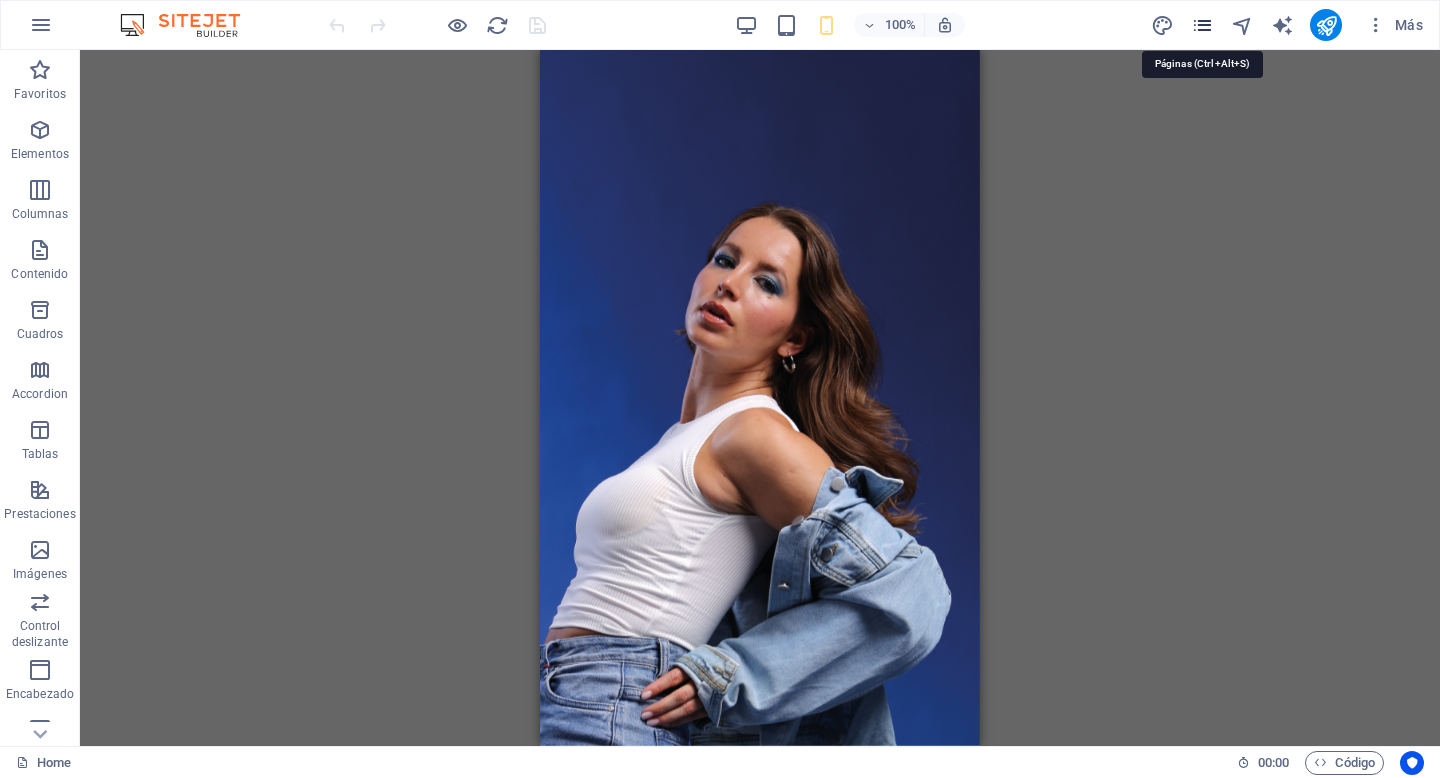 click at bounding box center (1202, 25) 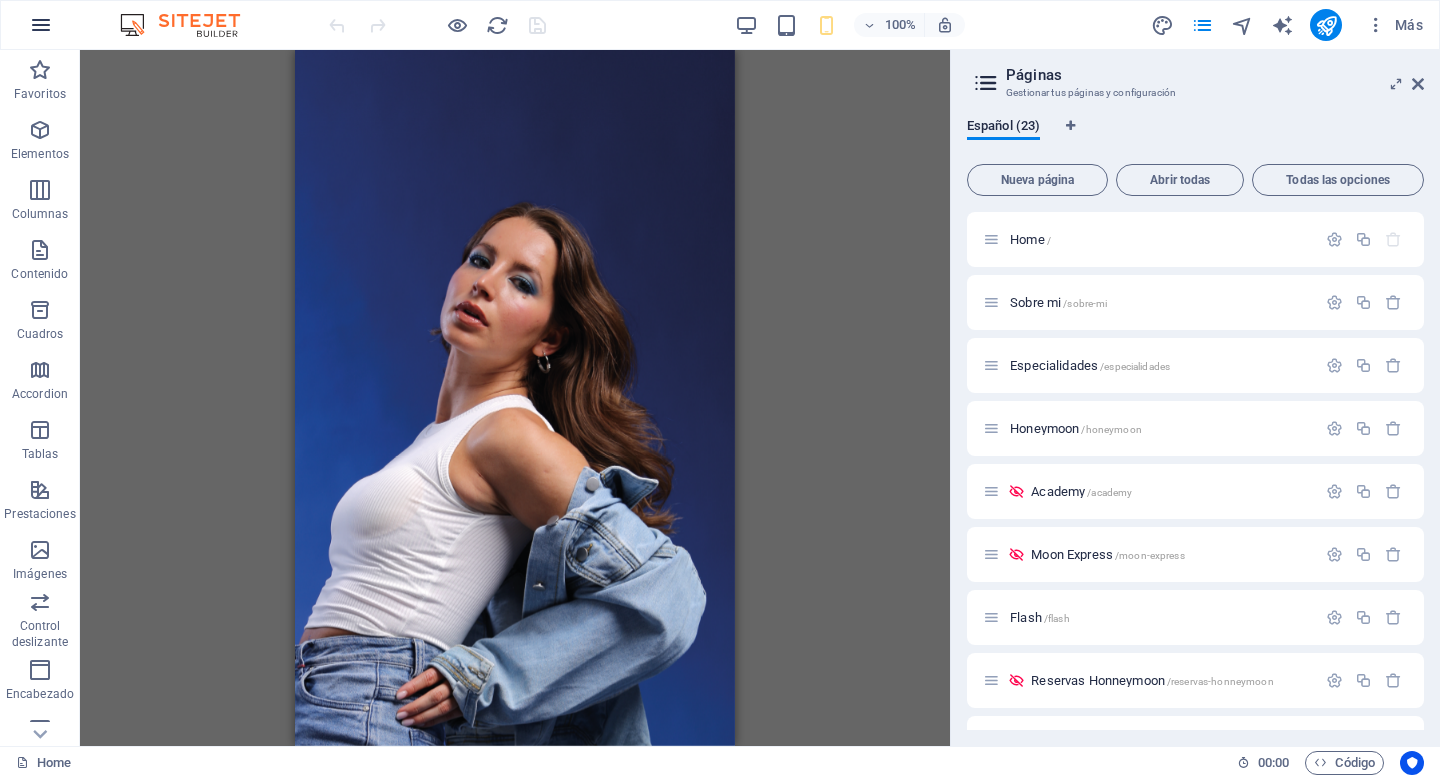 click at bounding box center [41, 25] 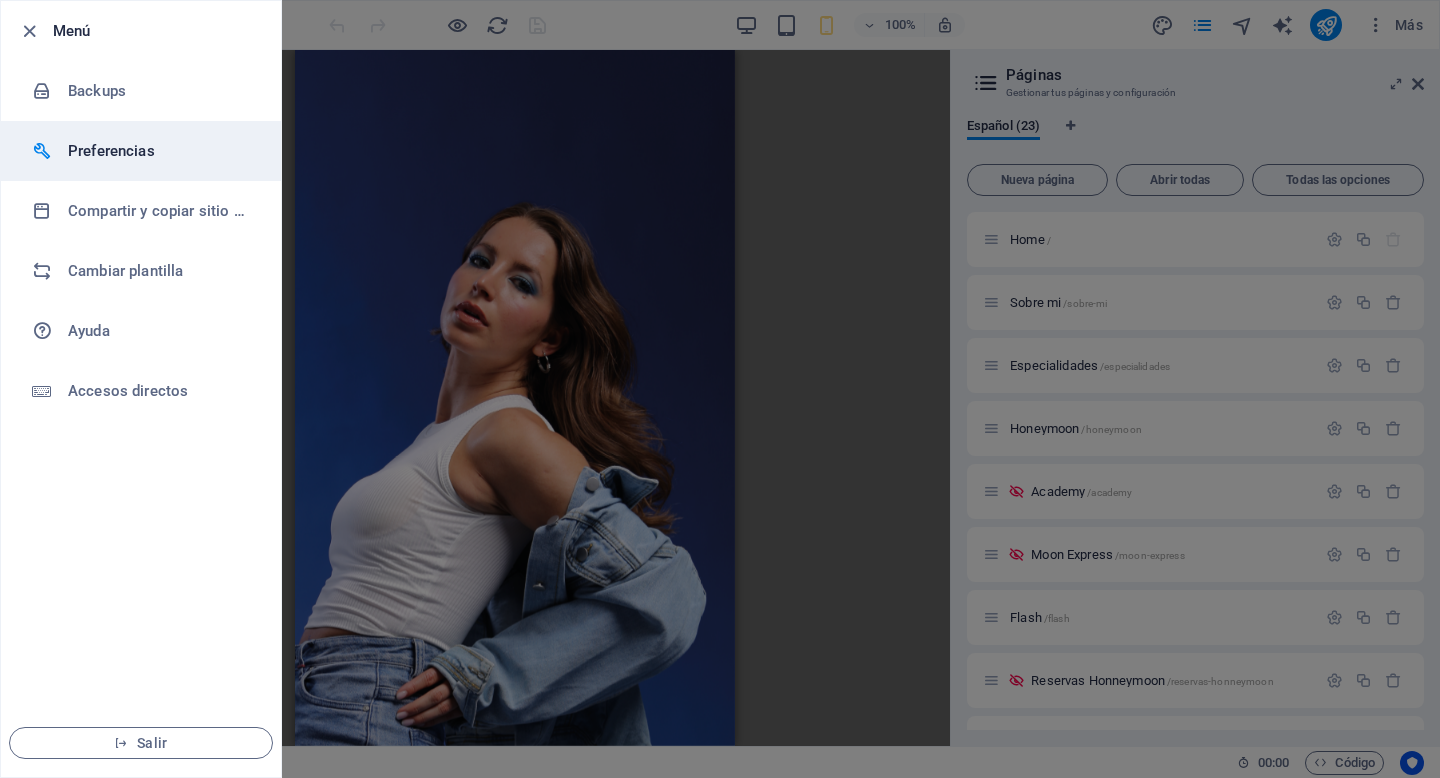 click on "Preferencias" at bounding box center [160, 151] 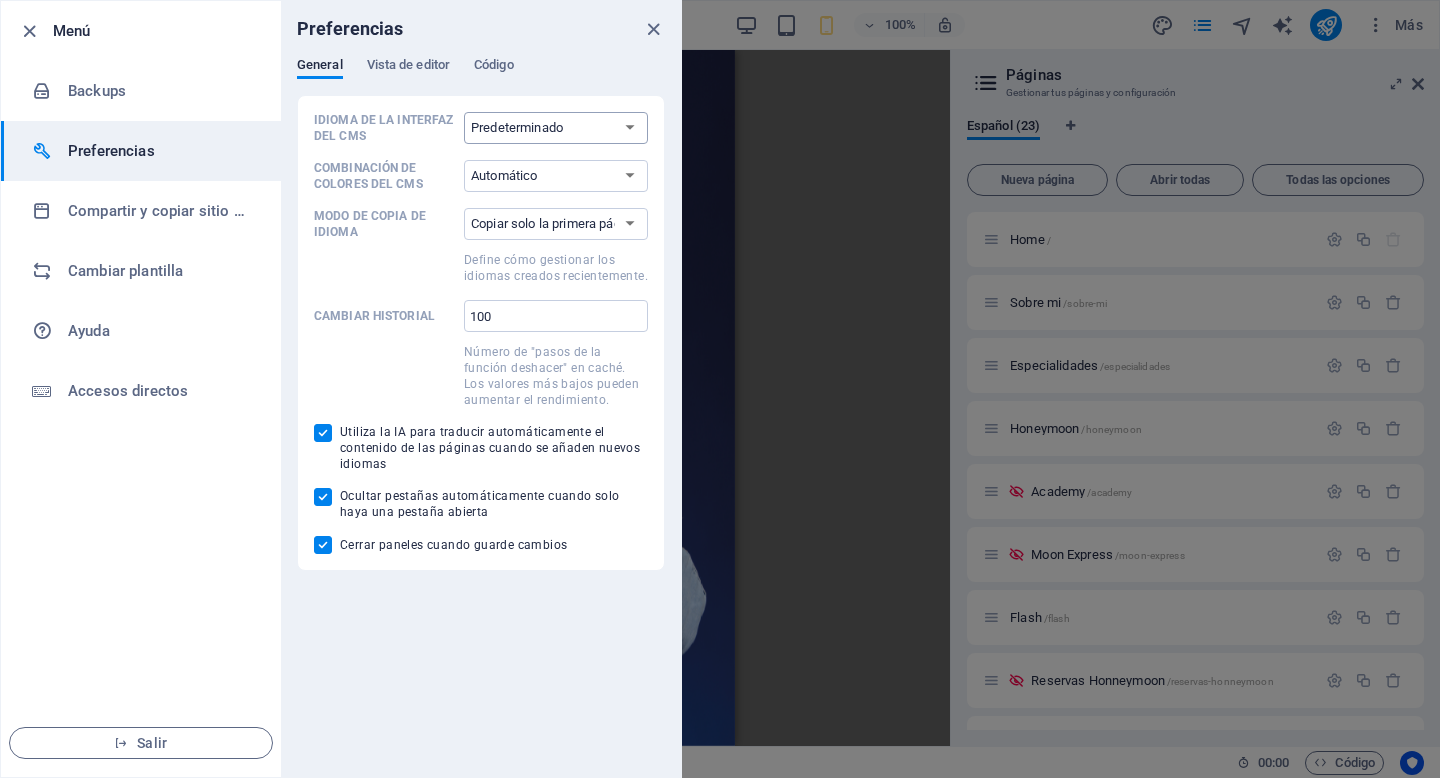 click on "Predeterminado Deutsch English Español Français Magyar Italiano Nederlands Polski Português русский язык Svenska Türkçe 日本語" at bounding box center (556, 128) 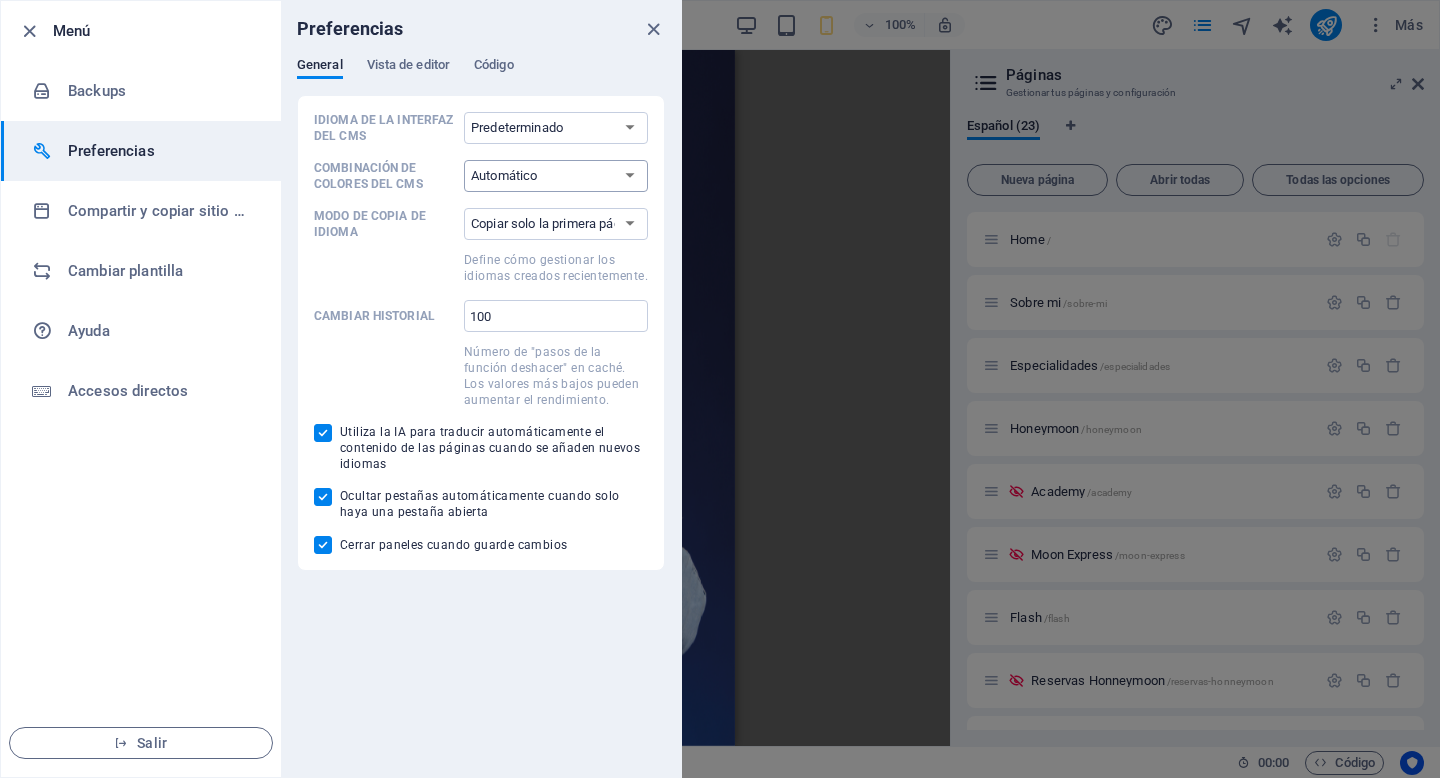 click on "Automático Oscuro Claro" at bounding box center [556, 176] 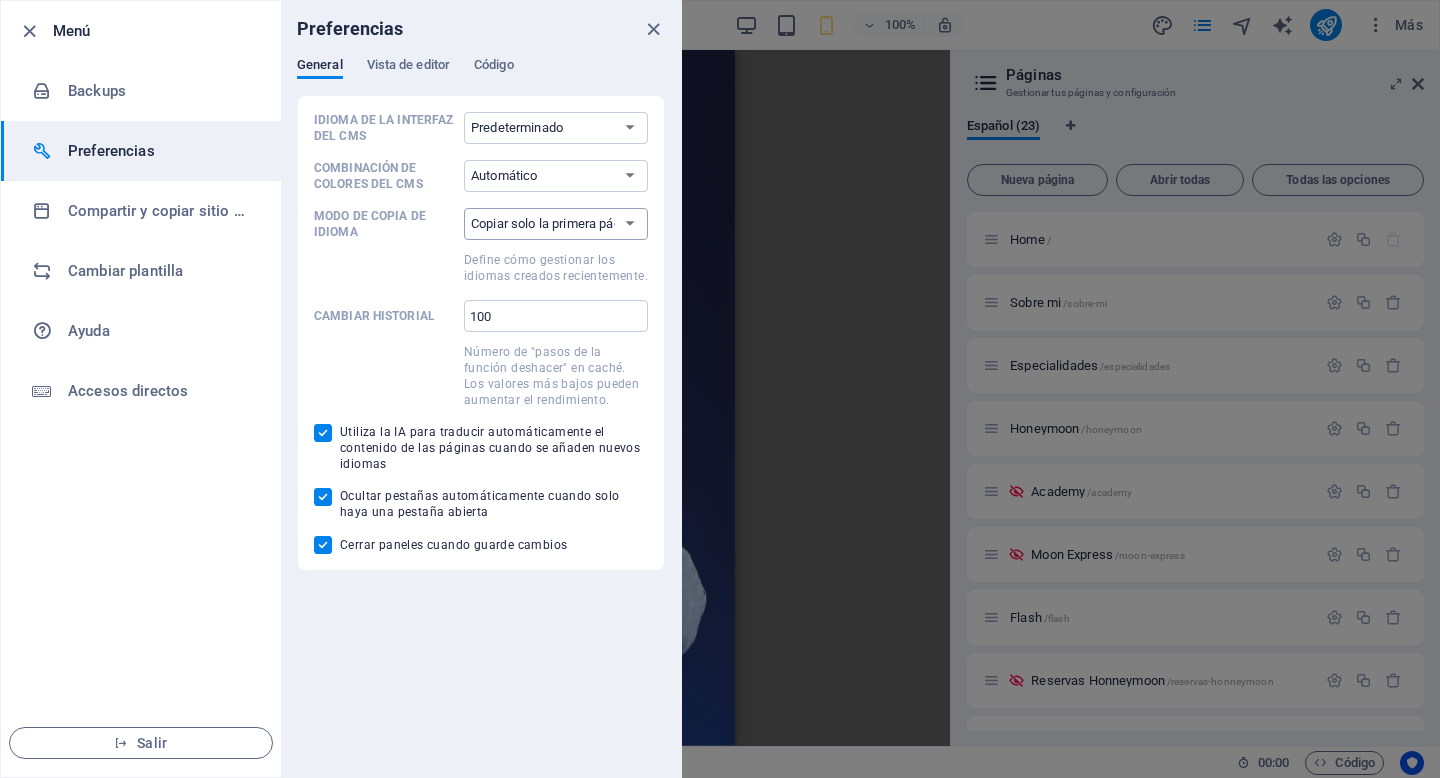 click on "Copiar solo la primera página Copiar todas las páginas" at bounding box center (556, 224) 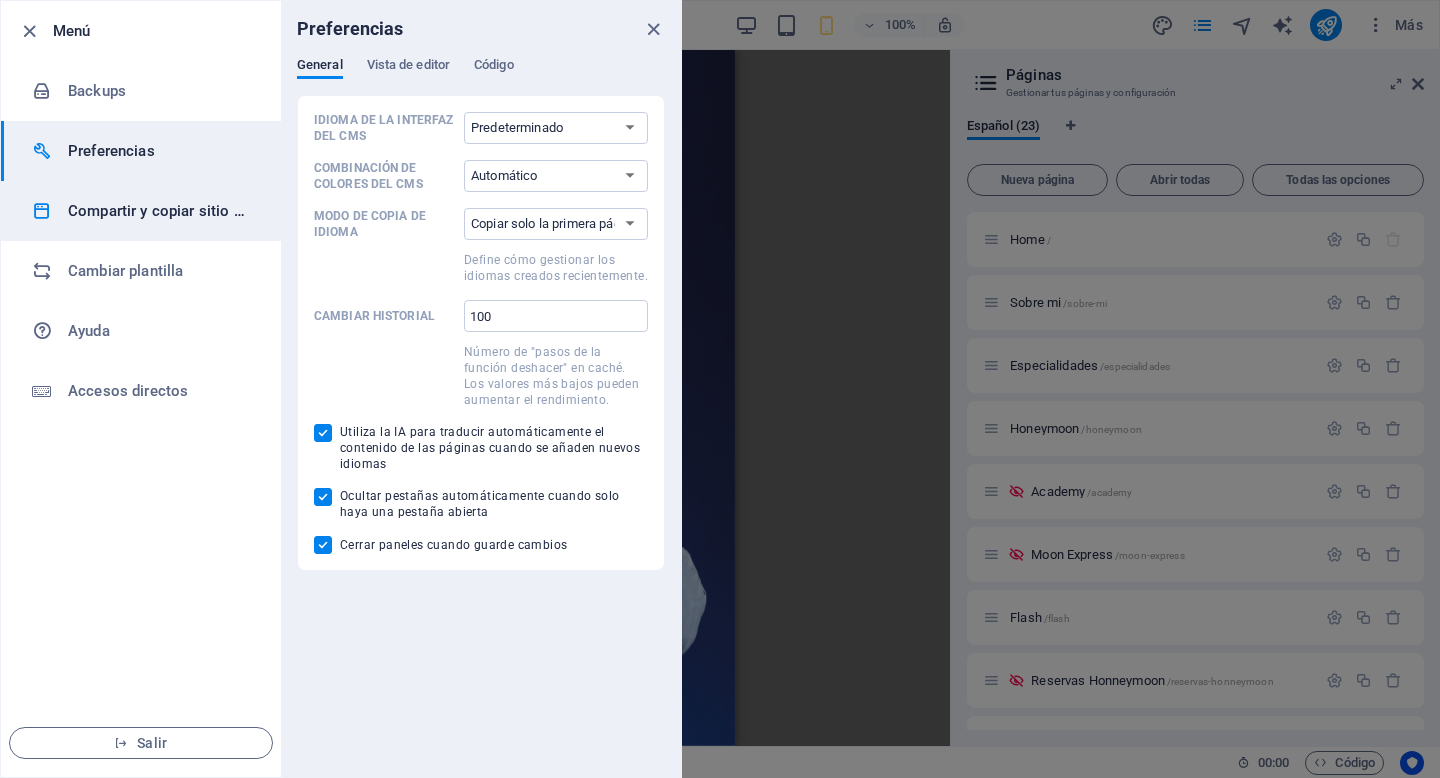 click on "Compartir y copiar sitio web" at bounding box center (160, 211) 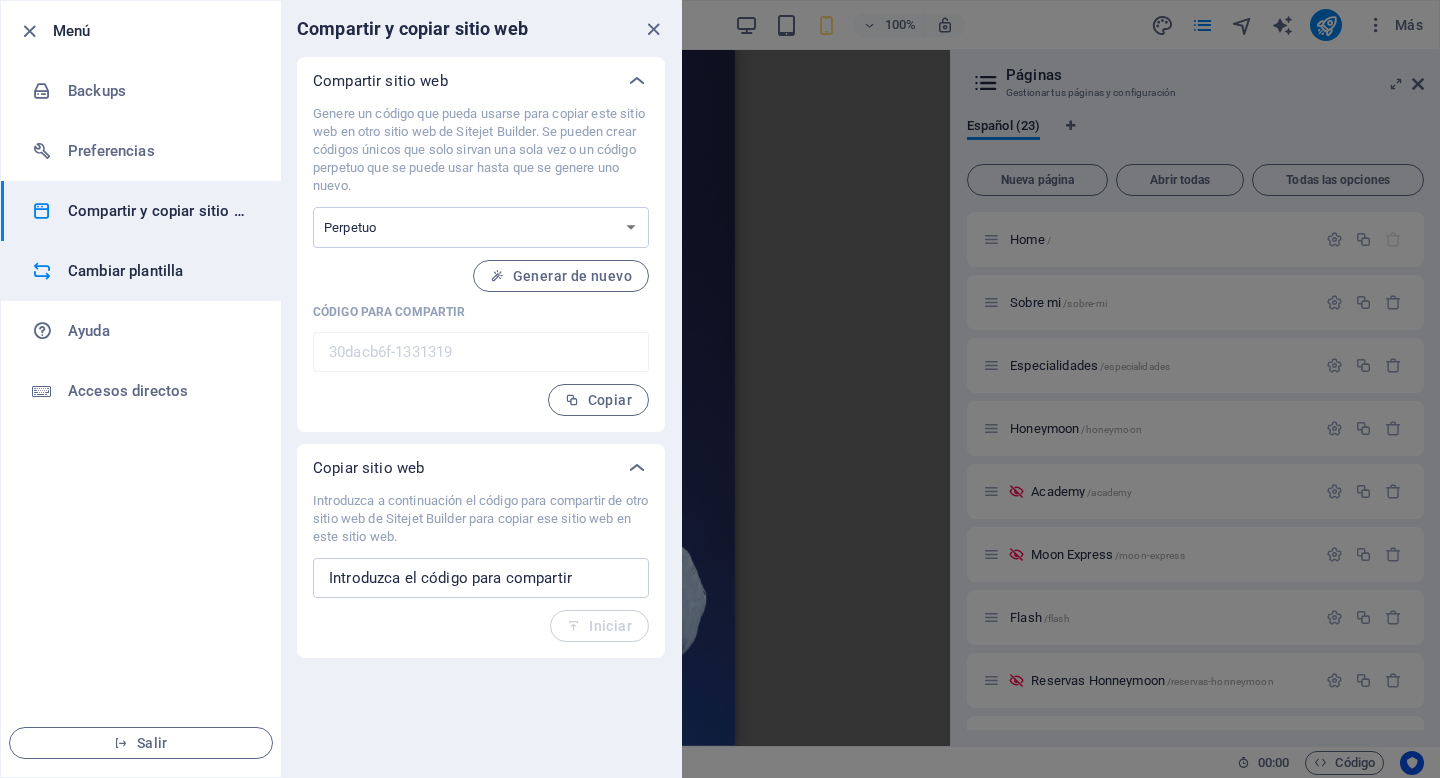 click on "Cambiar plantilla" at bounding box center [141, 271] 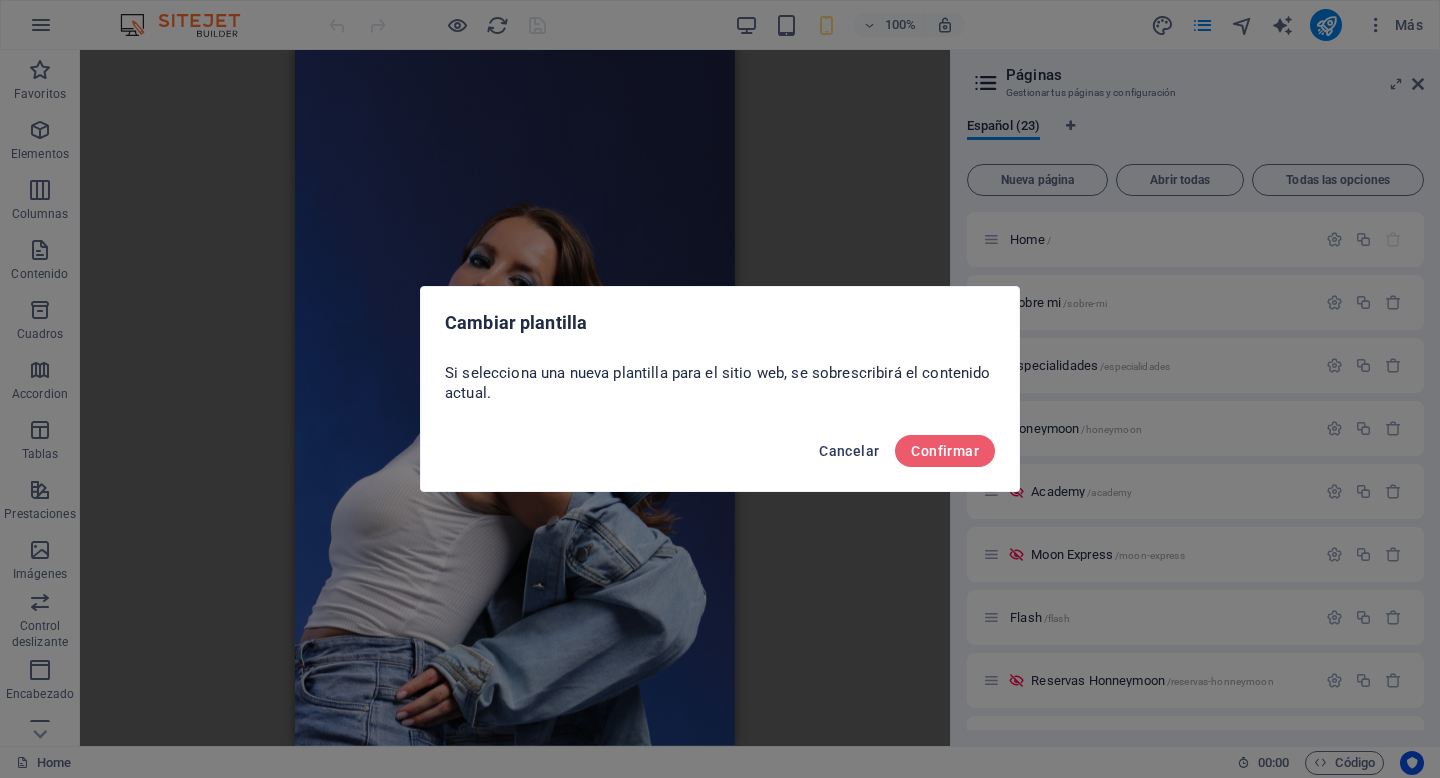 click on "Cancelar" at bounding box center (849, 451) 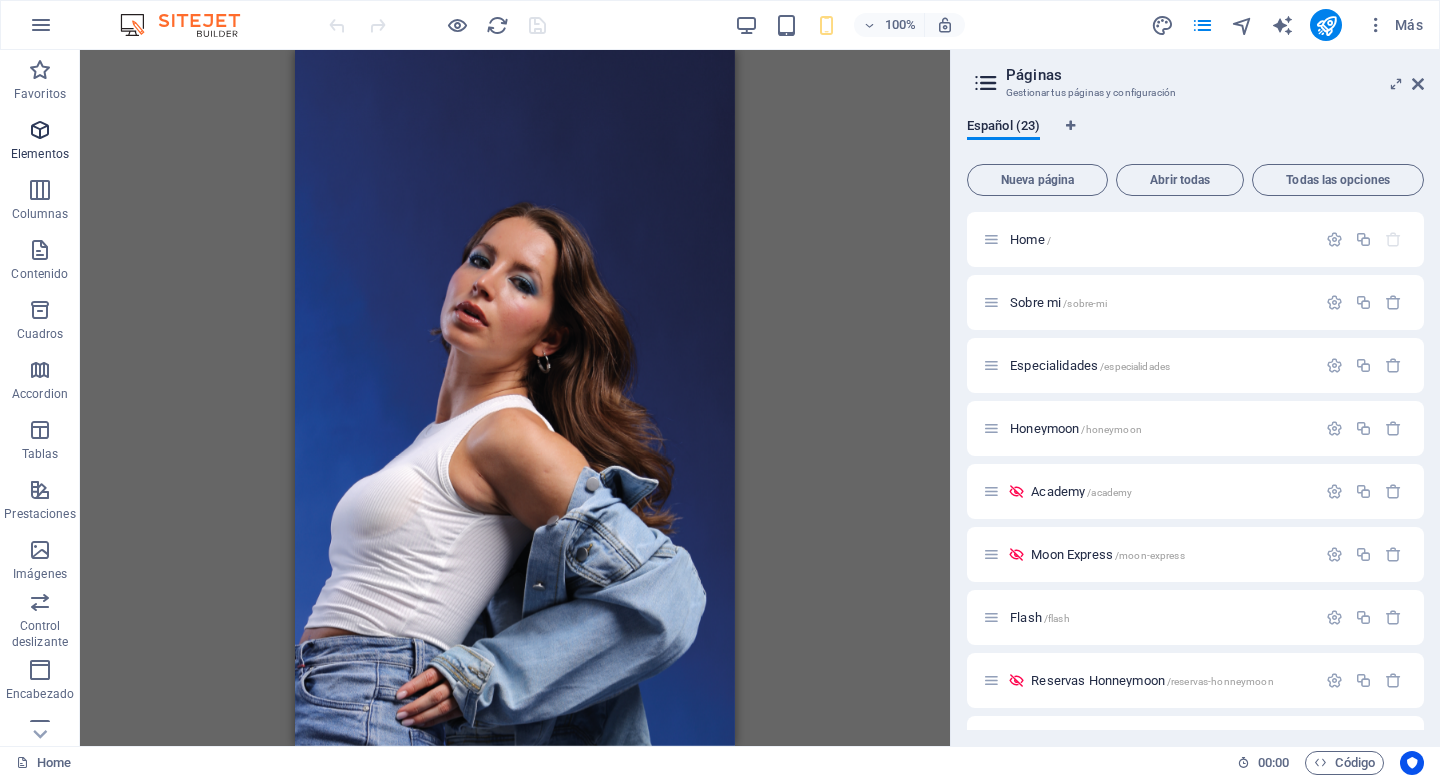 click at bounding box center (40, 130) 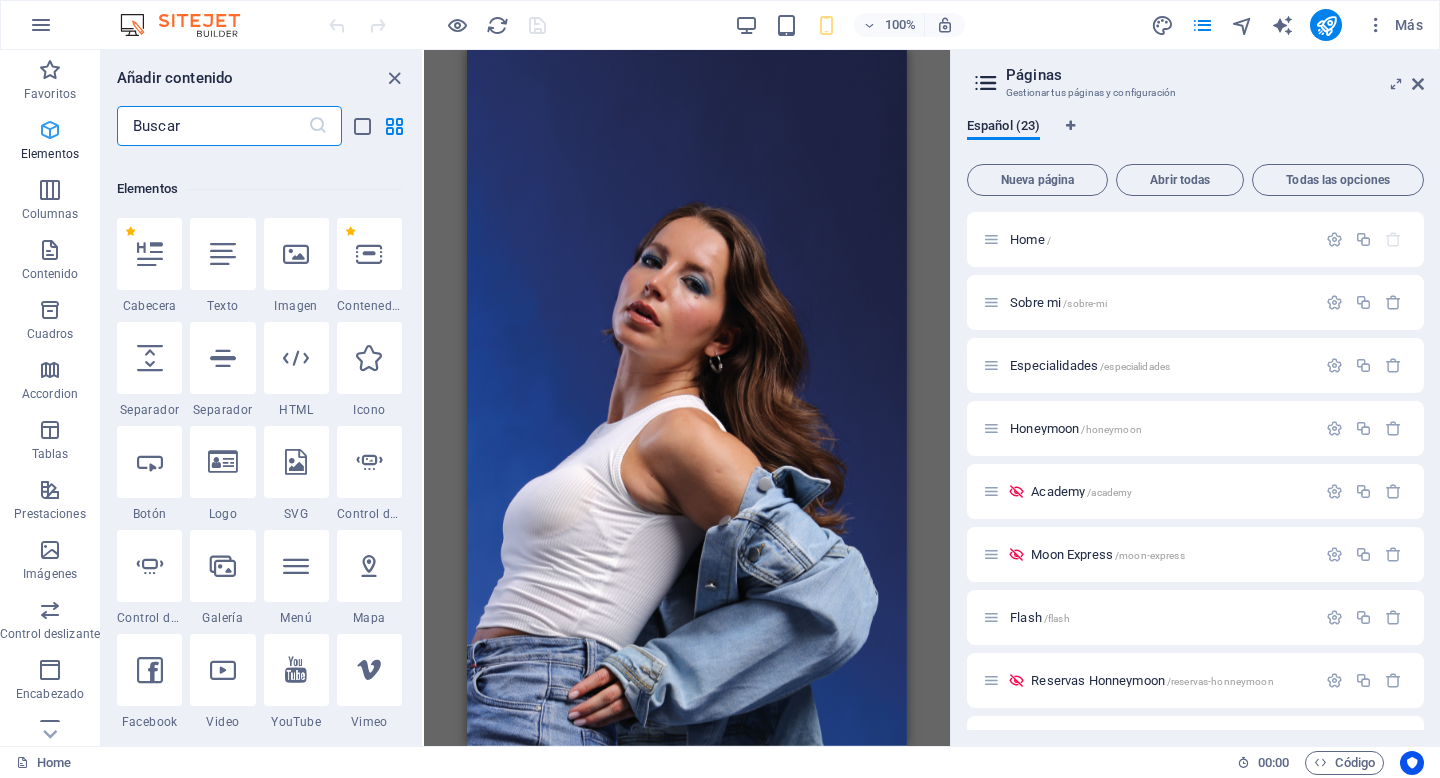 scroll, scrollTop: 377, scrollLeft: 0, axis: vertical 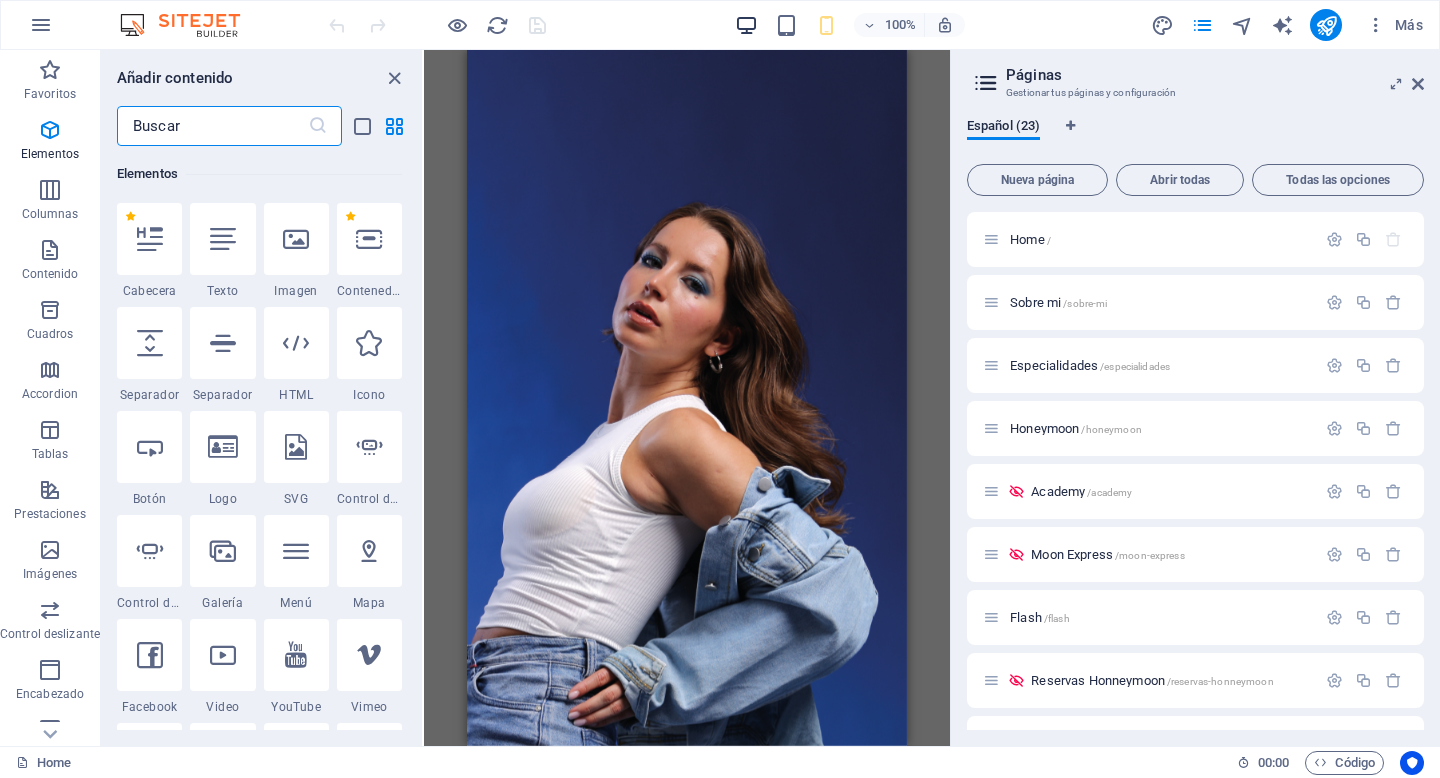 click at bounding box center (746, 25) 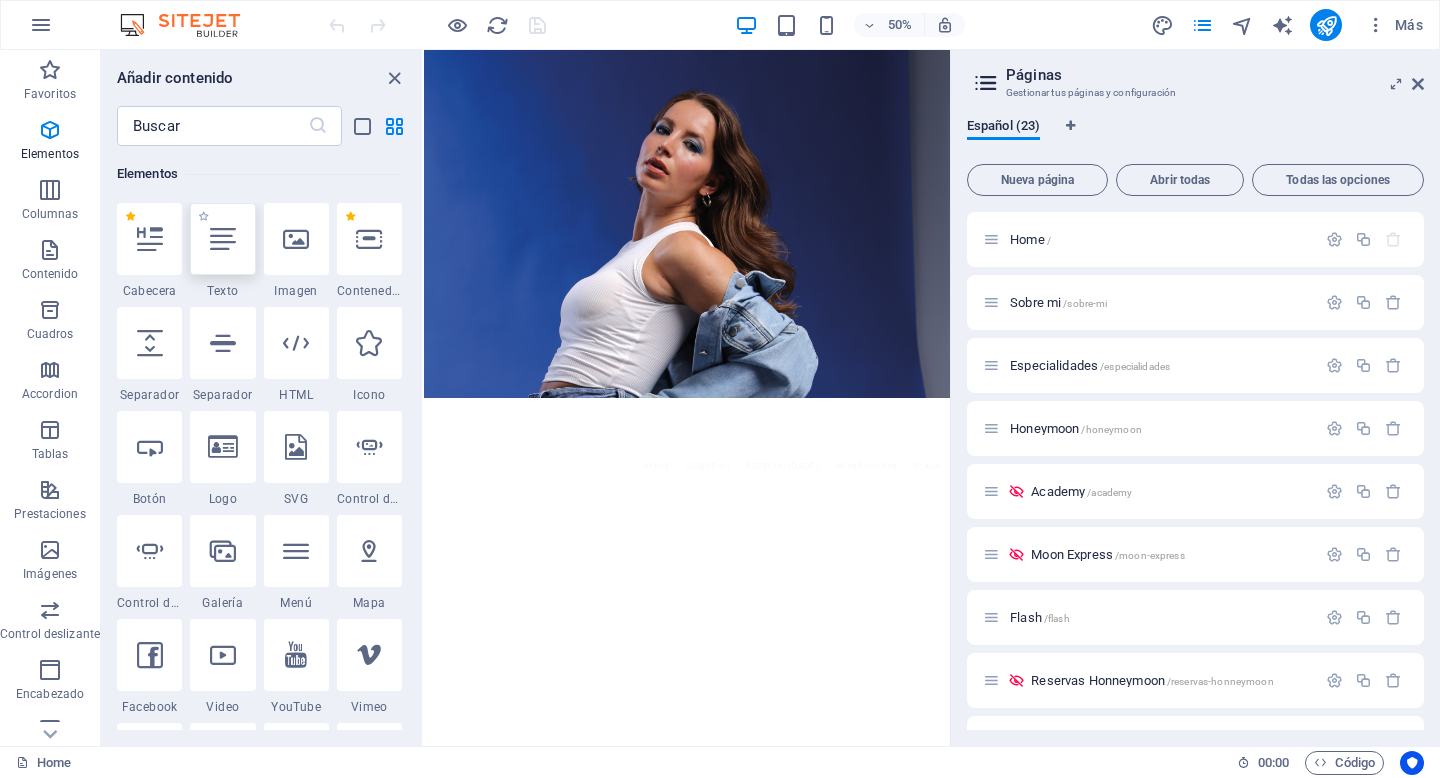 click at bounding box center (222, 239) 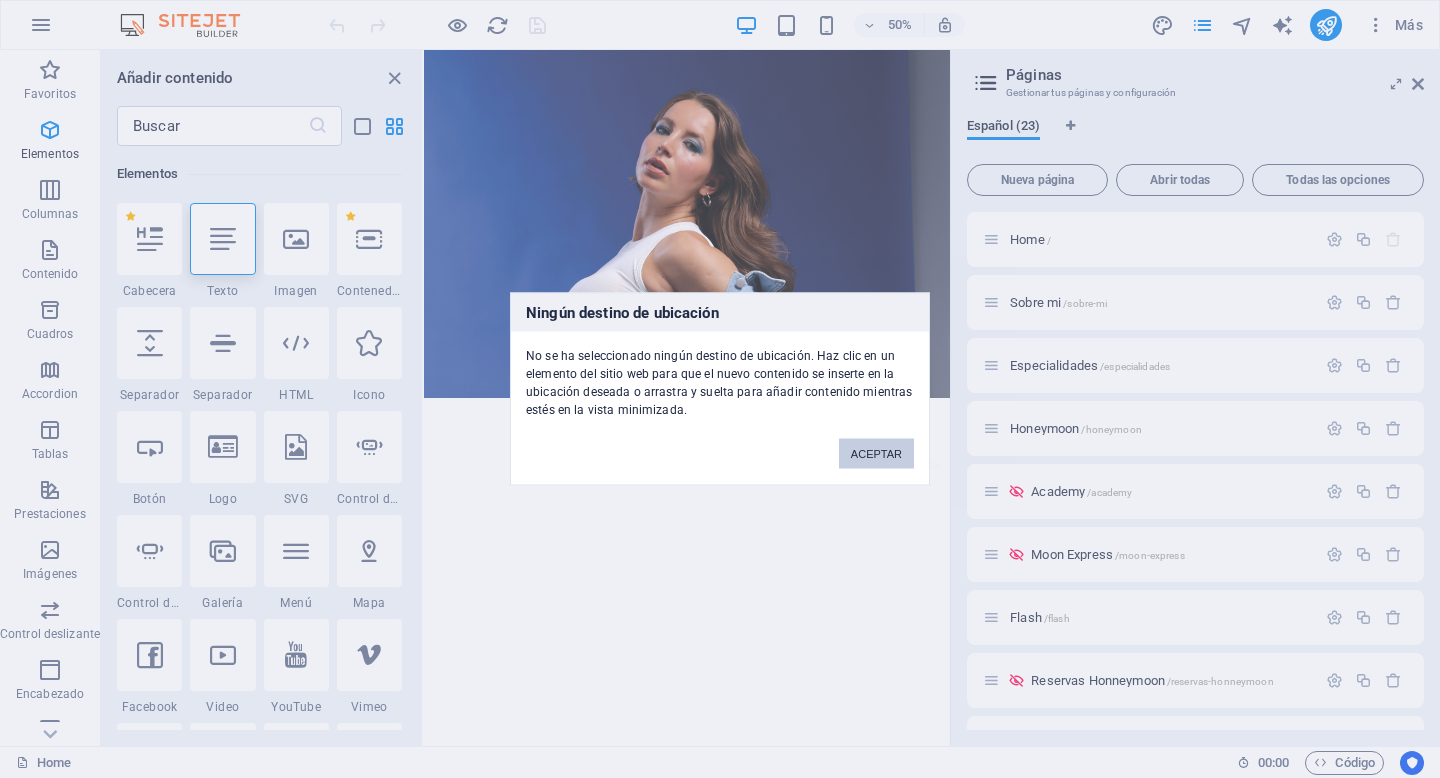 drag, startPoint x: 875, startPoint y: 461, endPoint x: 901, endPoint y: 822, distance: 361.9351 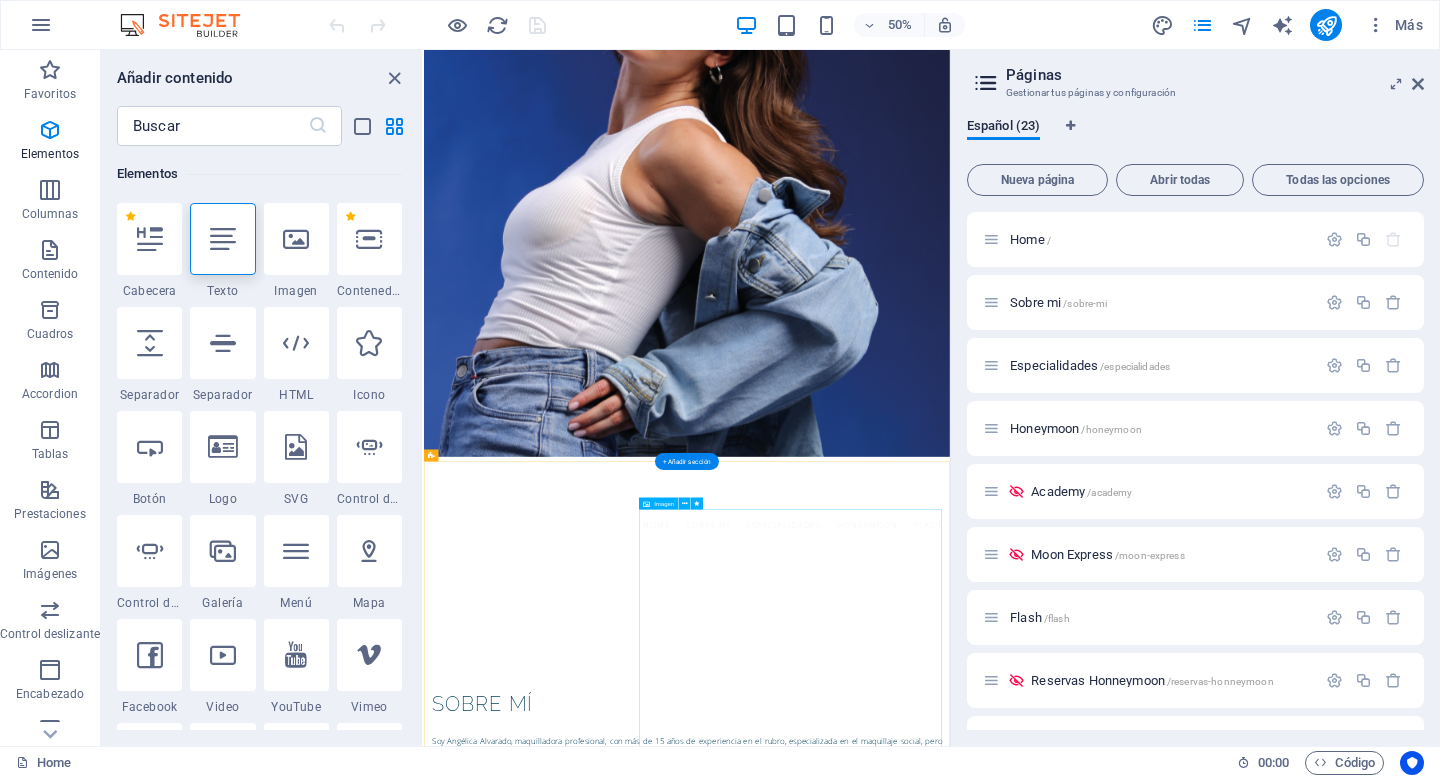 scroll, scrollTop: 587, scrollLeft: 0, axis: vertical 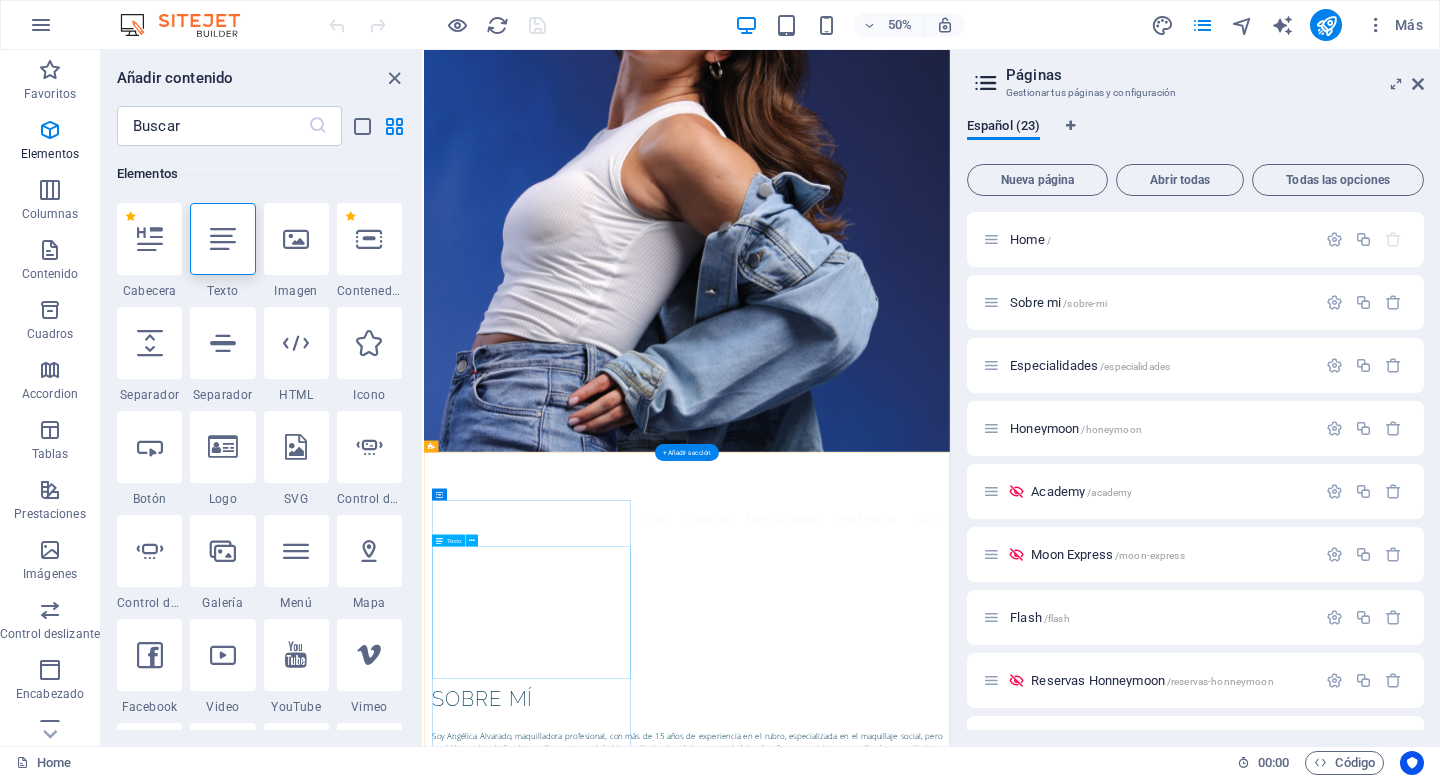 click on "Soy [NAME] [LAST], maquilladora profesional, con más de 15 años de experiencia en el rubro, especializada en el maquillaje social, pero también me he dedicado ampliamente en el ámbito audiovisual, artístico y teatral. Además, ofrezco servicios personalizados para distintos proyectos creativos y clases de automaquillaje. Actualmente me encuentro en [CITY] de Chile, pero como alma libre que soy, feliz me muevo al llamado del arte." at bounding box center (950, 1471) 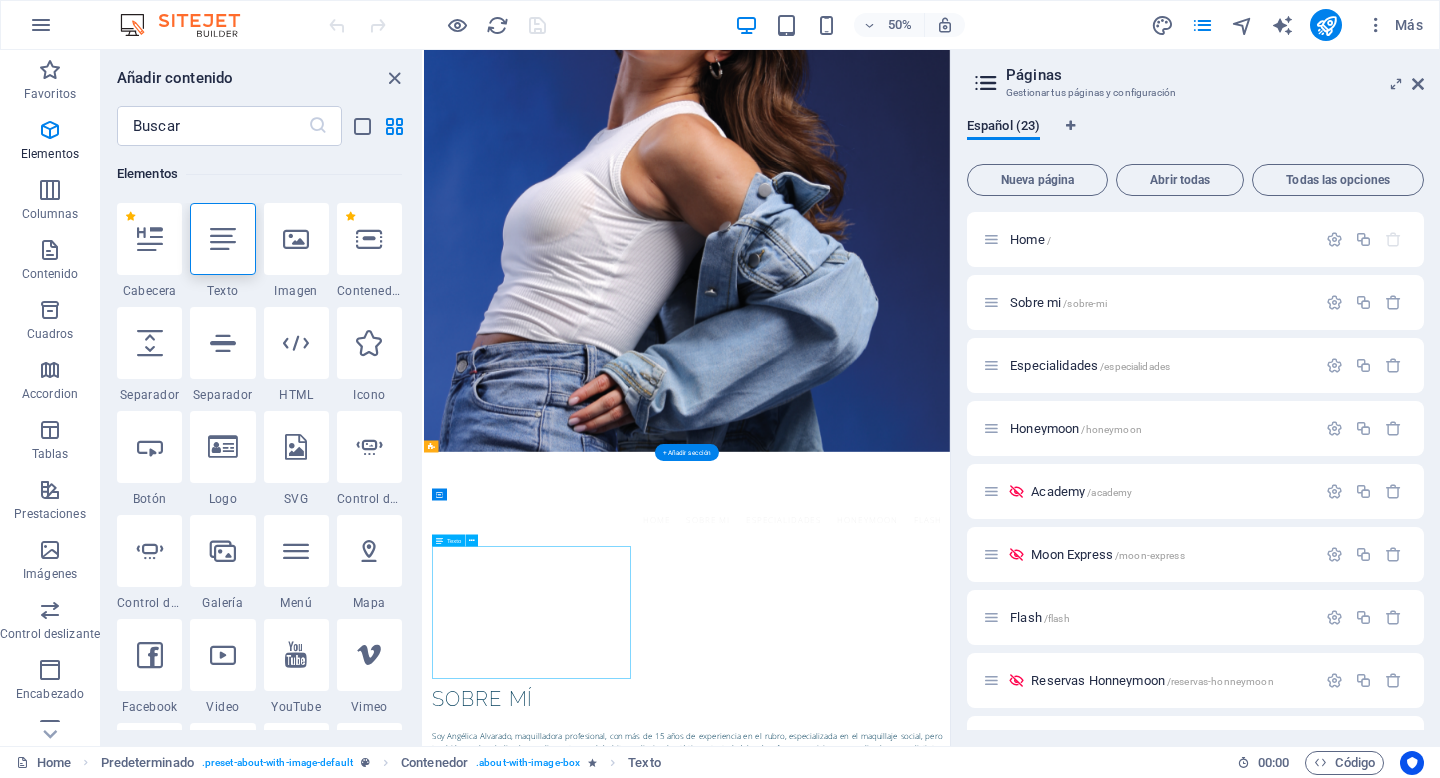 click on "Soy [NAME] [LAST], maquilladora profesional, con más de 15 años de experiencia en el rubro, especializada en el maquillaje social, pero también me he dedicado ampliamente en el ámbito audiovisual, artístico y teatral. Además, ofrezco servicios personalizados para distintos proyectos creativos y clases de automaquillaje. Actualmente me encuentro en [CITY] de Chile, pero como alma libre que soy, feliz me muevo al llamado del arte." at bounding box center [950, 1471] 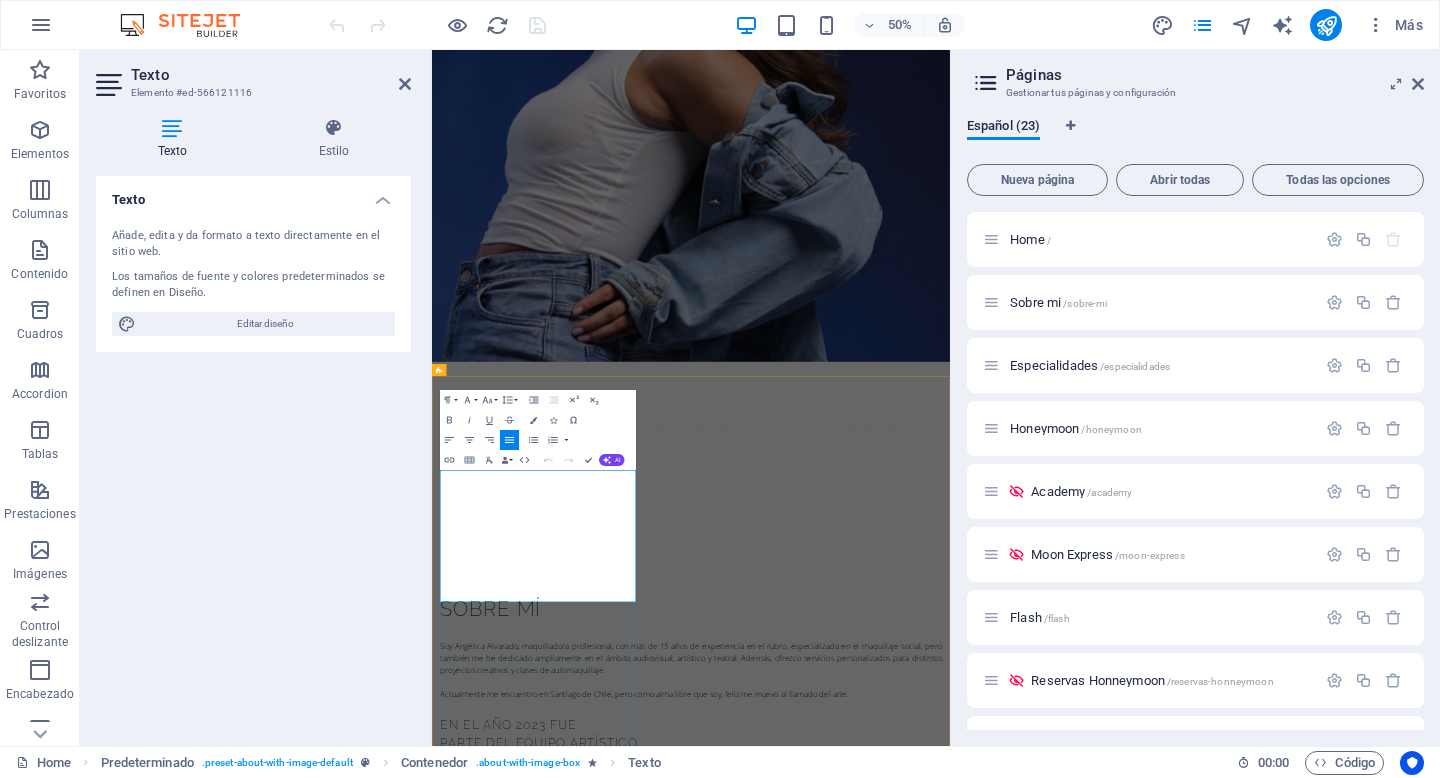 scroll, scrollTop: 785, scrollLeft: 0, axis: vertical 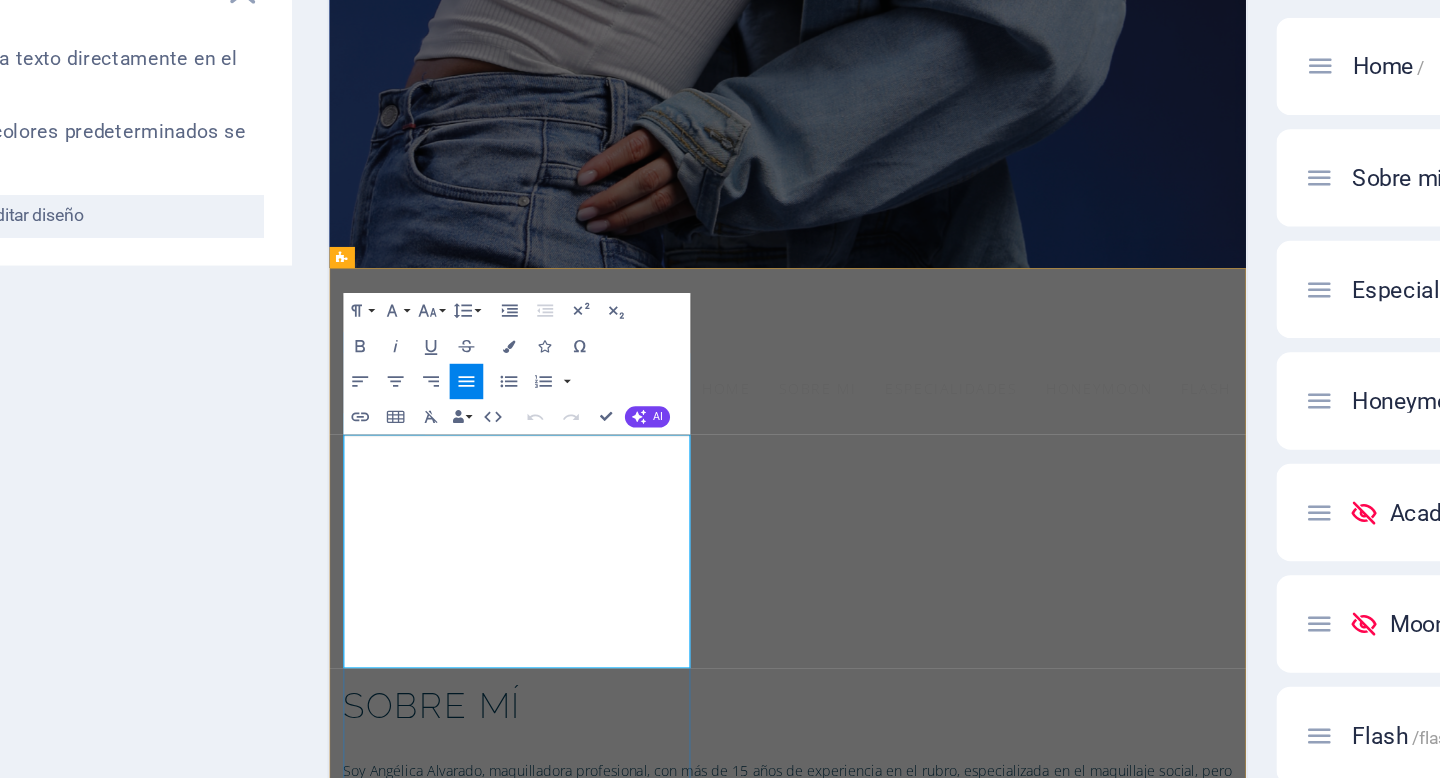 click on "Soy Angélica Alvarado, maquilladora profesional, con más de 15 años de experiencia en el rubro, especializada en el maquillaje social, pero también me he dedicado ampliamente en el ámbito audiovisual, artístico y teatral. Además, ofrezco servicios personalizados para distintos proyectos creativos y clases de automaquillaje." at bounding box center (847, 930) 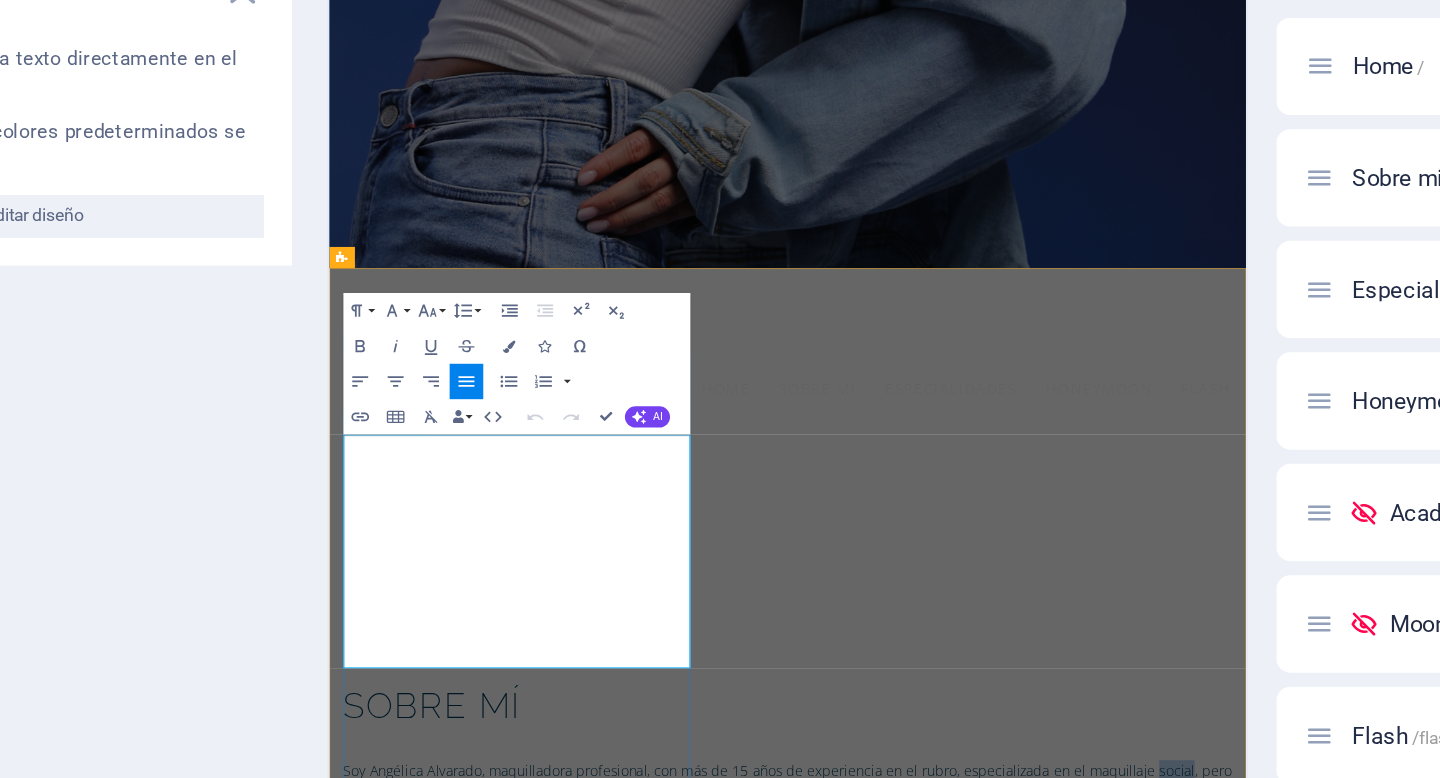 click on "Soy Angélica Alvarado, maquilladora profesional, con más de 15 años de experiencia en el rubro, especializada en el maquillaje social, pero también me he dedicado ampliamente en el ámbito audiovisual, artístico y teatral. Además, ofrezco servicios personalizados para distintos proyectos creativos y clases de automaquillaje." at bounding box center (847, 930) 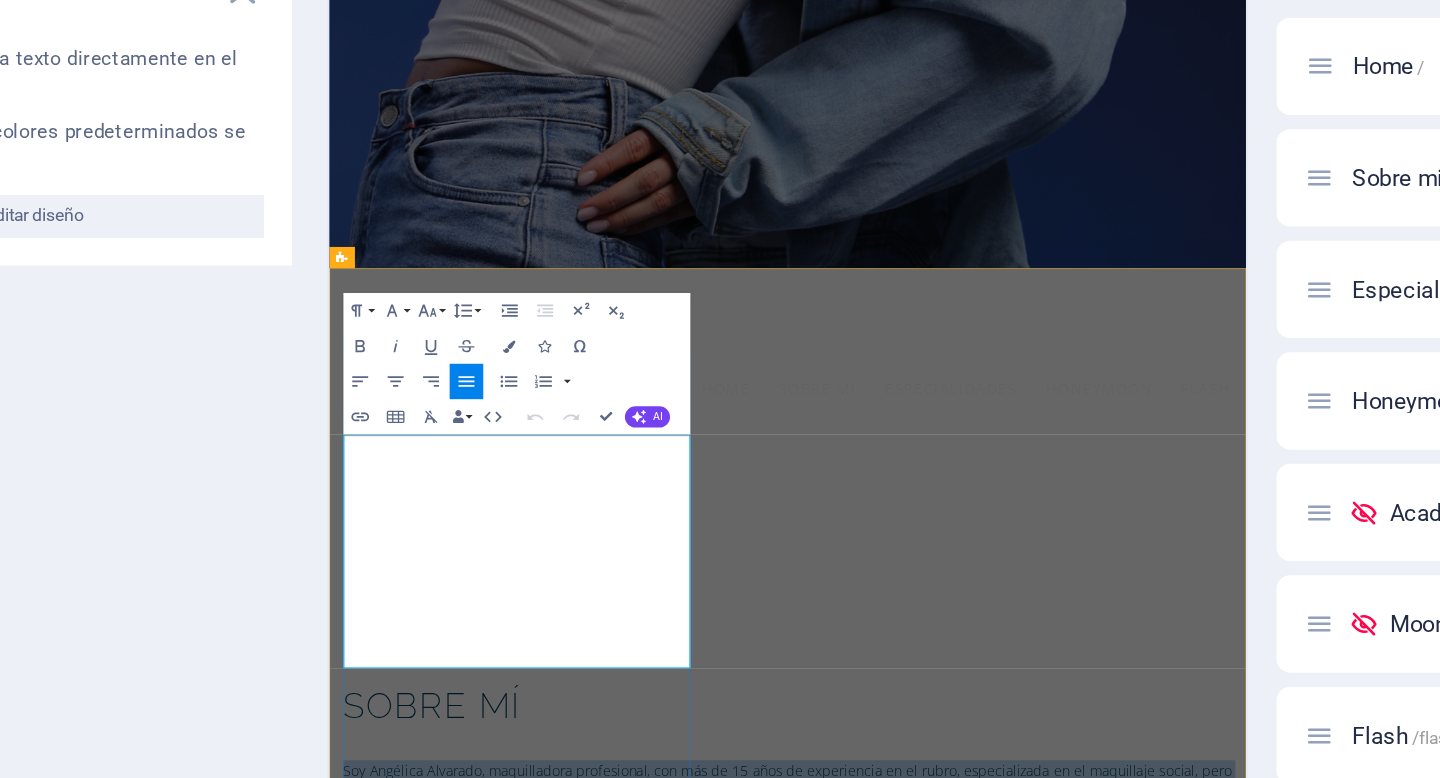 drag, startPoint x: 493, startPoint y: 772, endPoint x: 346, endPoint y: 539, distance: 275.4959 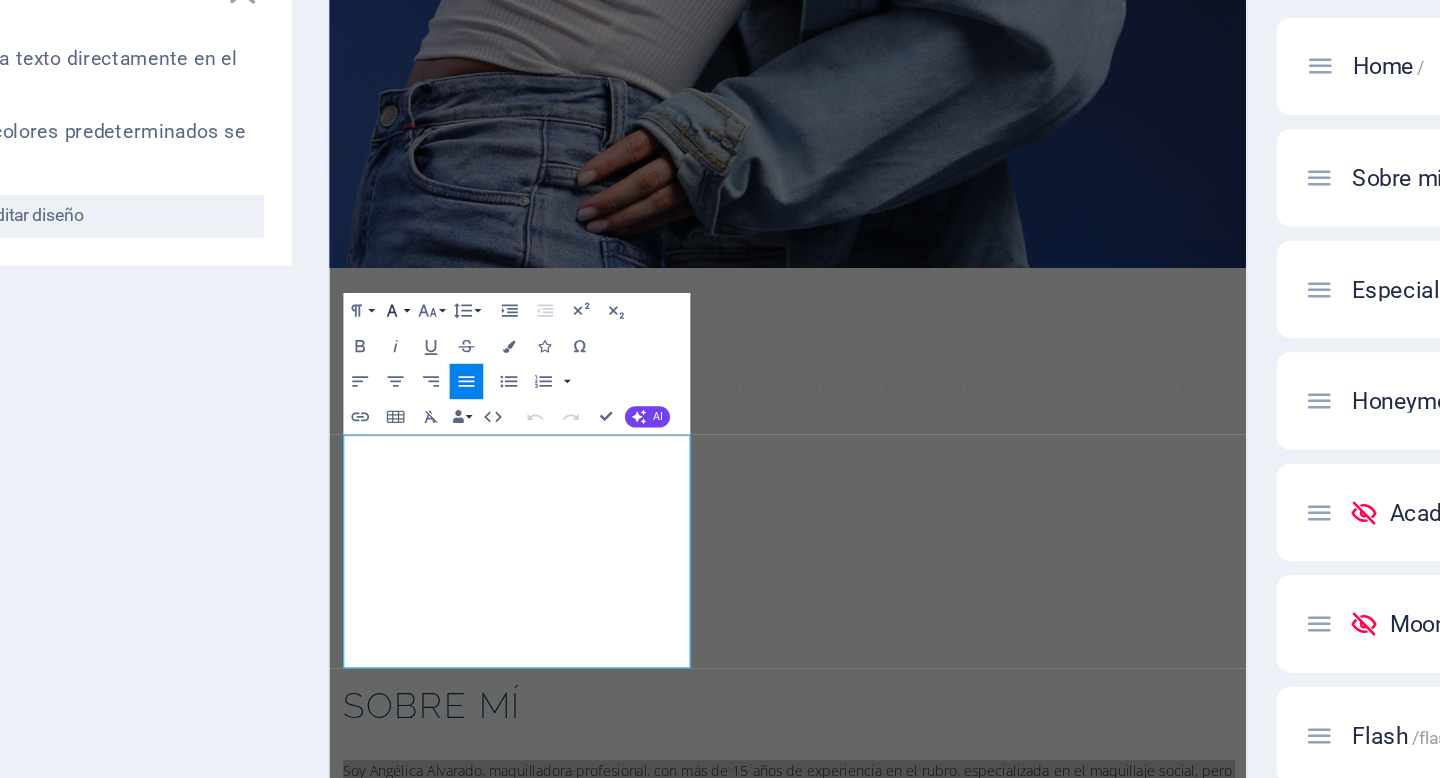 click 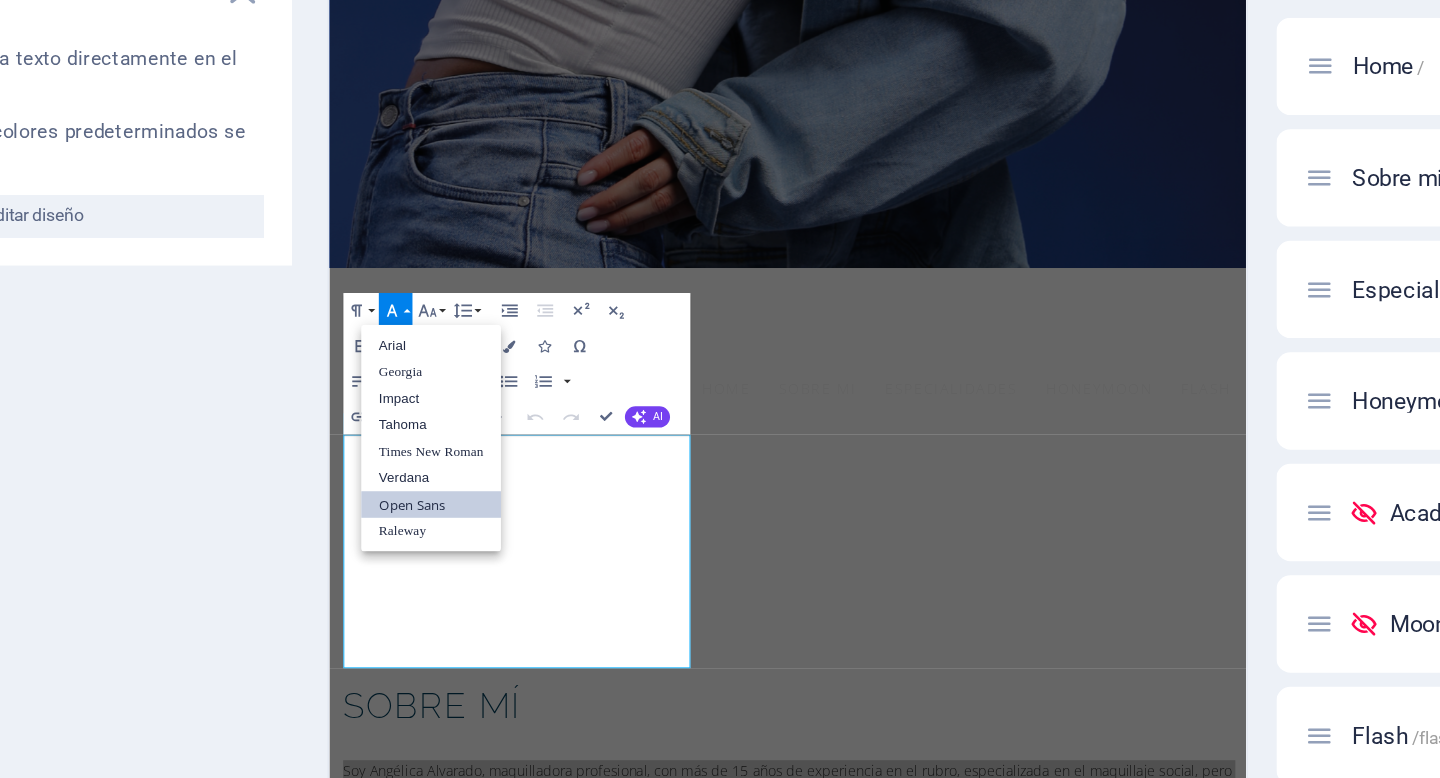 scroll, scrollTop: 0, scrollLeft: 0, axis: both 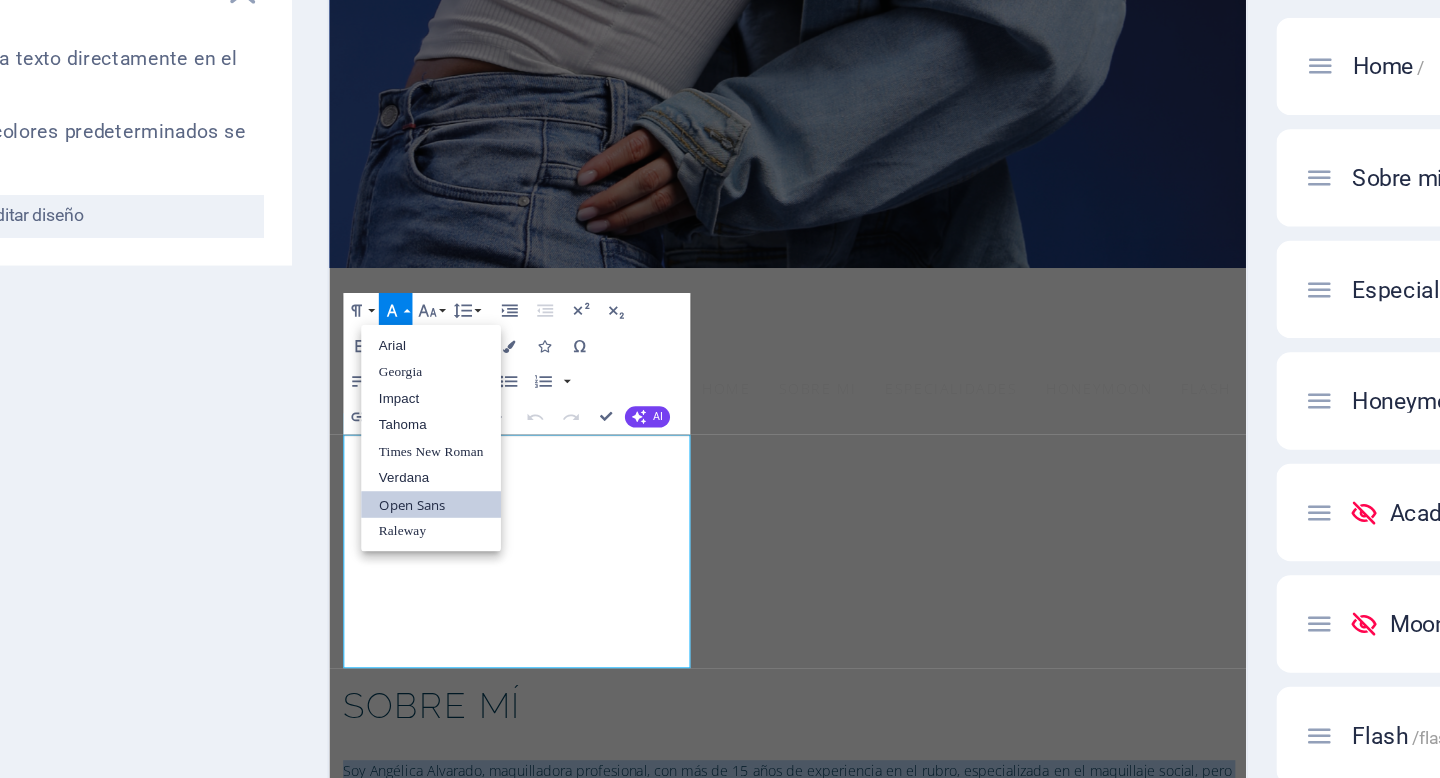 click on "Open Sans" at bounding box center [489, 487] 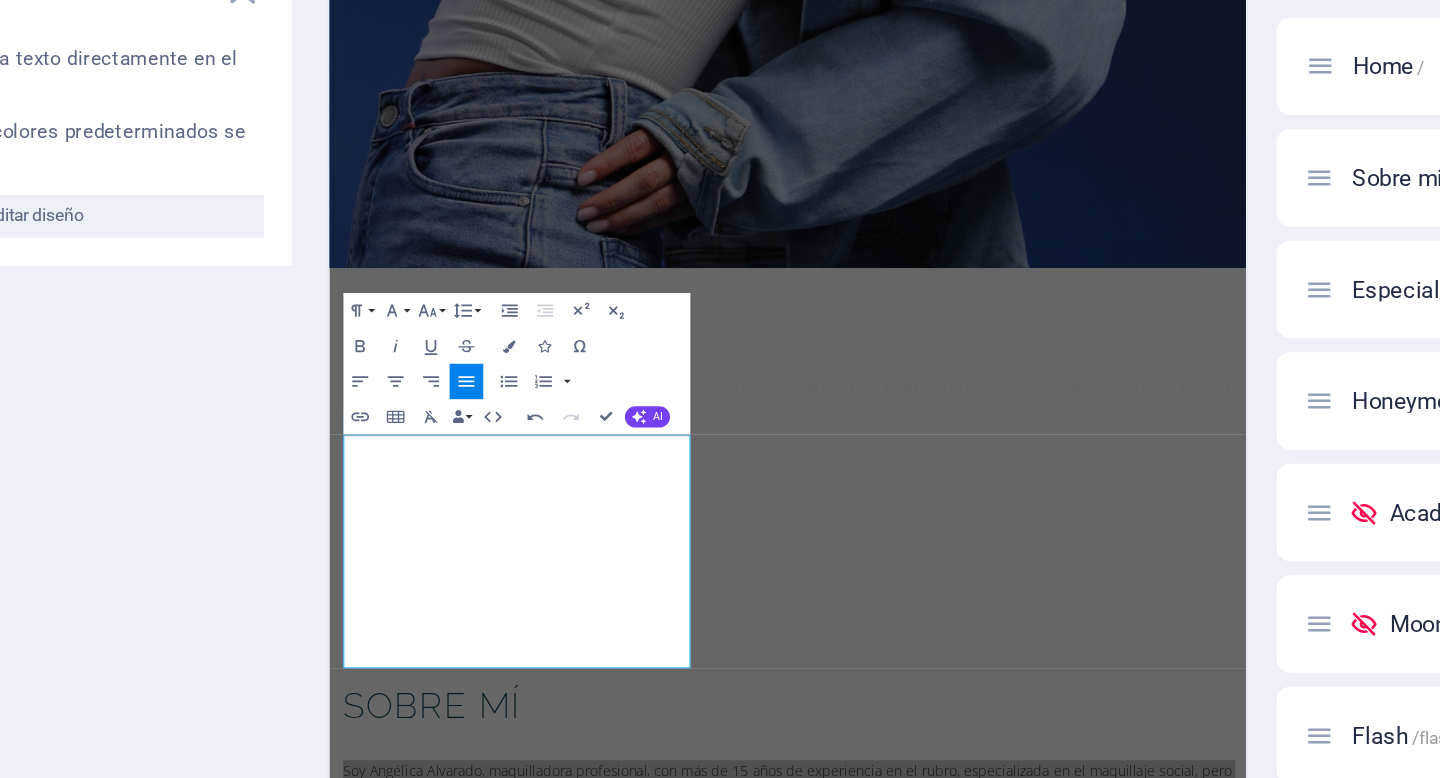click on "Texto Añade, edita y da formato a texto directamente en el sitio web. Los tamaños de fuente y colores predeterminados se definen en Diseño. Editar diseño Alineación Alineado a la izquierda Centrado Alineado a la derecha" at bounding box center (253, 453) 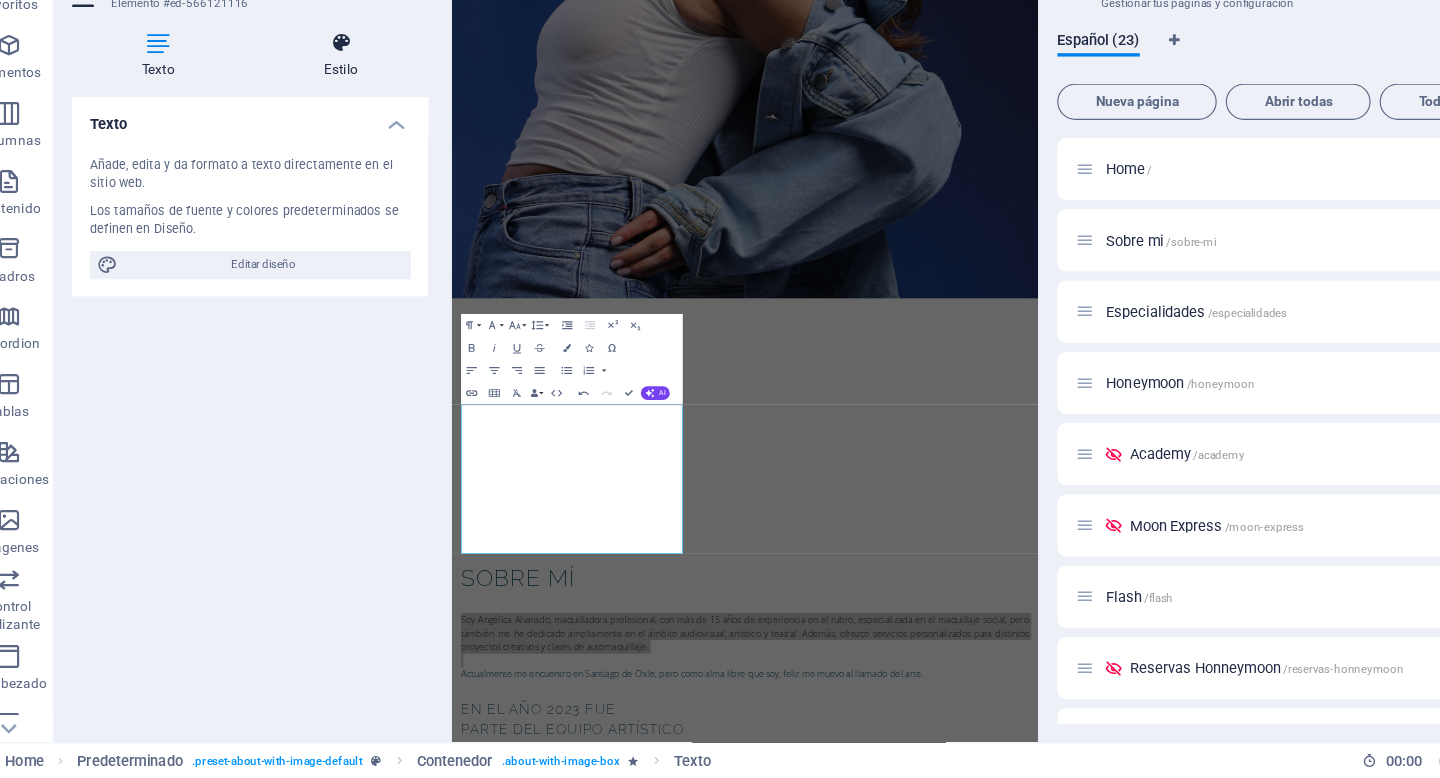 click on "Estilo" at bounding box center [334, 139] 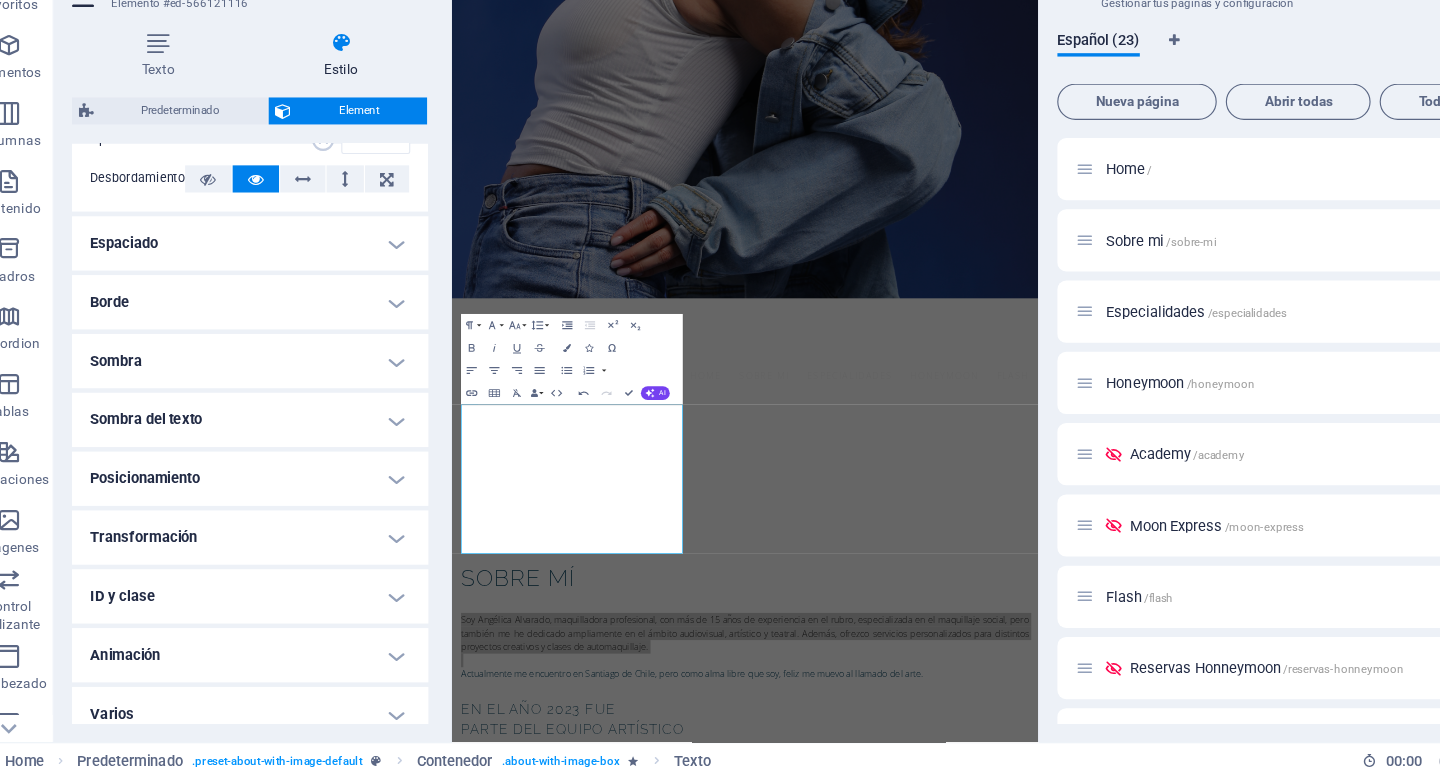 scroll, scrollTop: 348, scrollLeft: 0, axis: vertical 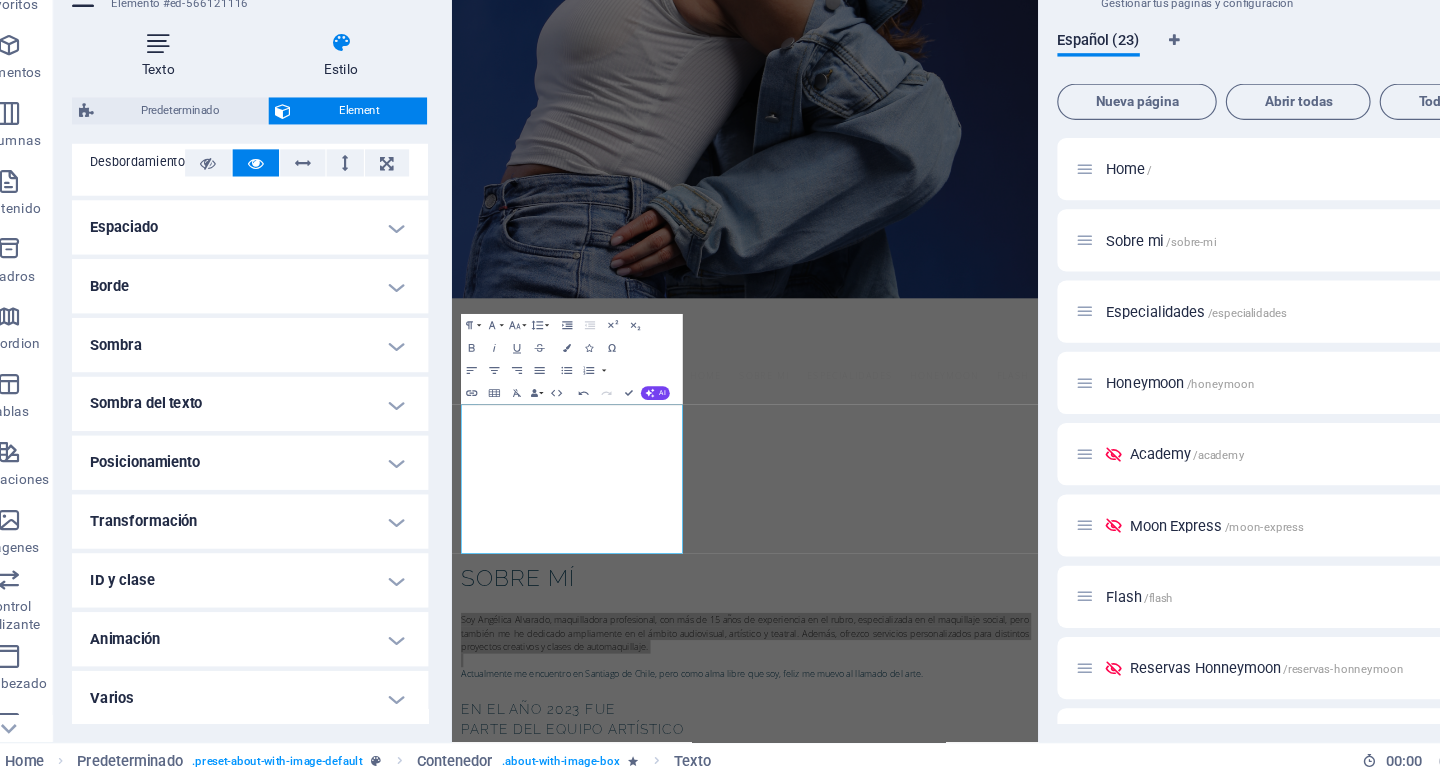 click on "Texto" at bounding box center (176, 139) 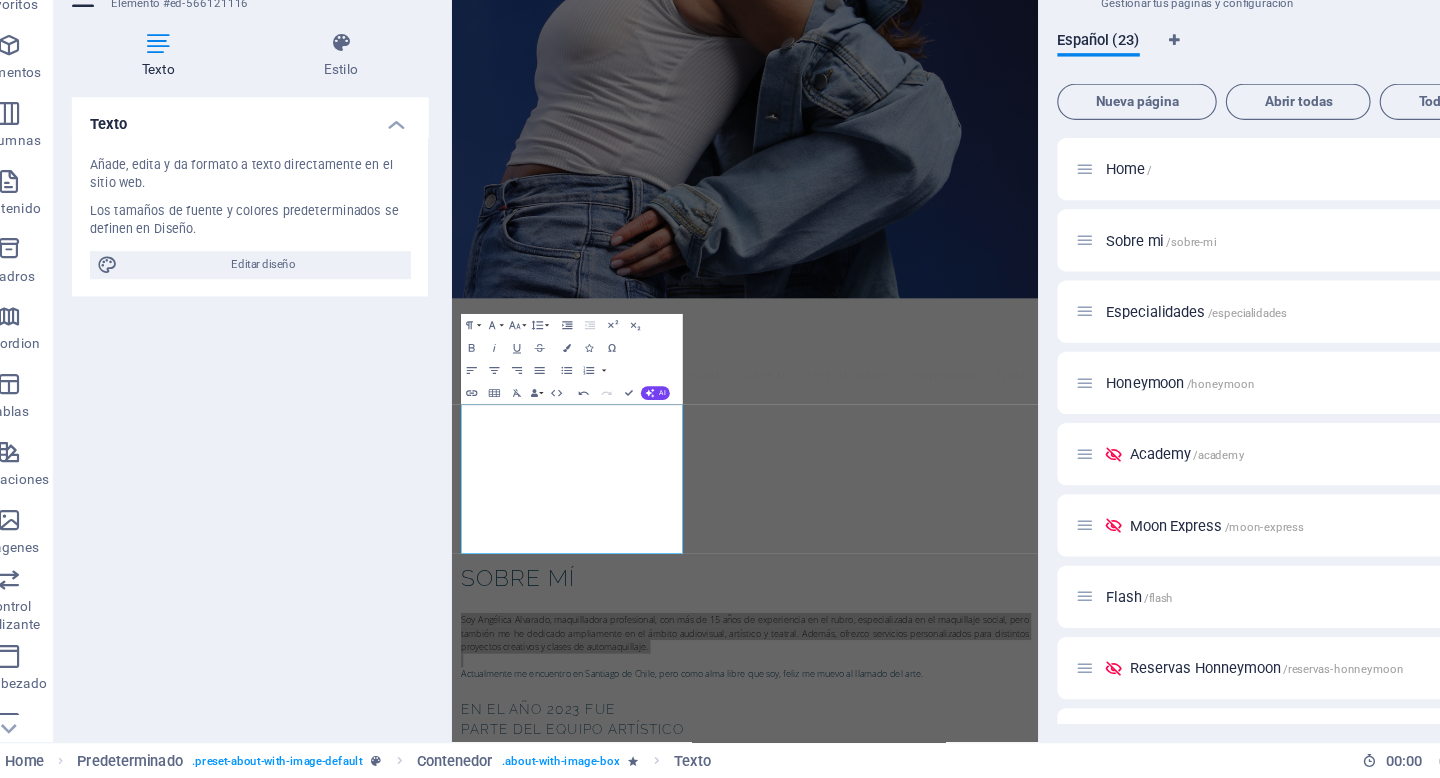 click on "Texto Añade, edita y da formato a texto directamente en el sitio web. Los tamaños de fuente y colores predeterminados se definen en Diseño. Editar diseño Alineación Alineado a la izquierda Centrado Alineado a la derecha" at bounding box center (253, 453) 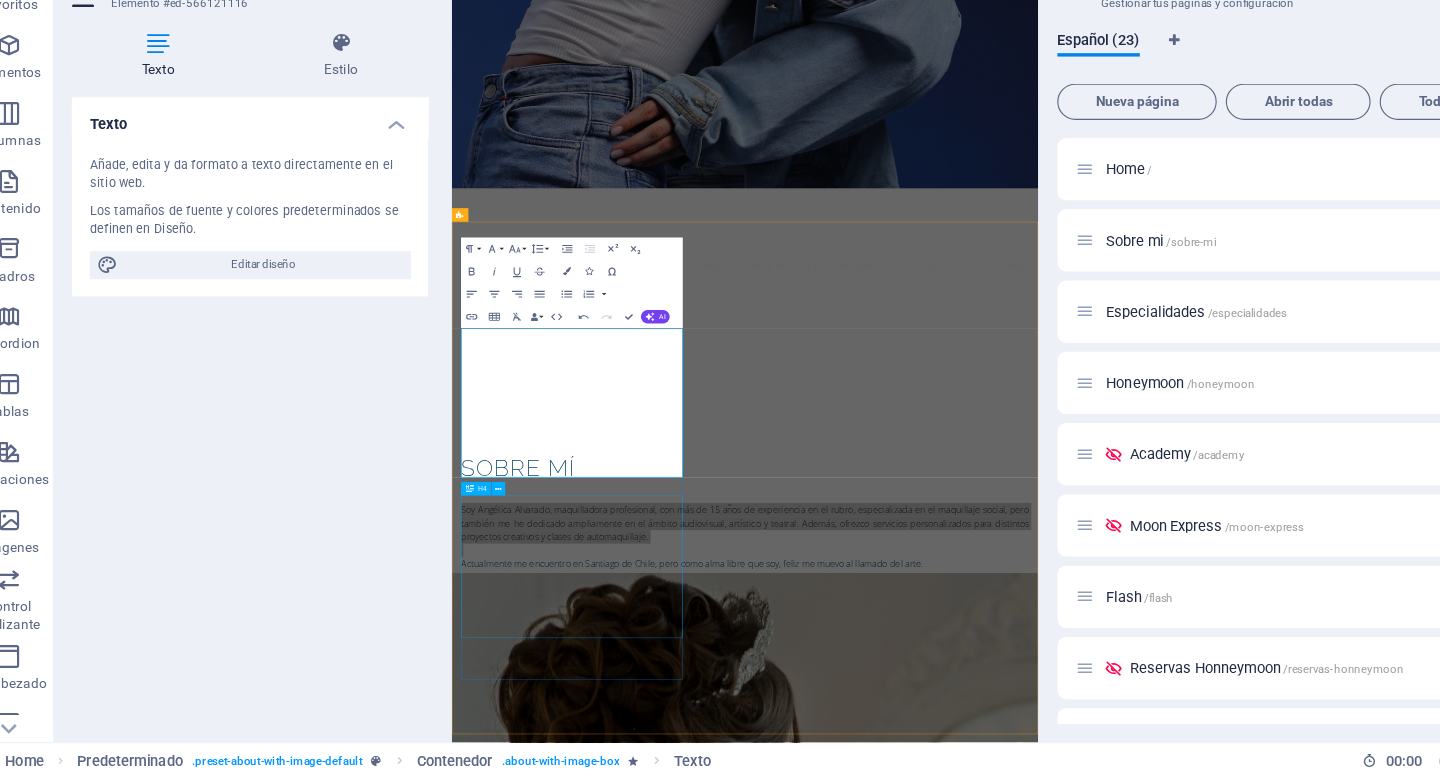 scroll, scrollTop: 987, scrollLeft: 0, axis: vertical 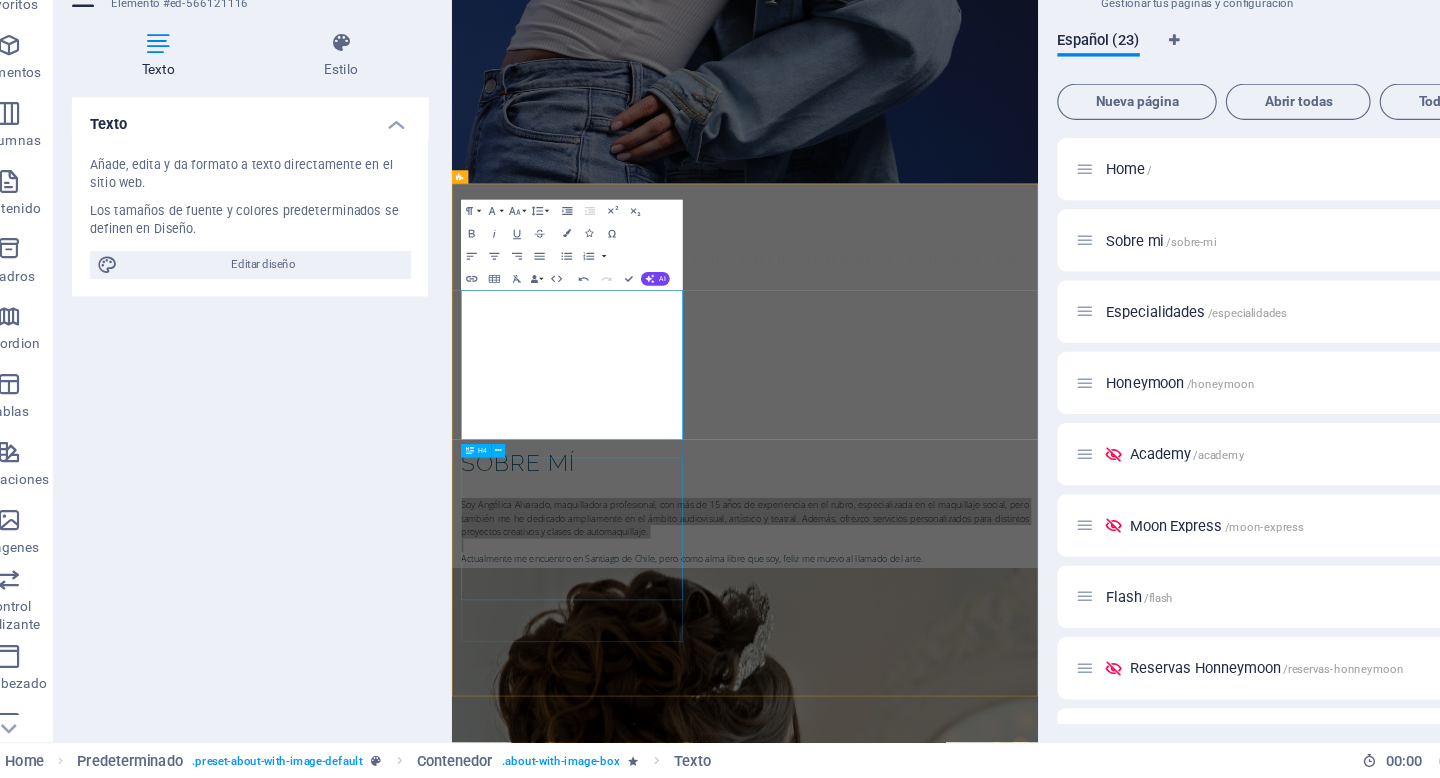 click on "En el año 2023 fue parte del equipo artístico  de los Juegos Panamericanos y Parapanamericanos realizados en Chile," at bounding box center [969, 1140] 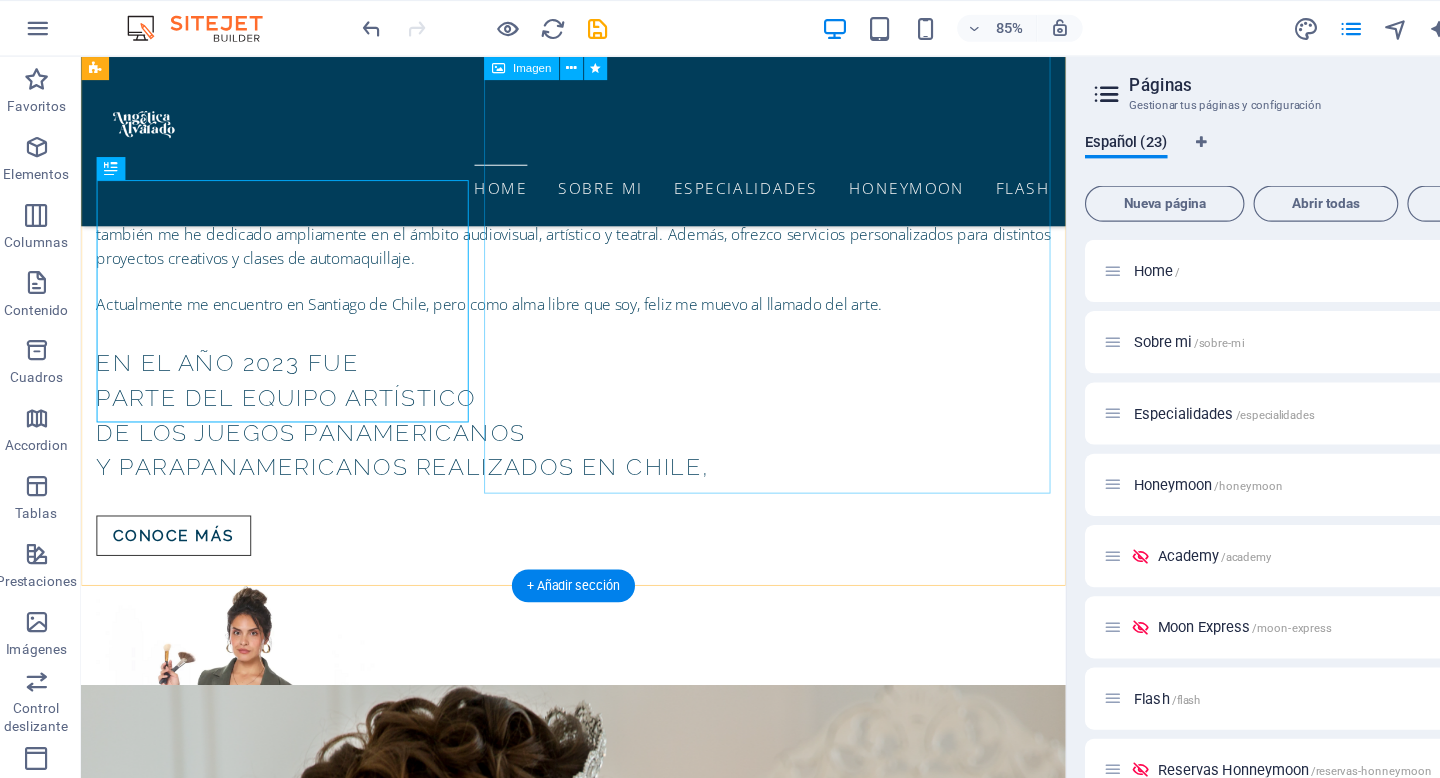 scroll, scrollTop: 1182, scrollLeft: 0, axis: vertical 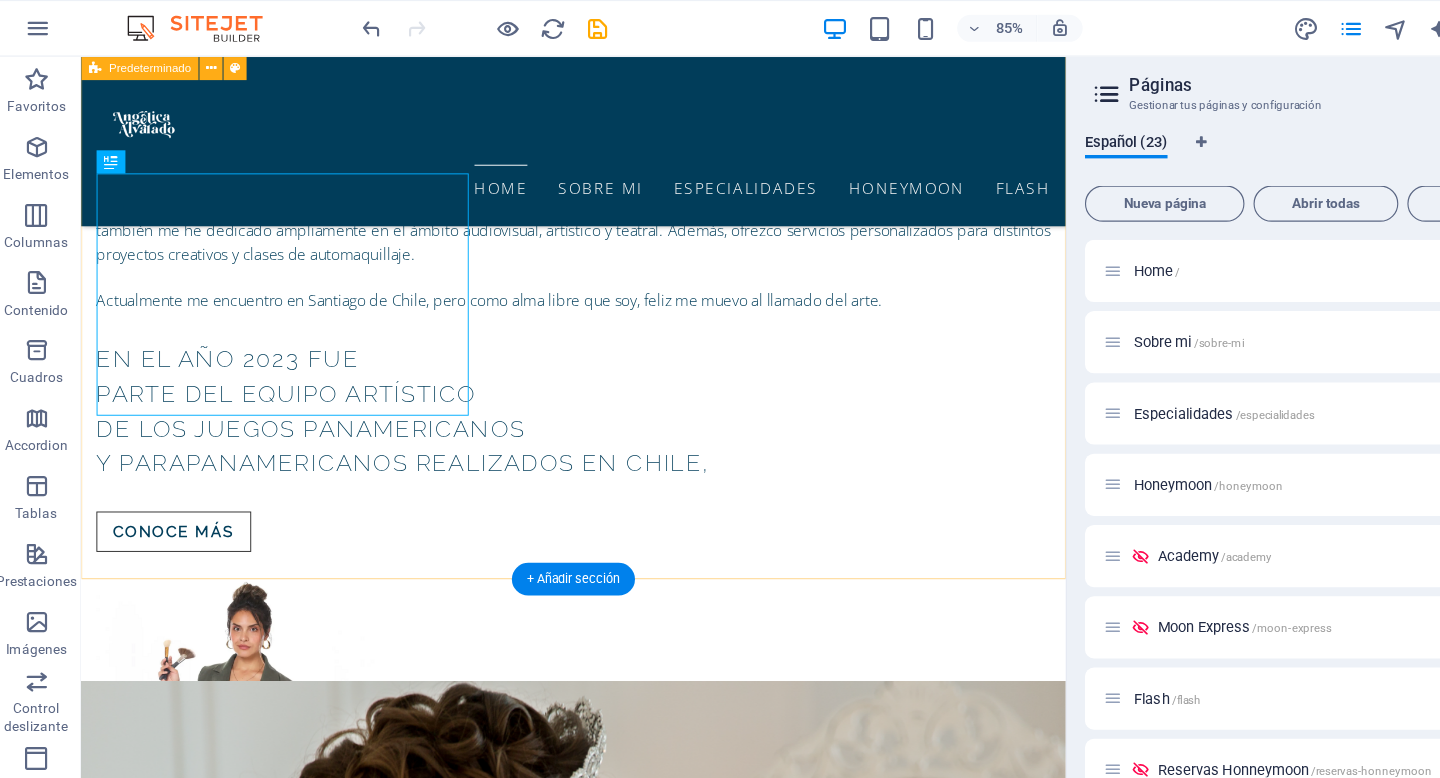 click on "SOBRE MÍ Soy [NAME] [LAST], maquilladora profesional, con más de 15 años de experiencia en el rubro, especializada en el maquillaje social, pero también me he dedicado ampliamente en el ámbito audiovisual, artístico y teatral. Además, ofrezco servicios personalizados para distintos proyectos creativos y clases de automaquillaje. Actualmente me encuentro en [CITY] de Chile, pero como alma libre que soy, feliz me muevo al llamado del arte. En el año [YEAR] fue parte del equipo artístico de los Juegos Panamericanos y Parapanamericanos realizados en Chile, CONOCE MÁS" at bounding box center [593, 495] 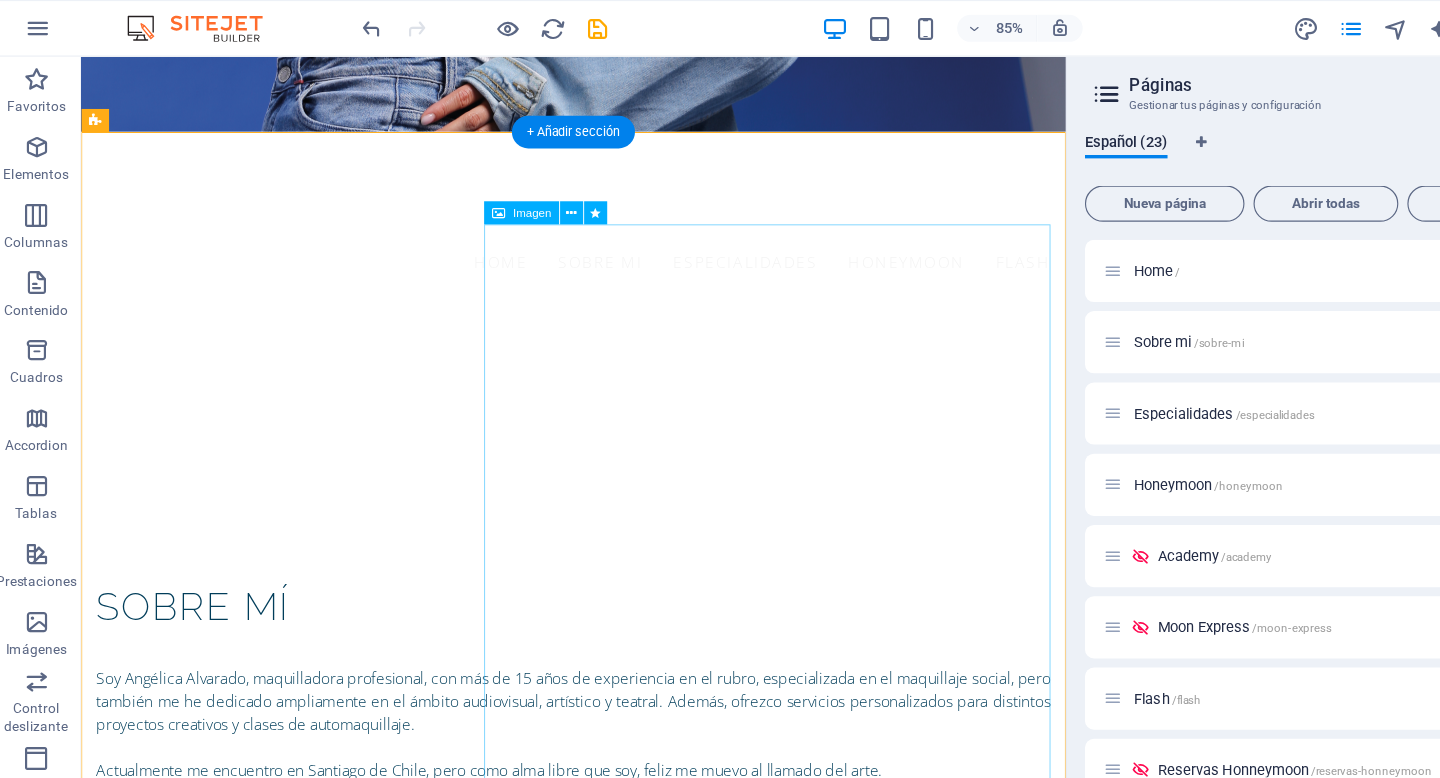 scroll, scrollTop: 0, scrollLeft: 0, axis: both 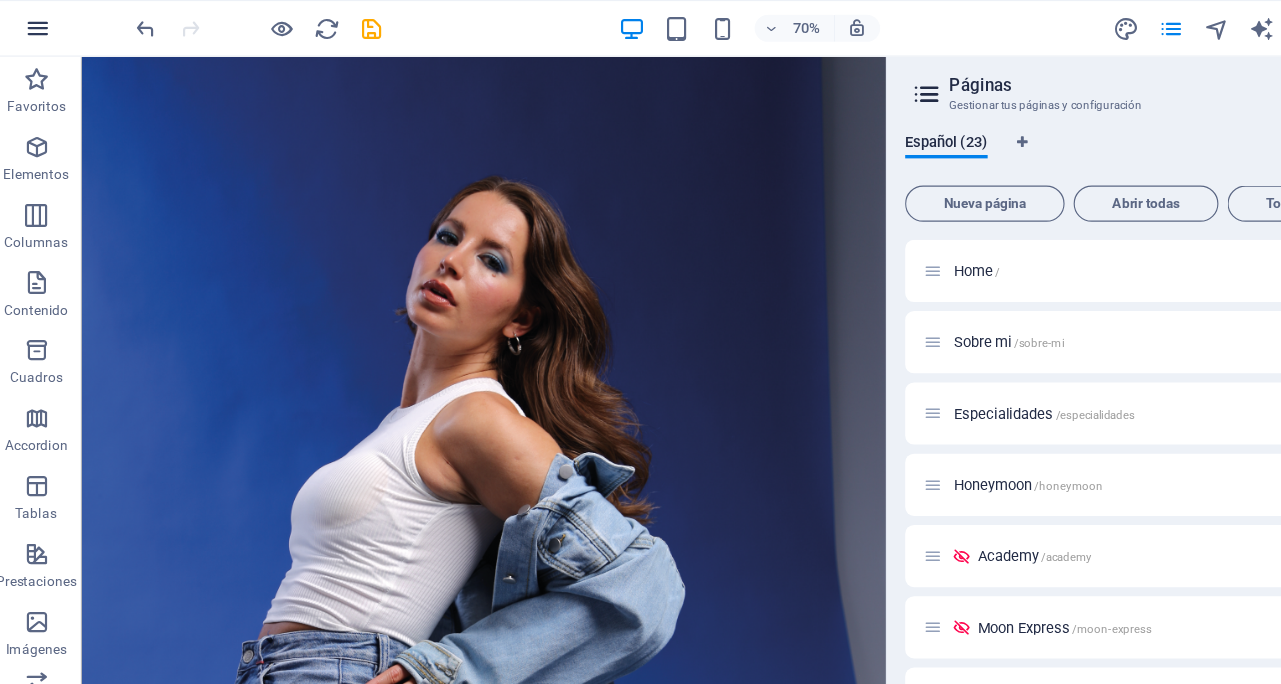 click at bounding box center [41, 25] 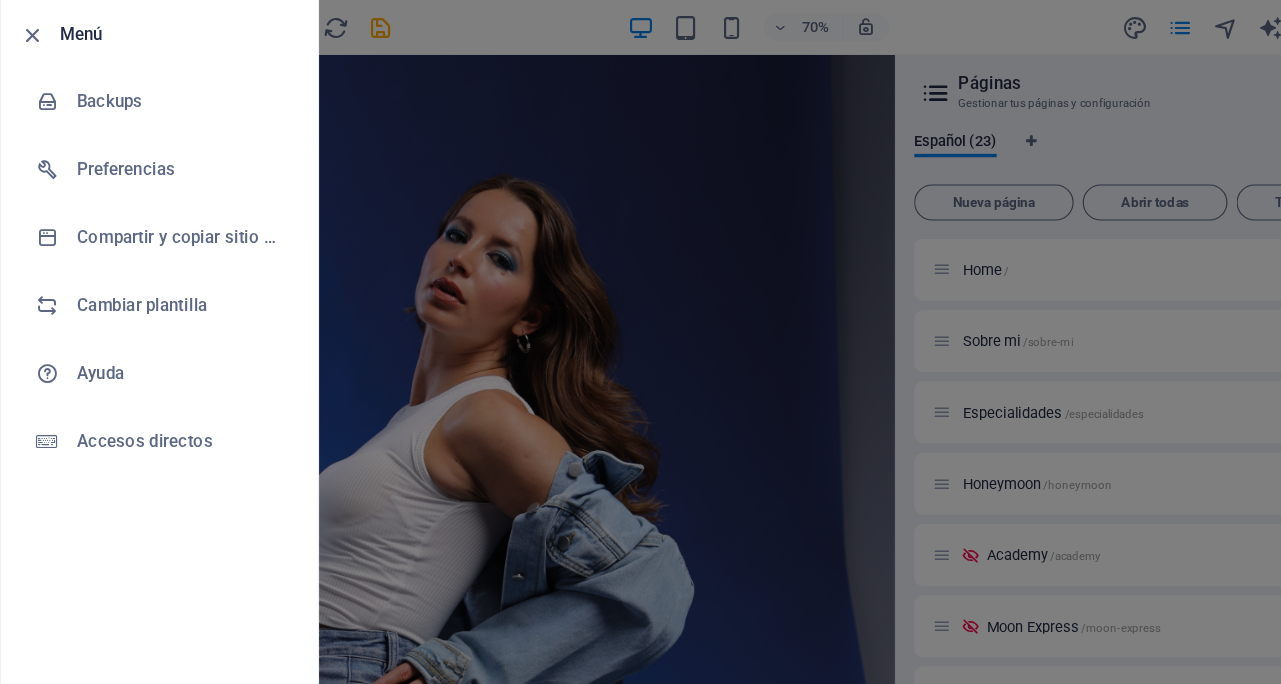 click at bounding box center (640, 342) 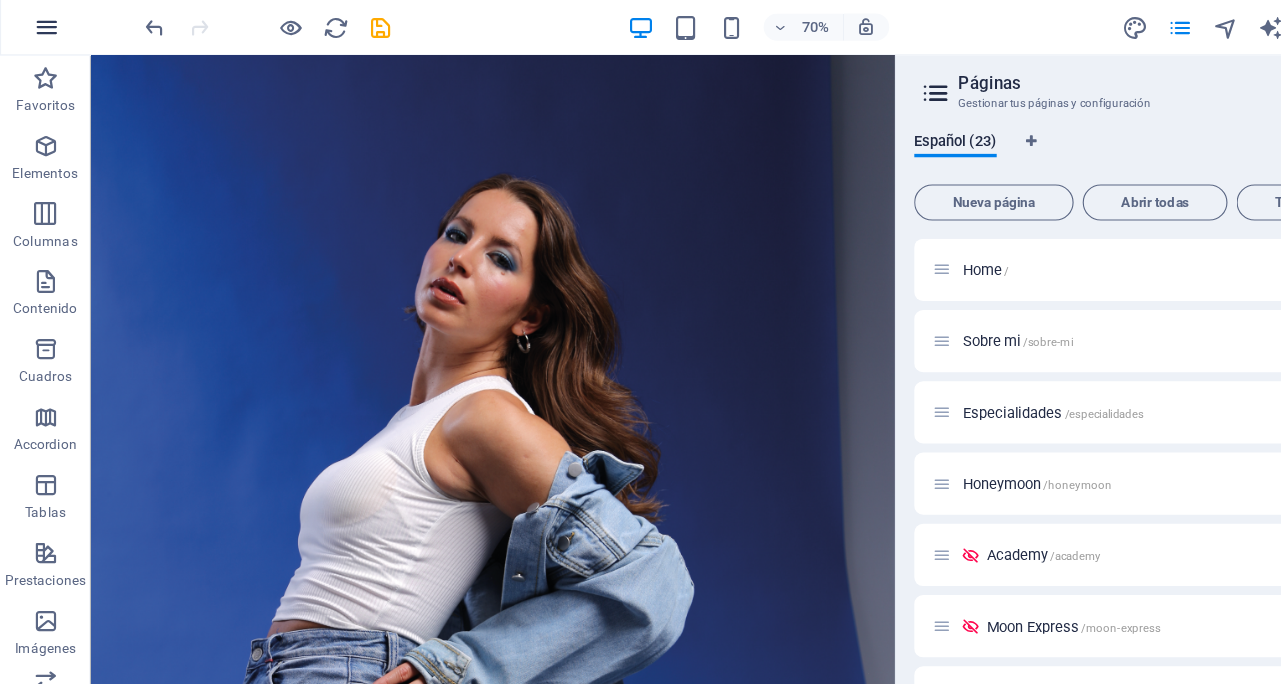 click at bounding box center [41, 25] 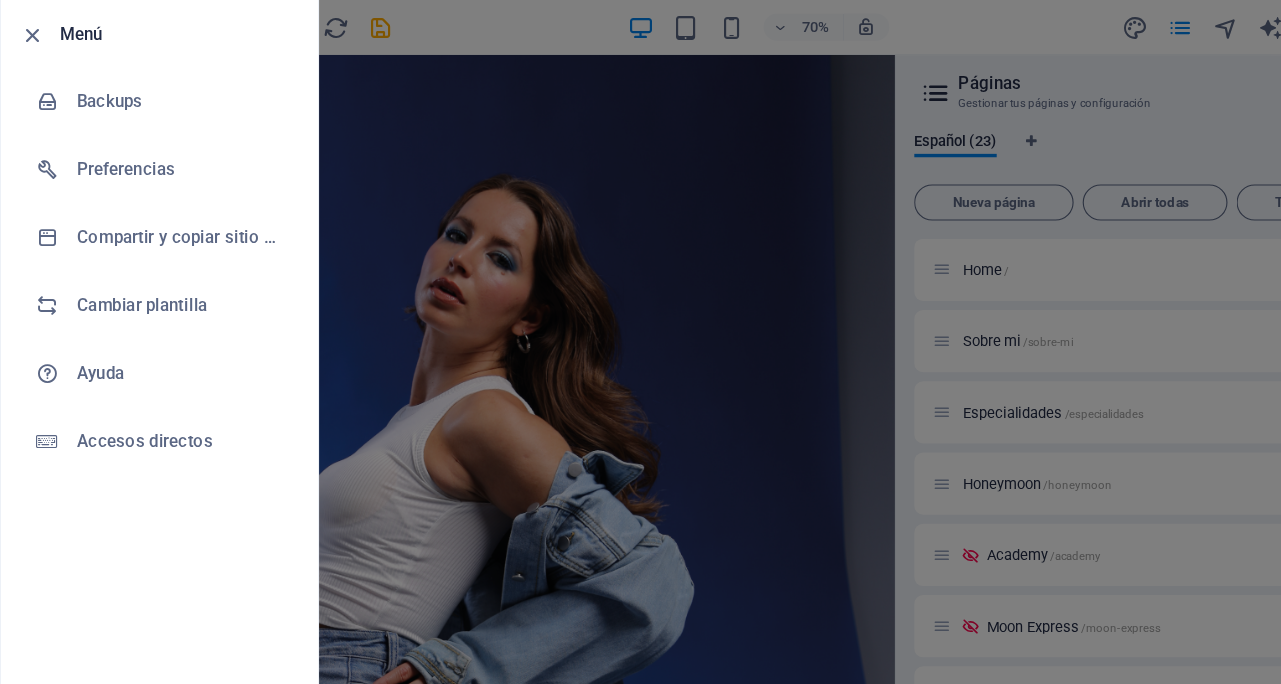 click at bounding box center (640, 342) 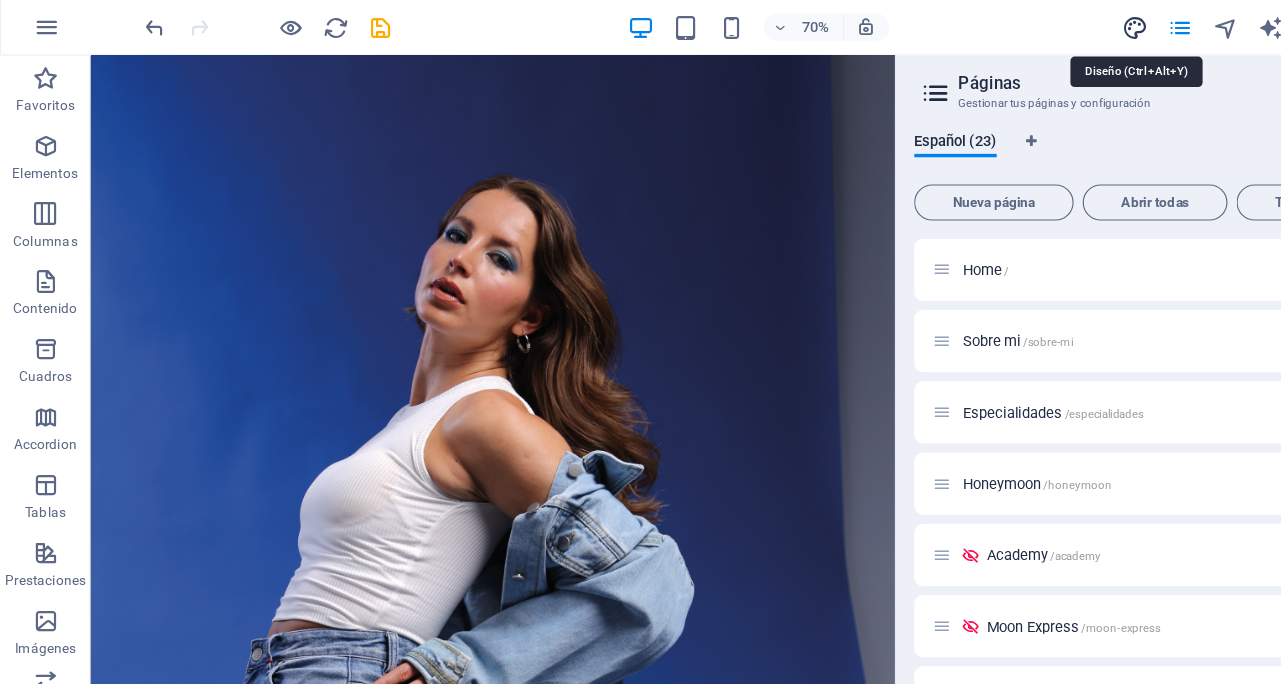 click at bounding box center [1003, 25] 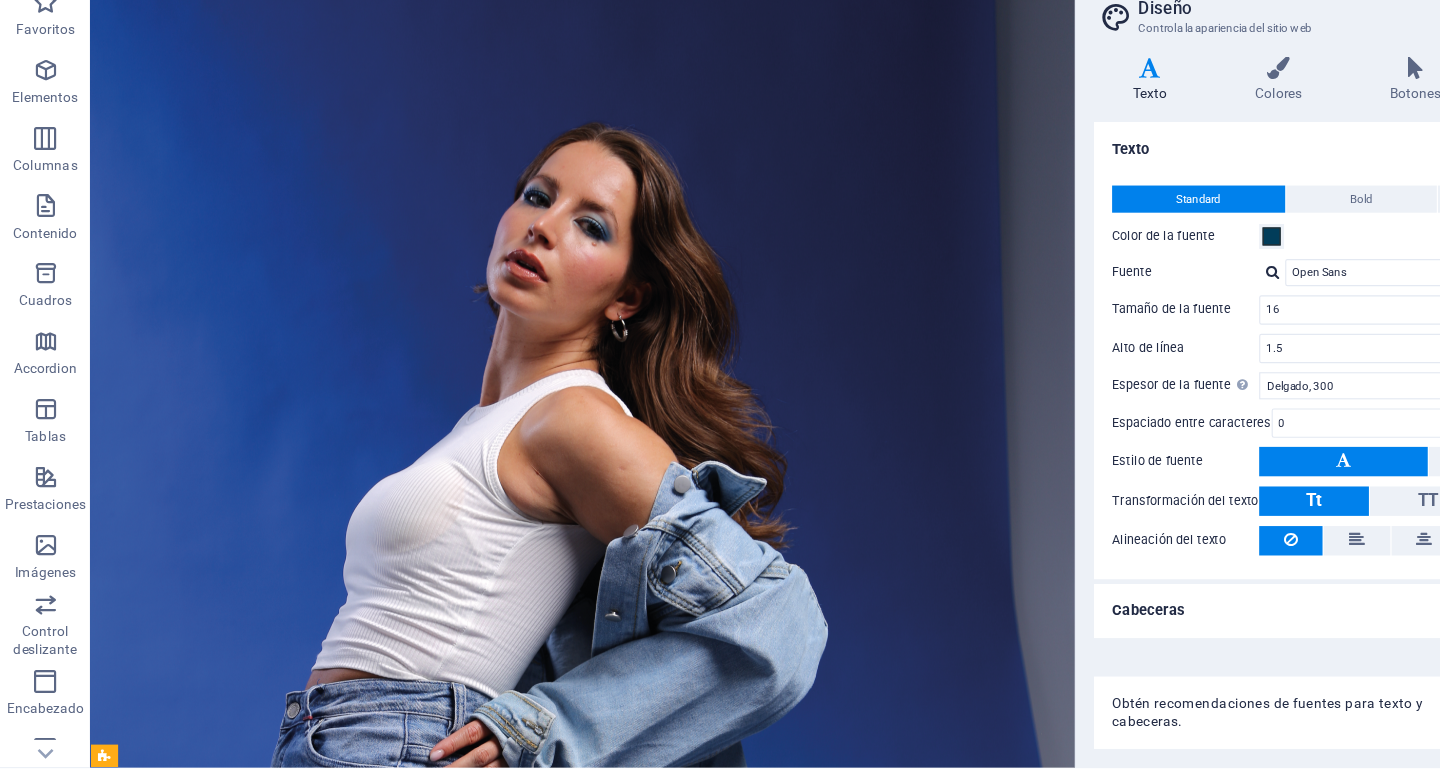 click on "Cabeceras" at bounding box center [1195, 608] 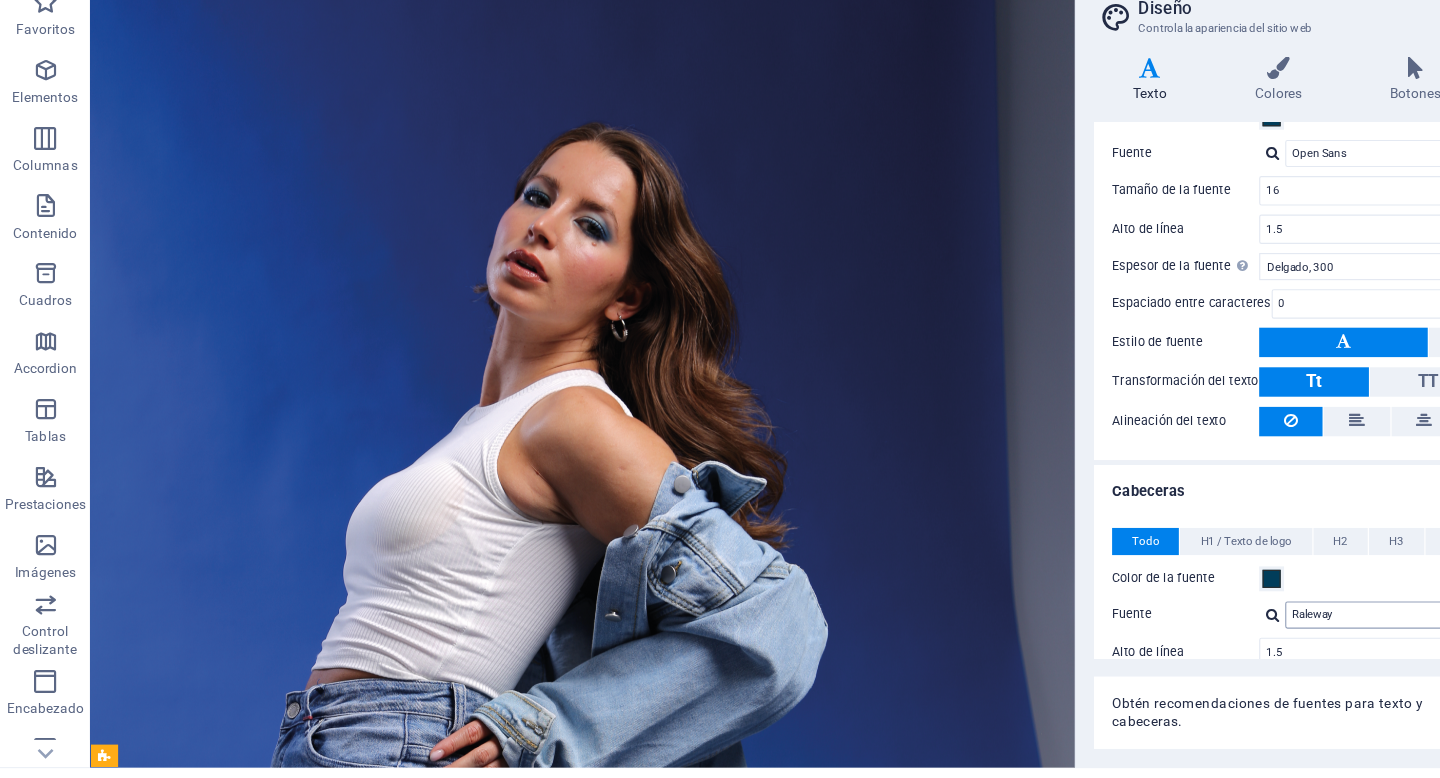 scroll, scrollTop: 104, scrollLeft: 0, axis: vertical 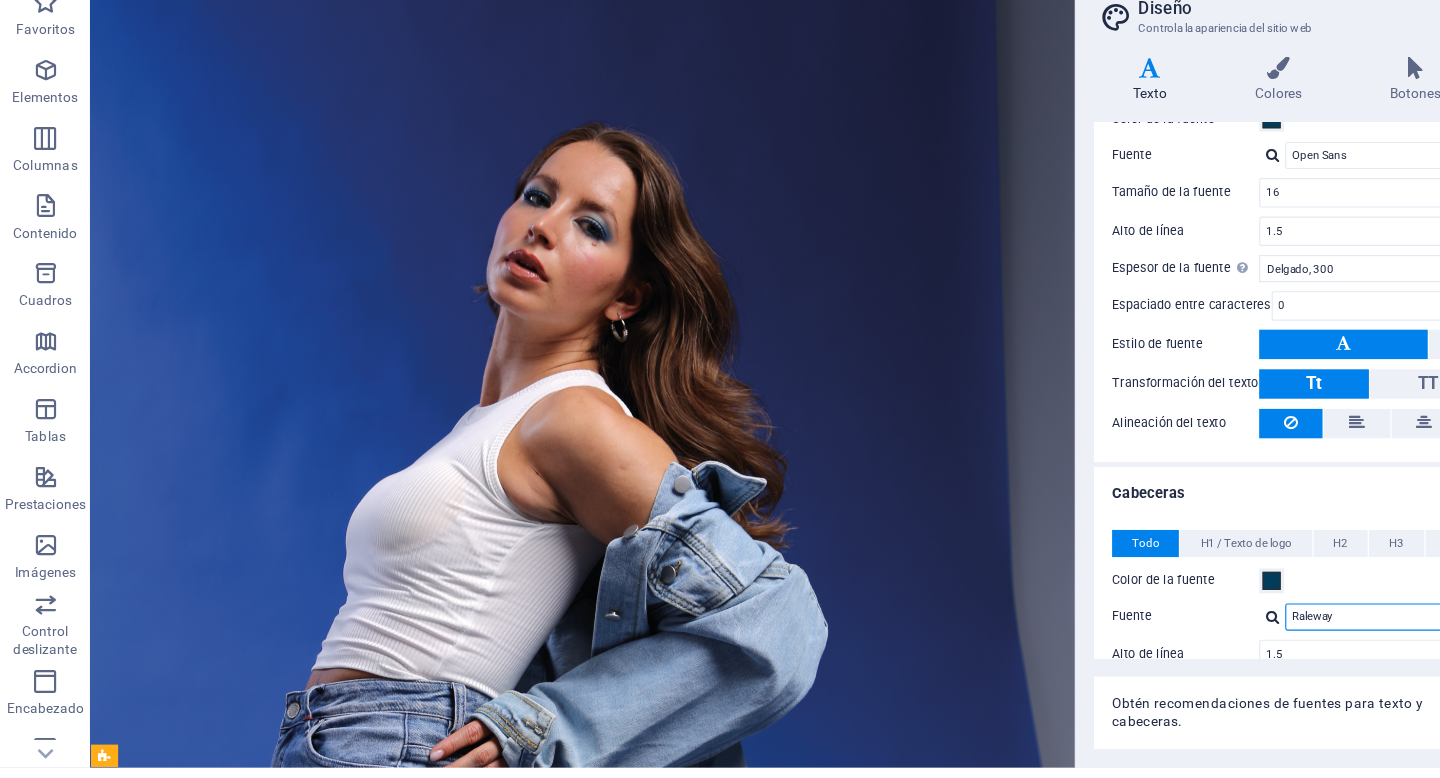 drag, startPoint x: 1196, startPoint y: 610, endPoint x: 1097, endPoint y: 610, distance: 99 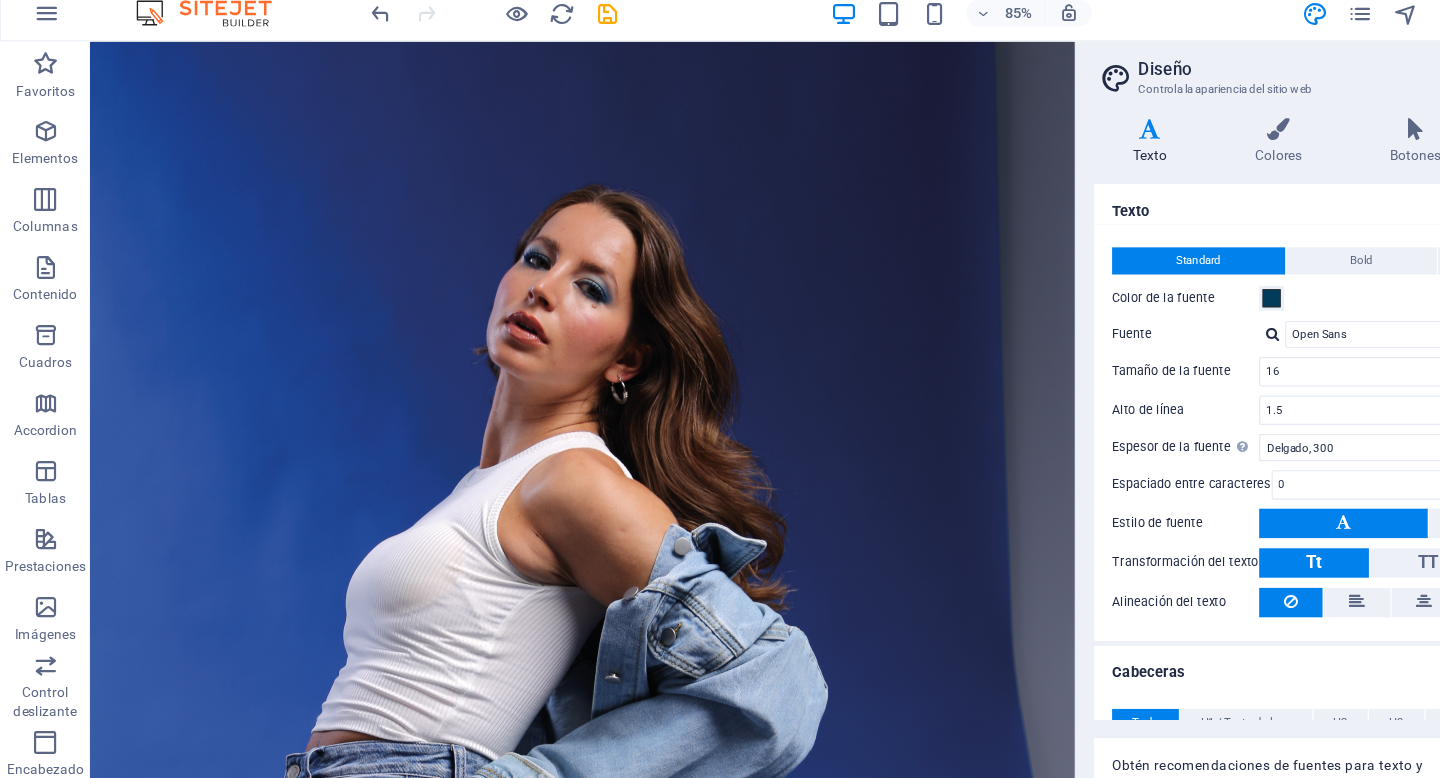 scroll, scrollTop: 48, scrollLeft: 0, axis: vertical 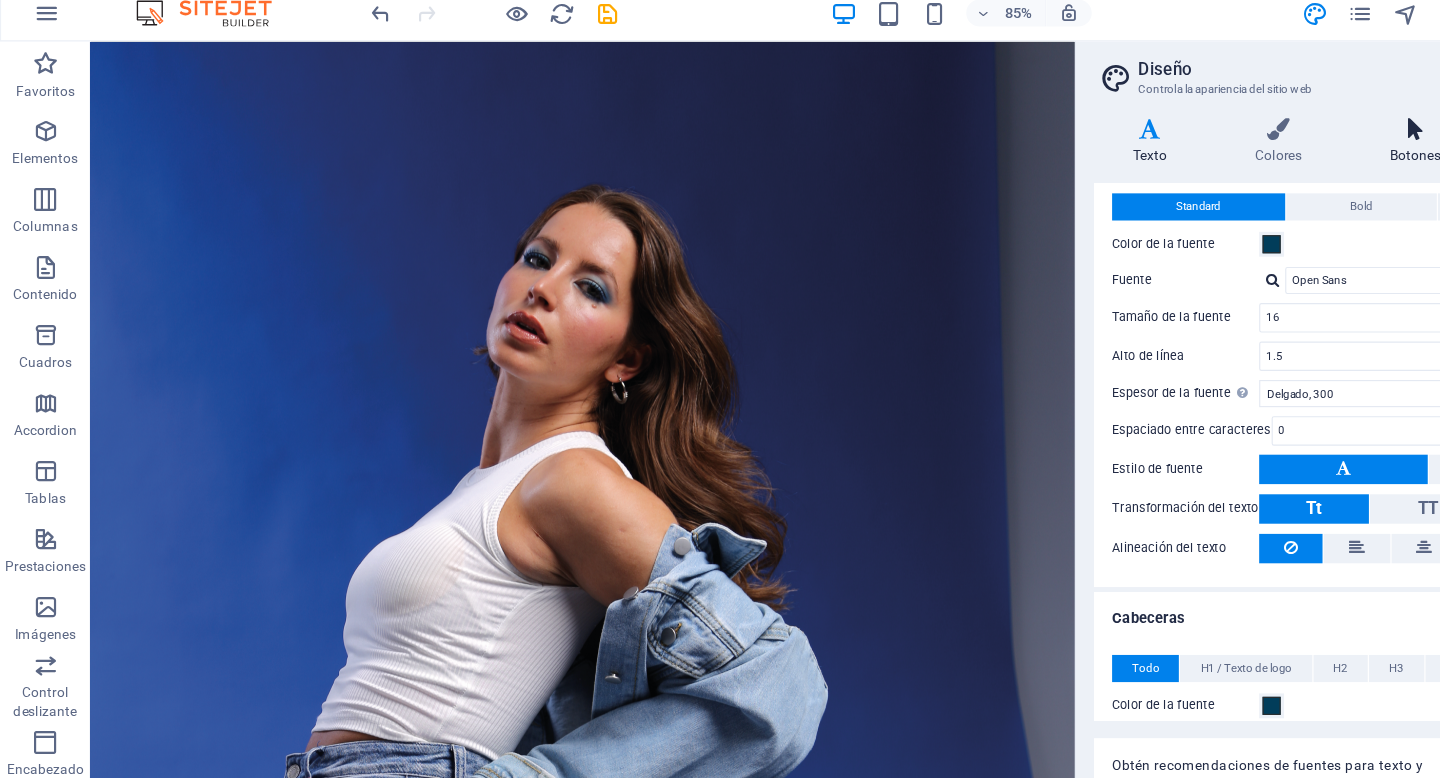 click on "Botones" at bounding box center [1255, 139] 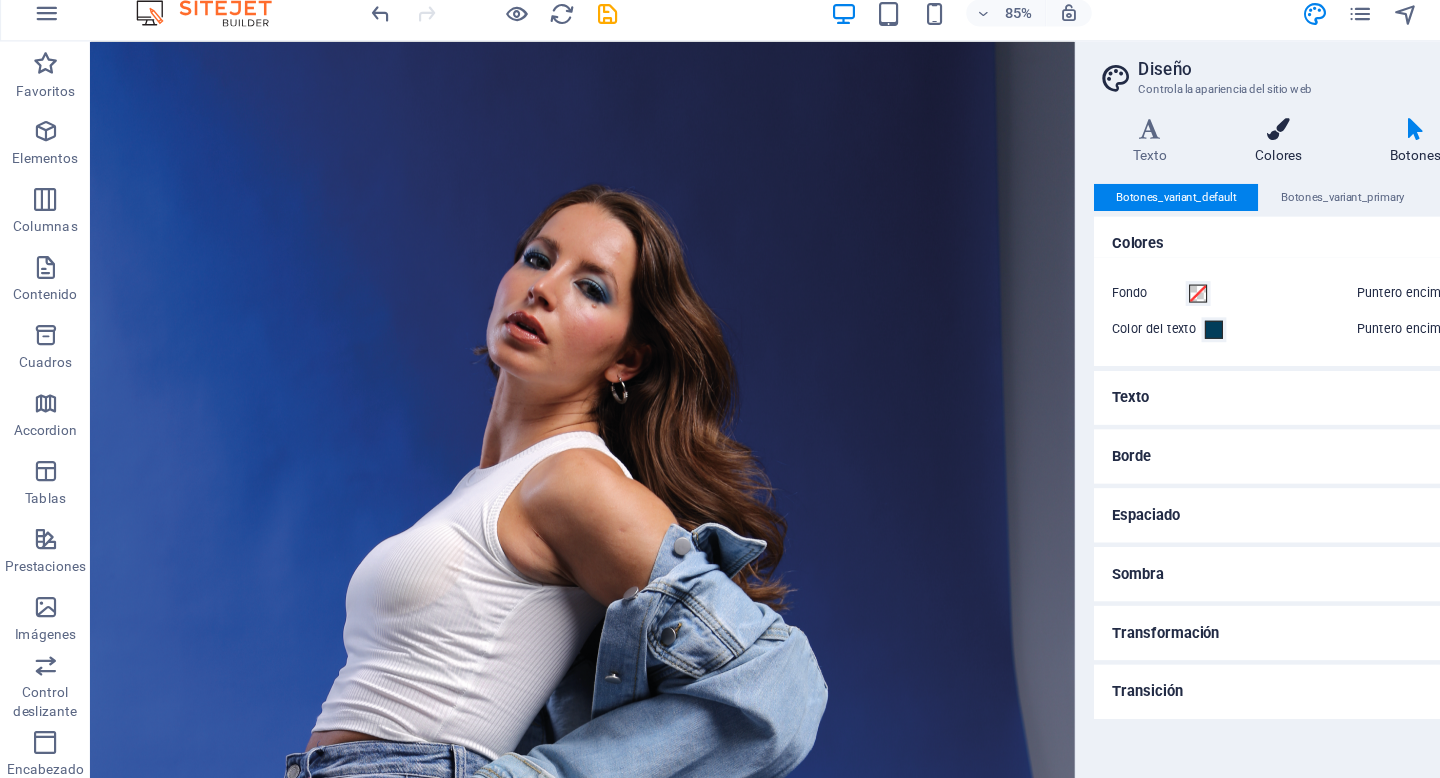 click on "Colores" at bounding box center (1134, 139) 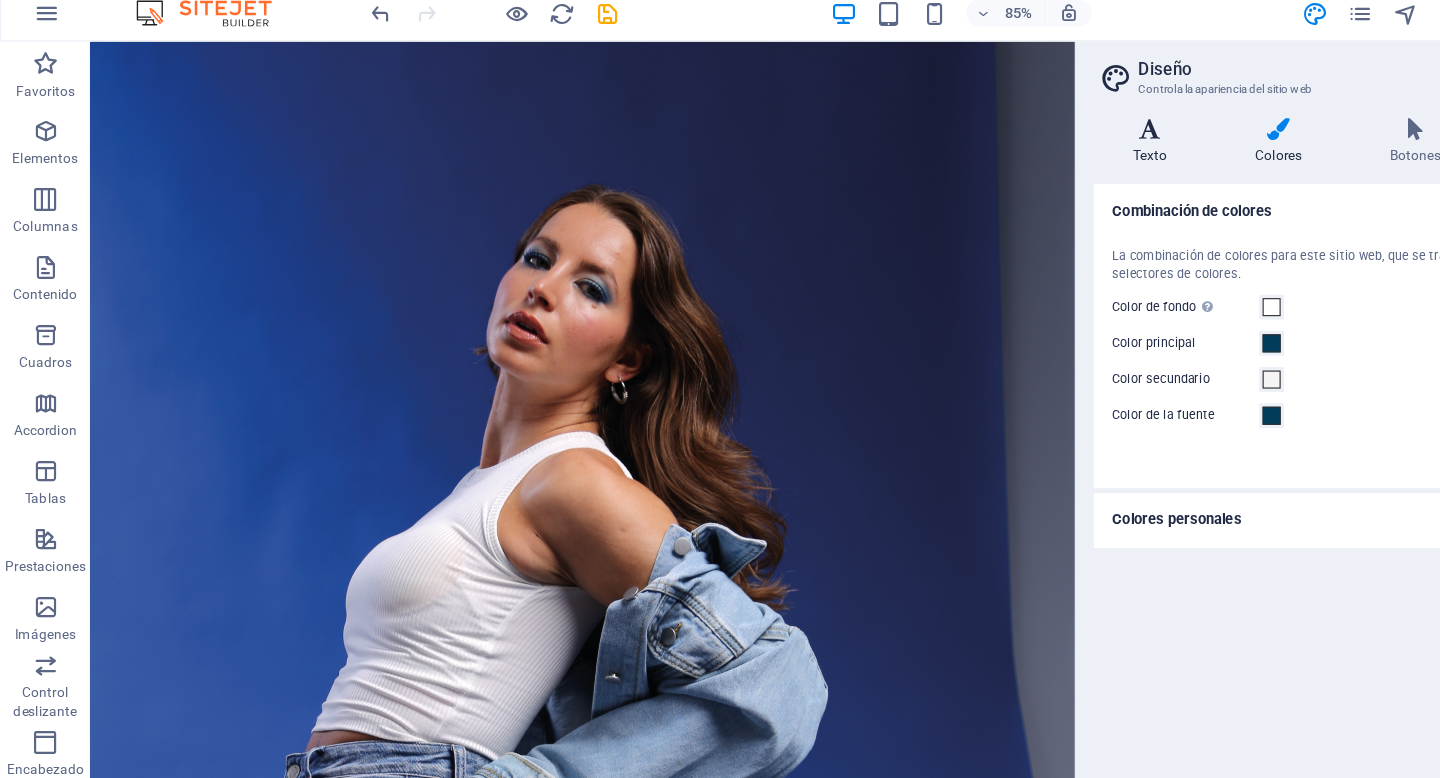 click on "Texto" at bounding box center [1020, 139] 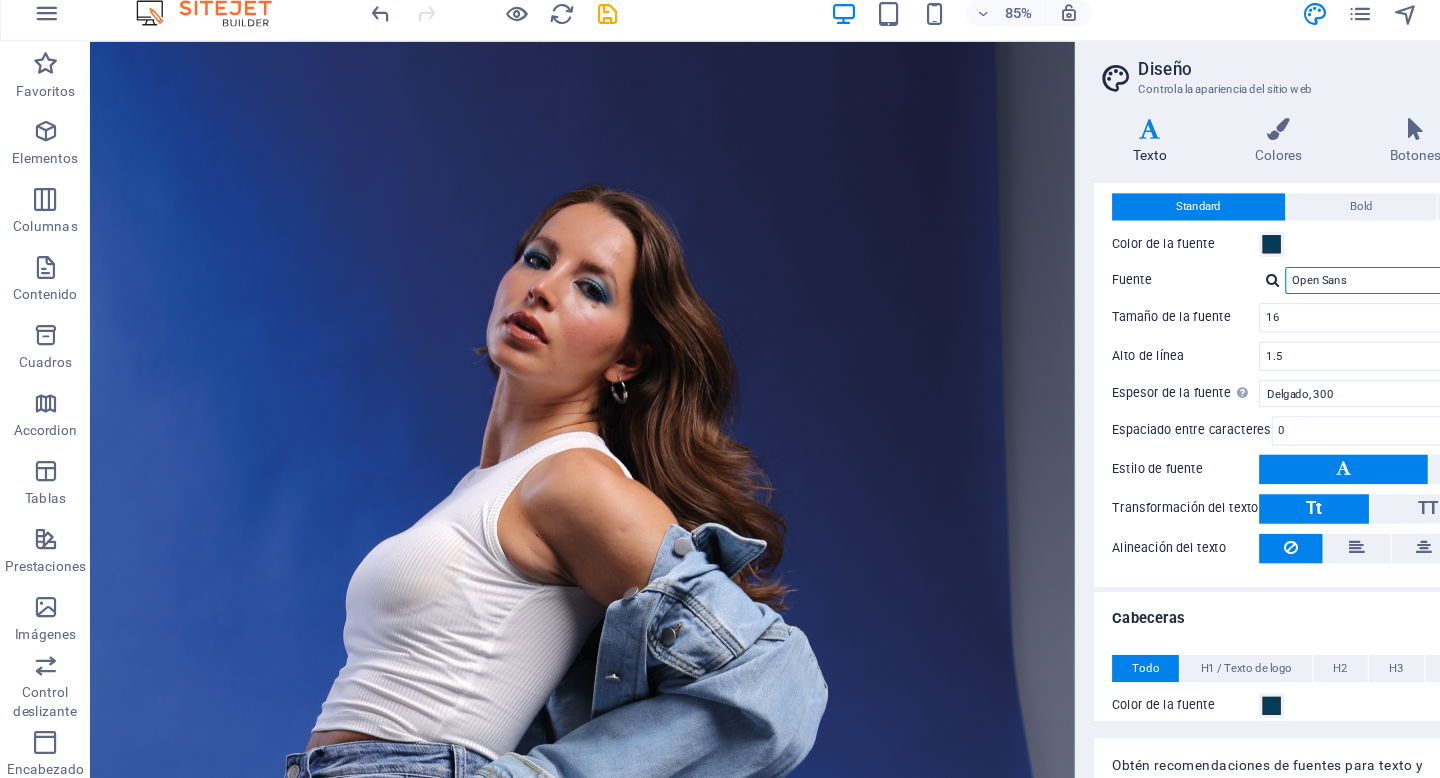 click on "Open Sans" at bounding box center [1269, 261] 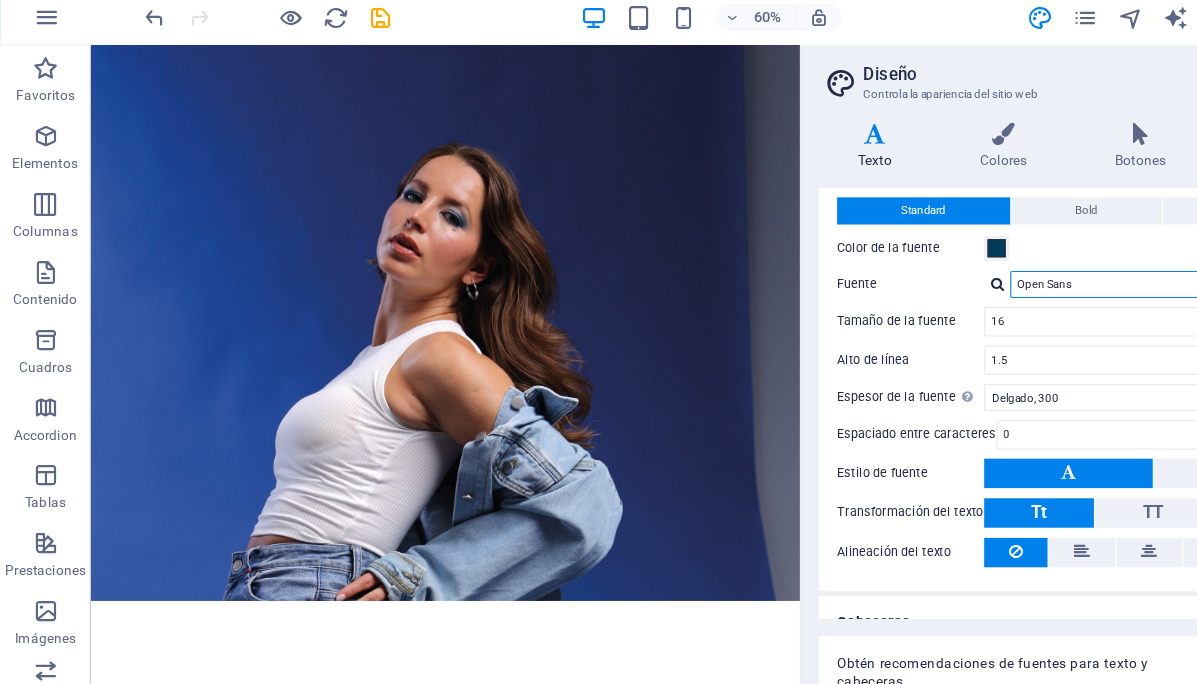 click on "Open Sans" at bounding box center [1026, 261] 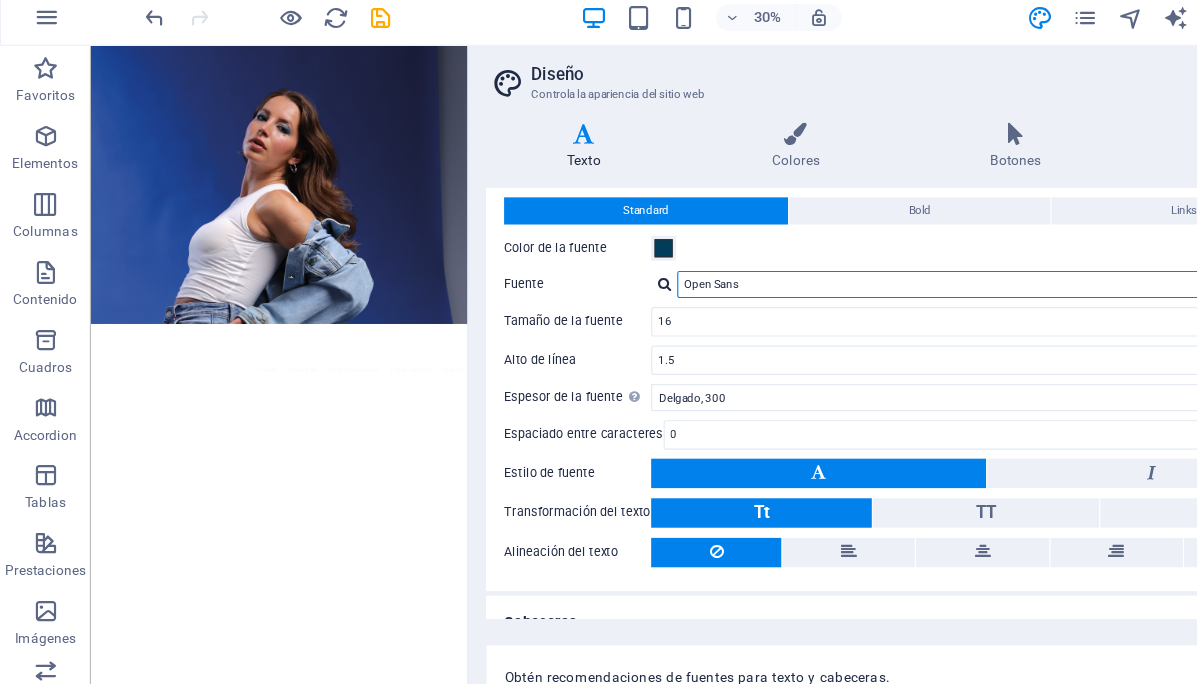 drag, startPoint x: 708, startPoint y: 160, endPoint x: 409, endPoint y: 200, distance: 301.66373 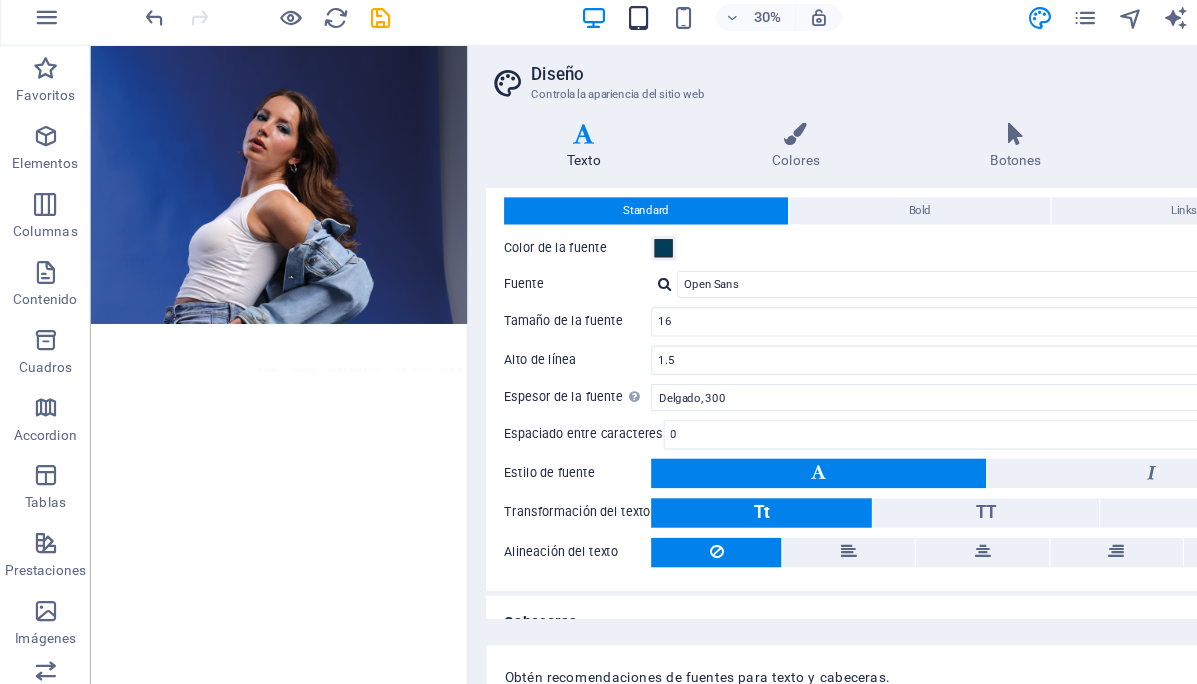 click at bounding box center [564, 25] 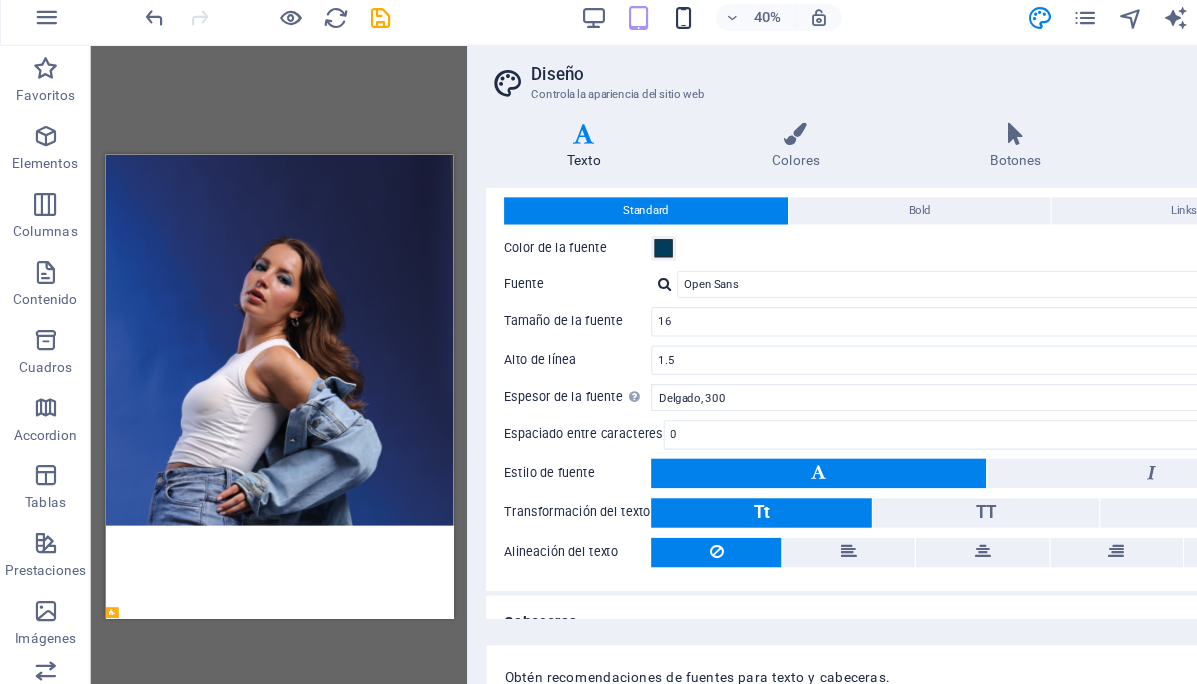 click at bounding box center [604, 25] 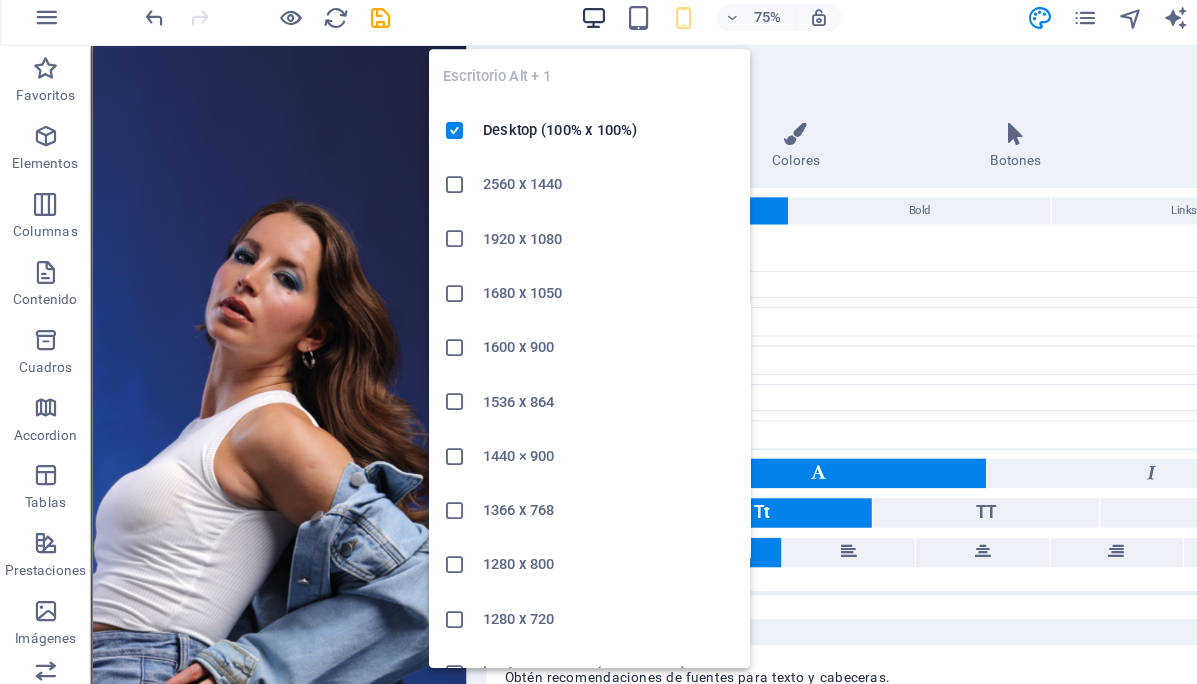 click at bounding box center (524, 25) 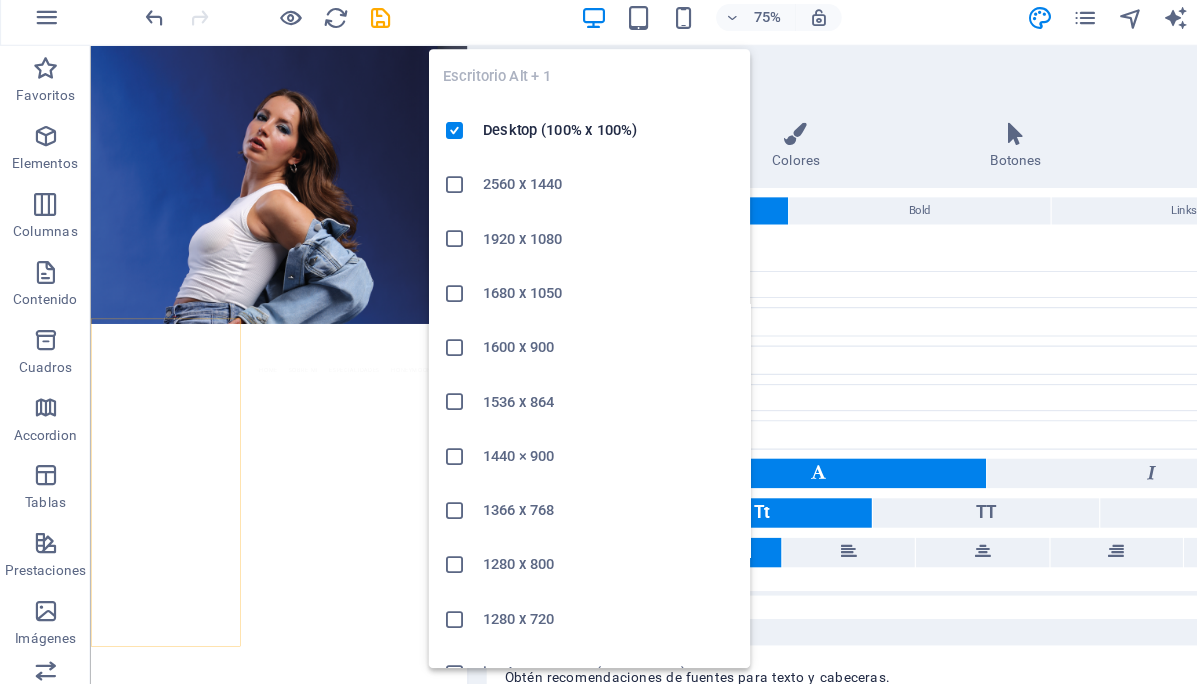 type on "16" 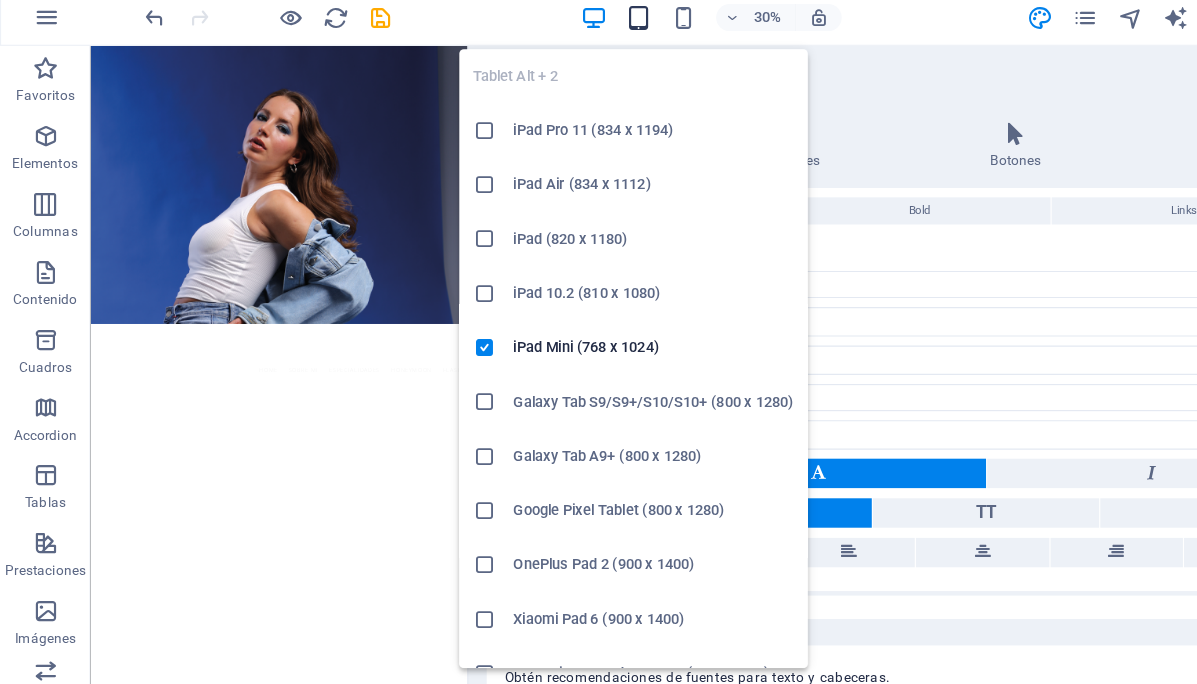 click at bounding box center [564, 25] 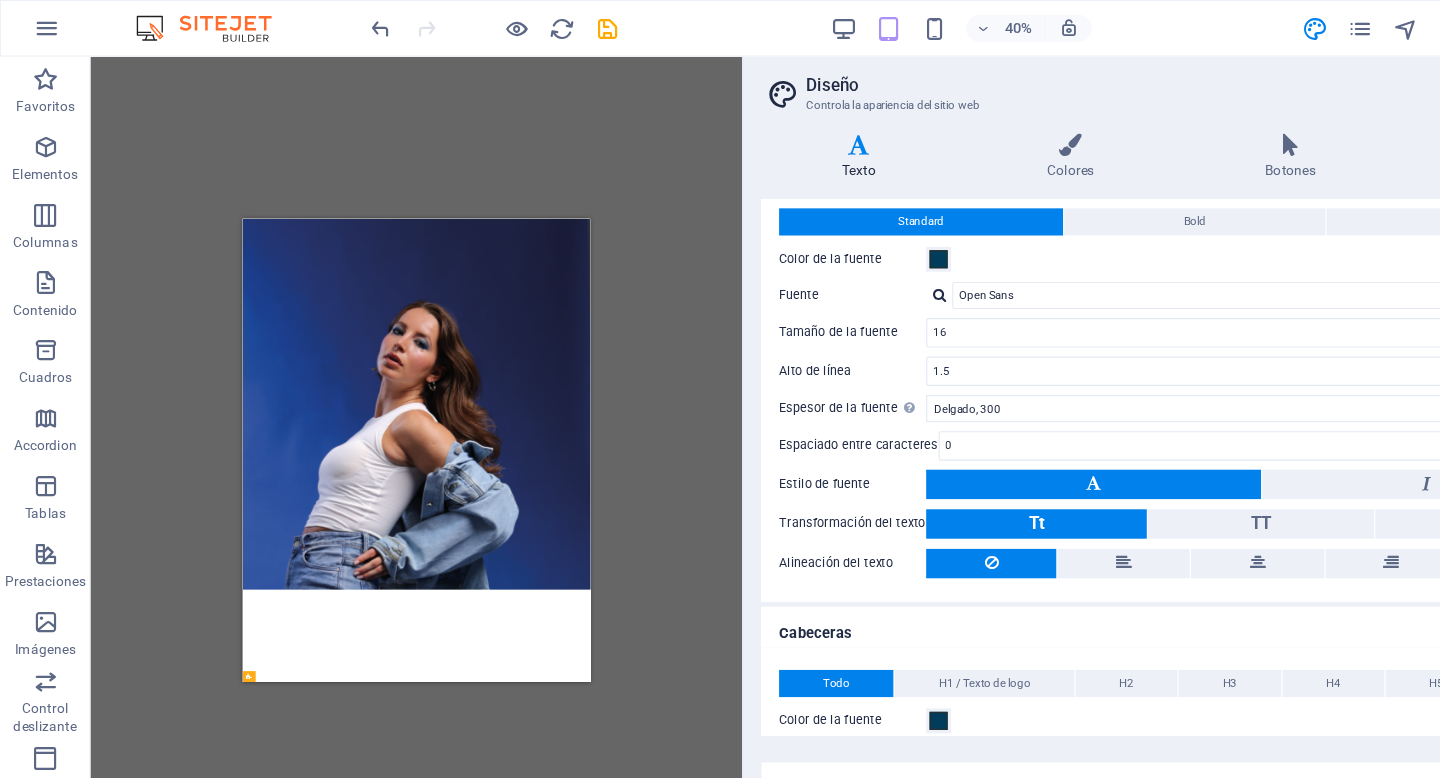scroll, scrollTop: 0, scrollLeft: 0, axis: both 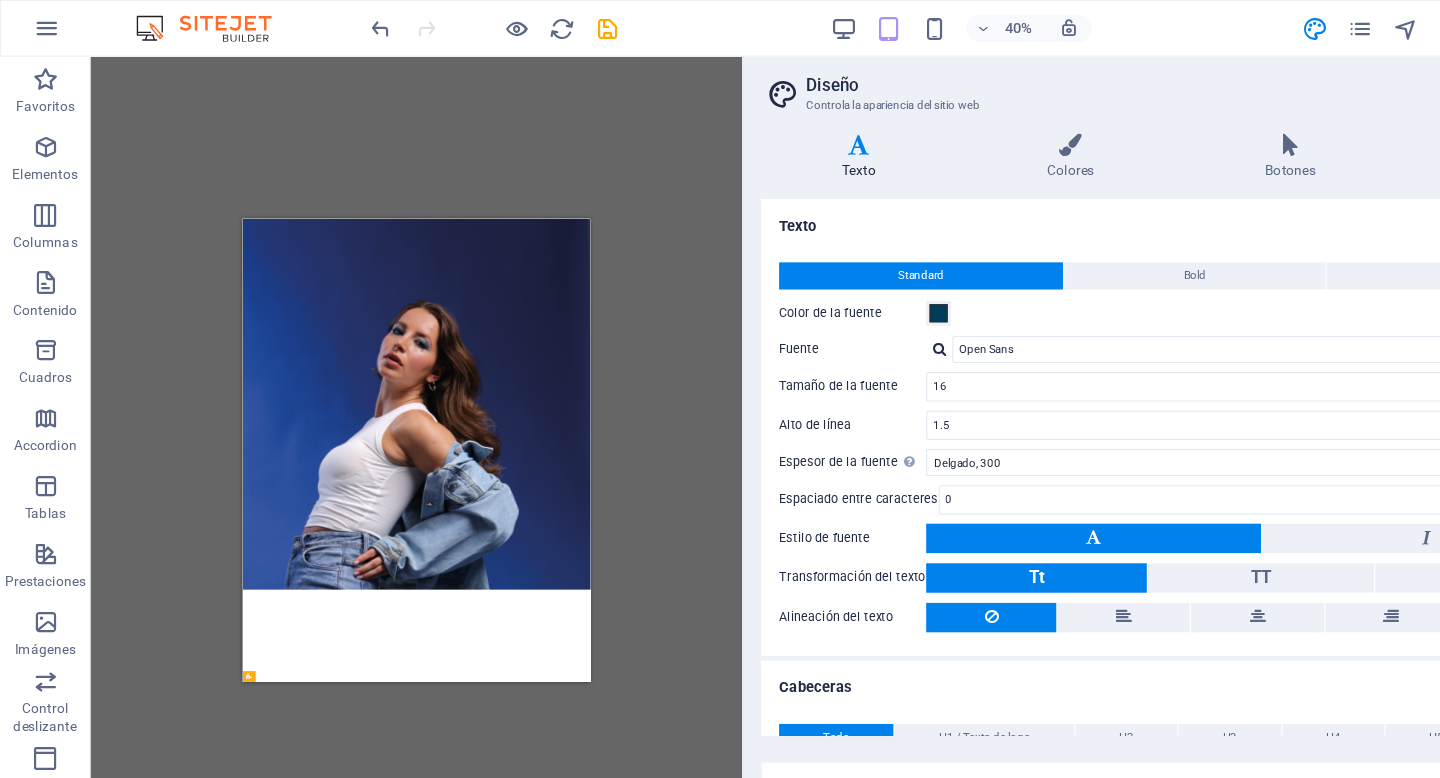 type 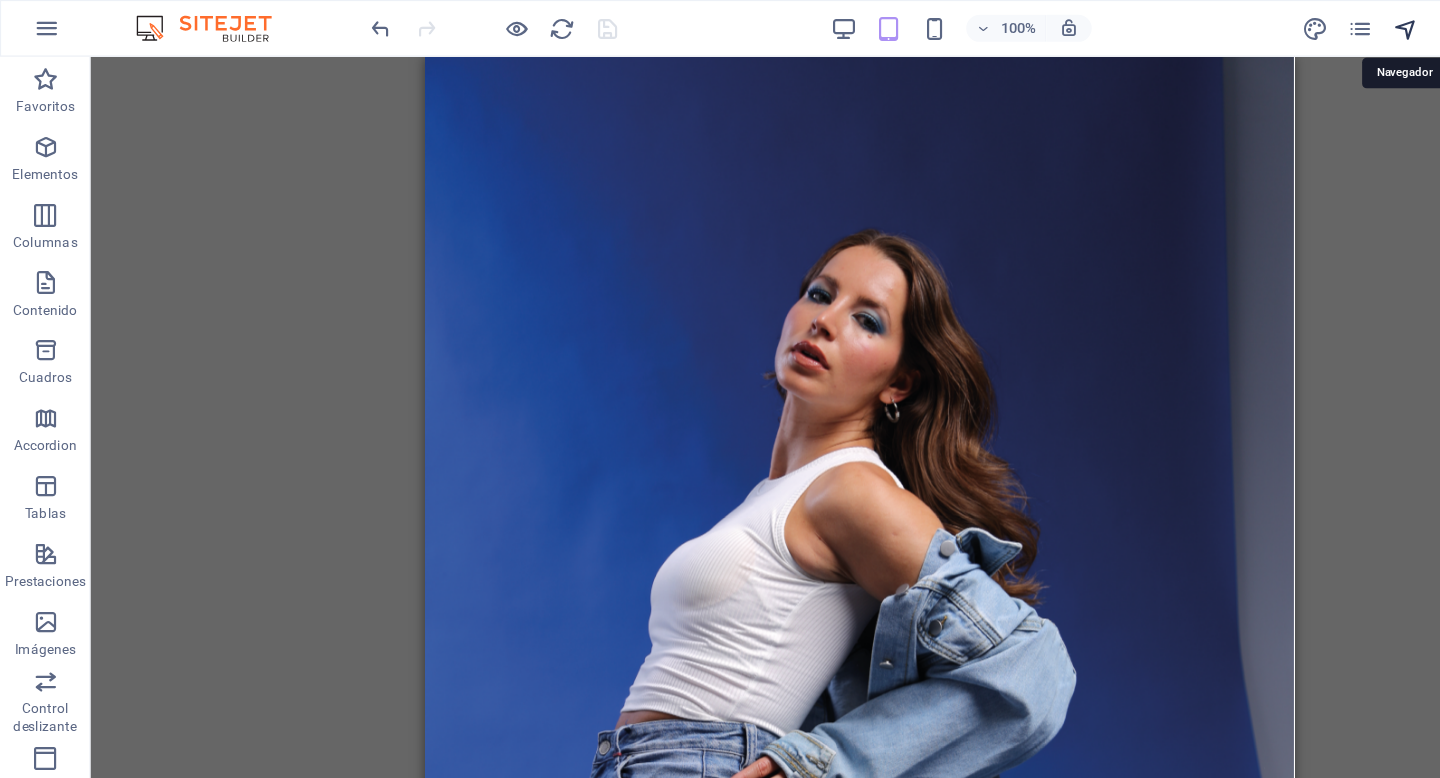 click at bounding box center [1242, 25] 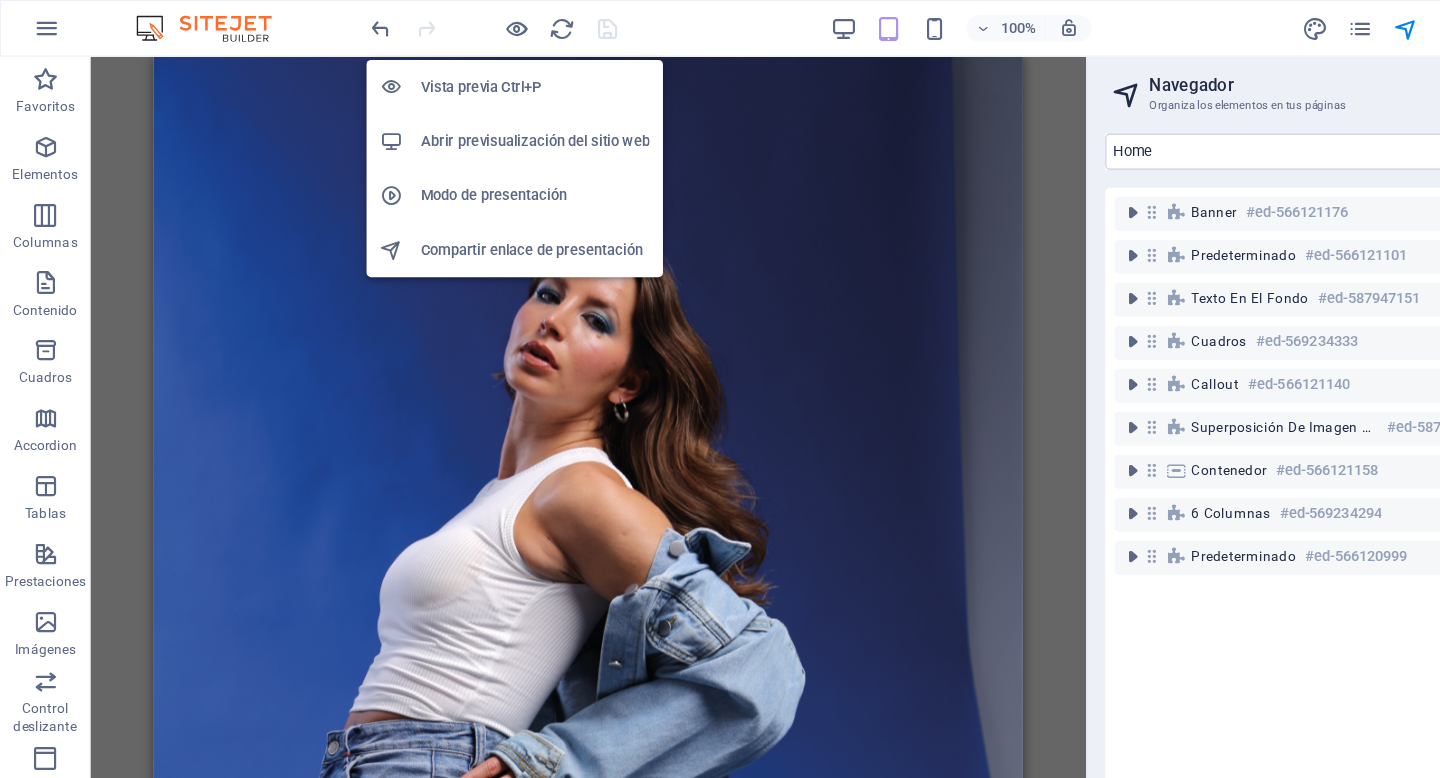 click on "Abrir previsualización del sitio web" at bounding box center (473, 125) 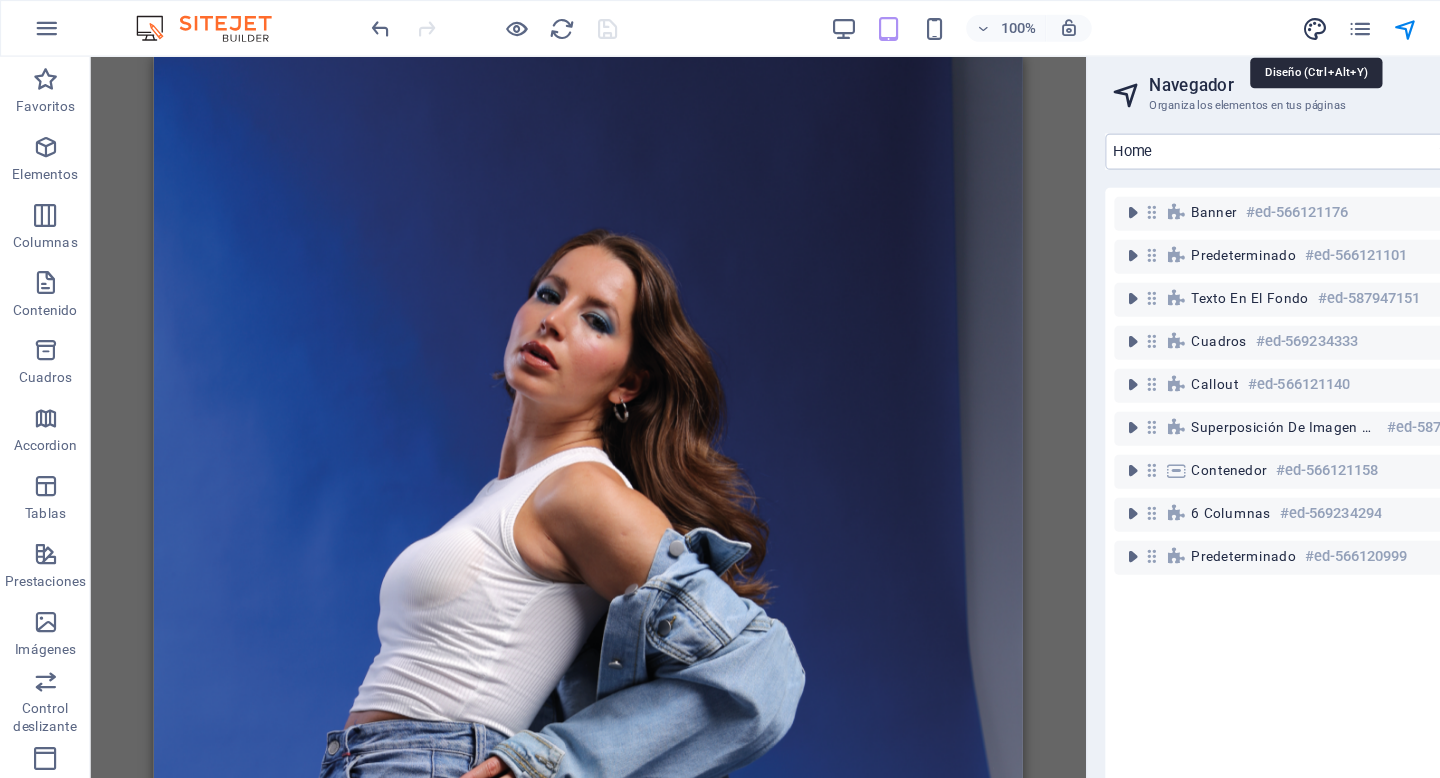 click at bounding box center [1162, 25] 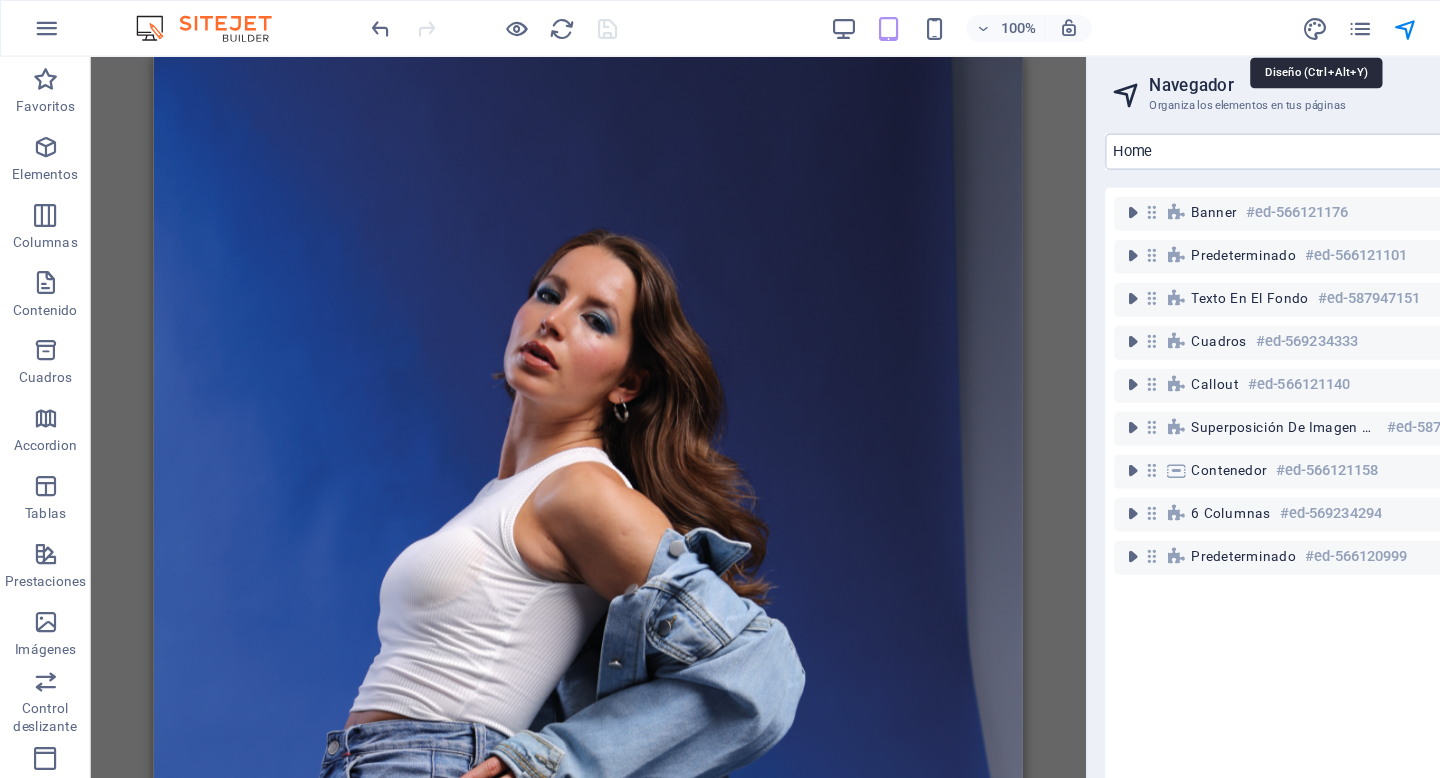 select on "px" 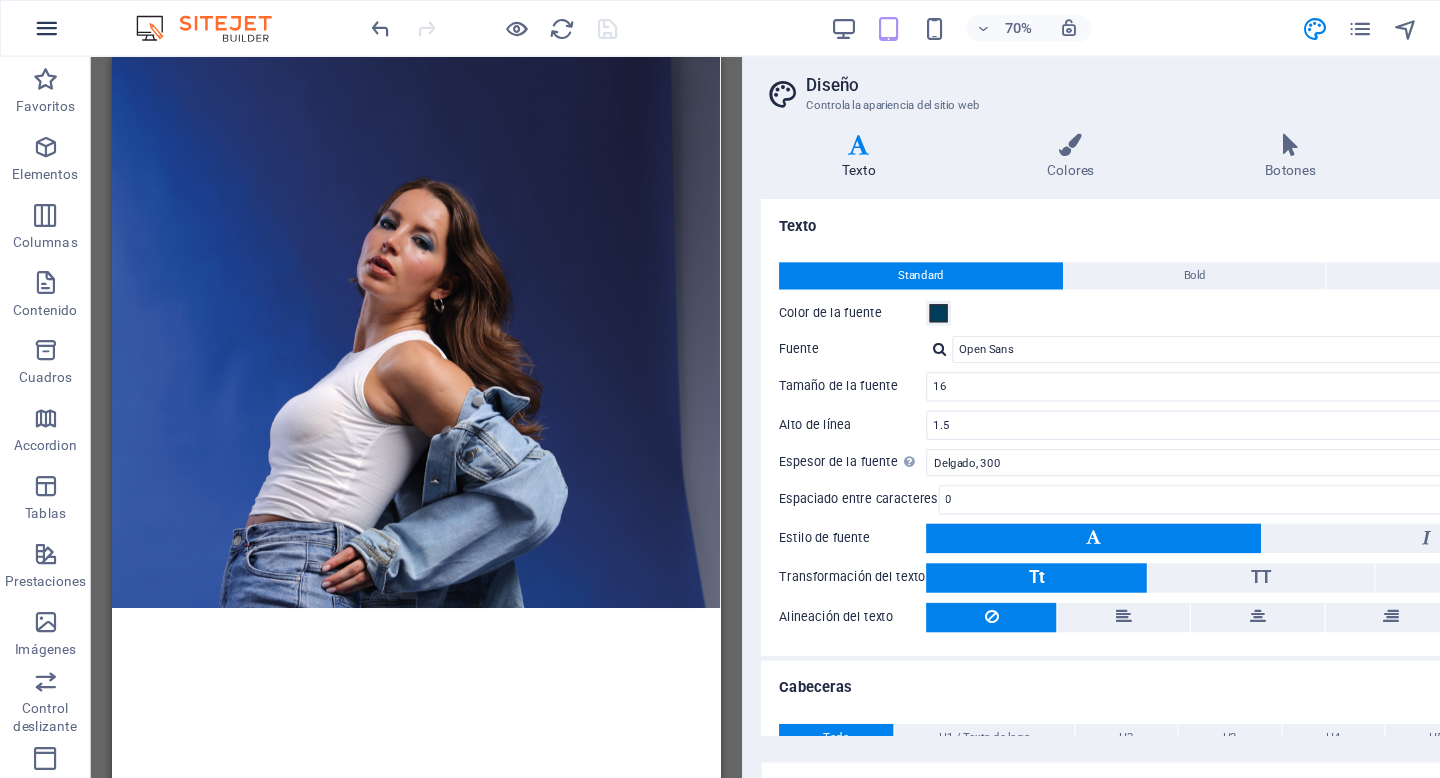 click at bounding box center [41, 25] 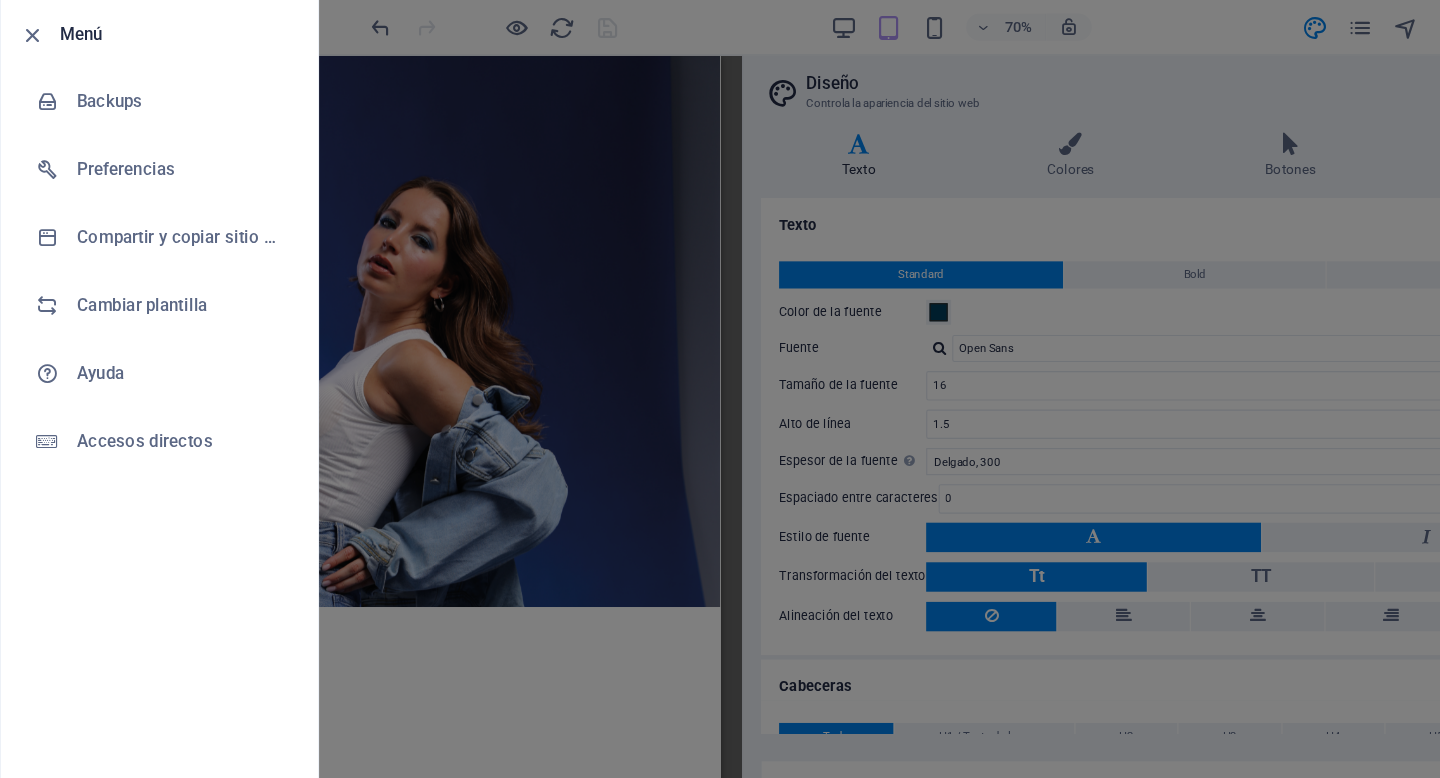 click on "Menú" at bounding box center [159, 31] 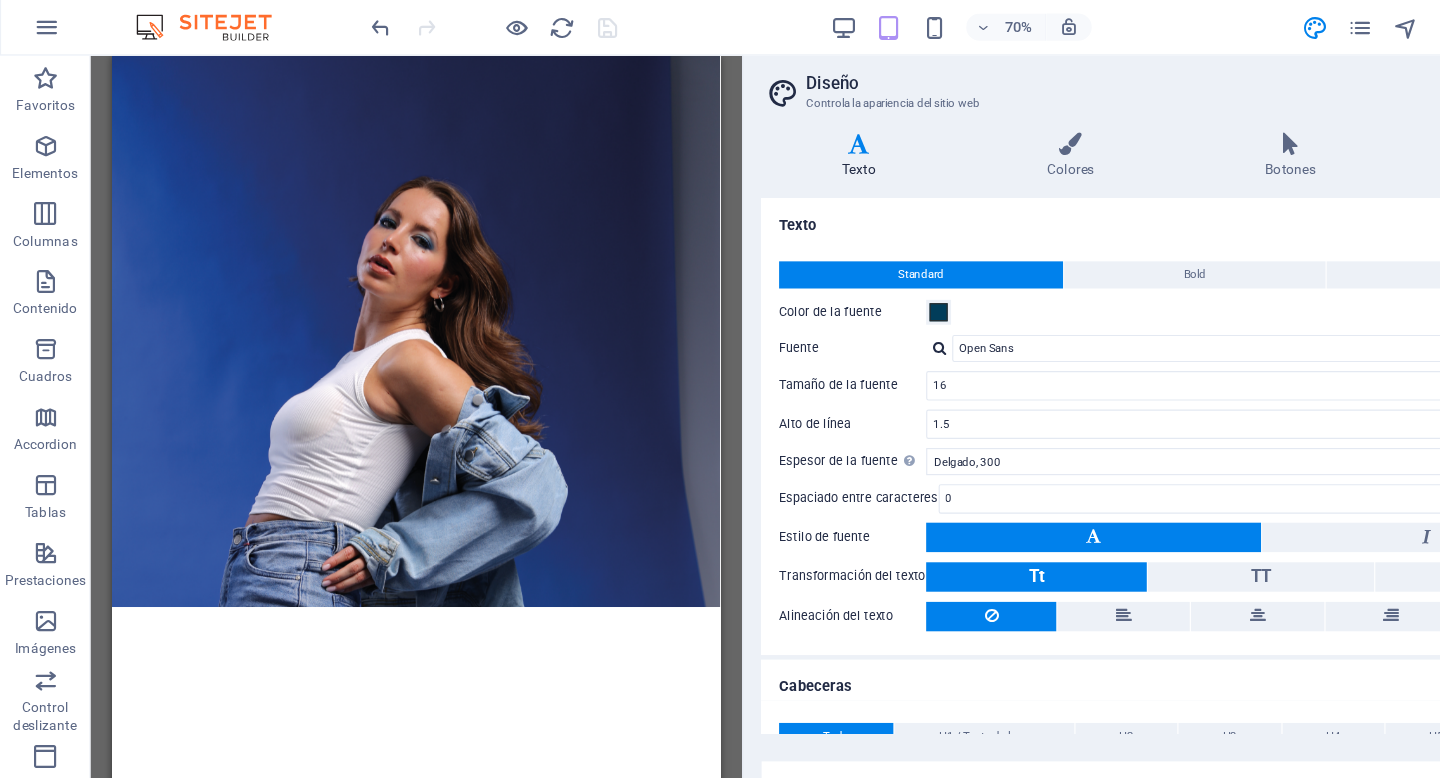 click on "70% Más" at bounding box center (878, 25) 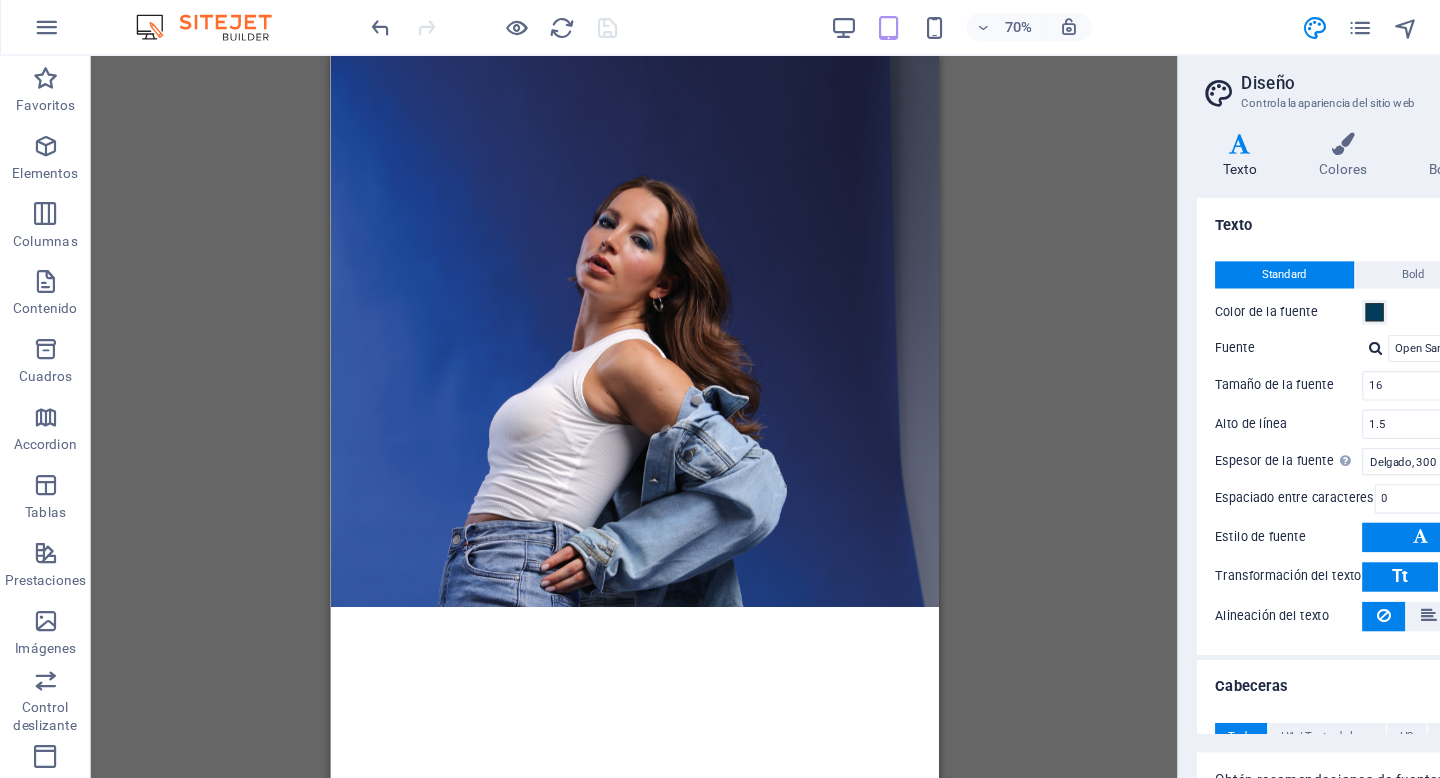drag, startPoint x: 658, startPoint y: 94, endPoint x: 1043, endPoint y: 139, distance: 387.62094 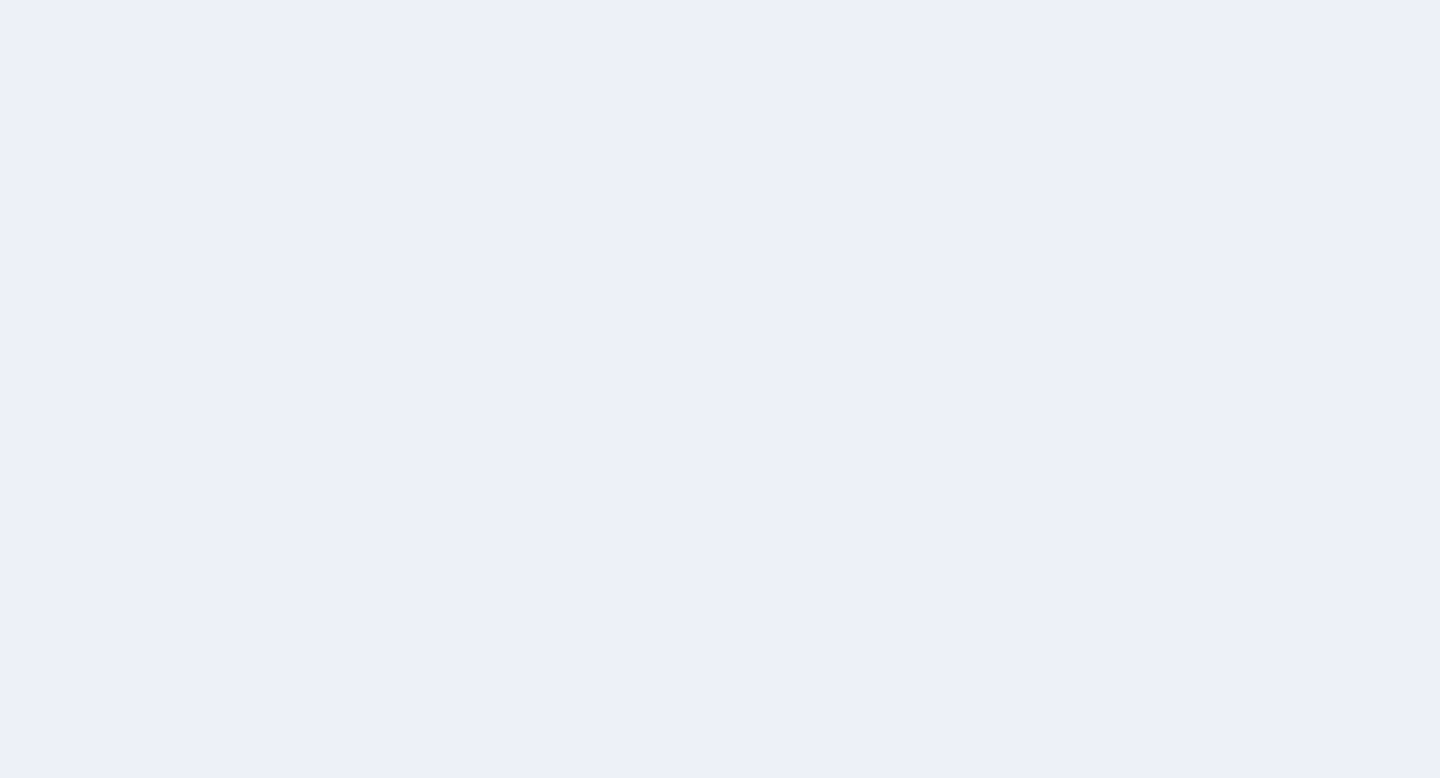 scroll, scrollTop: 0, scrollLeft: 0, axis: both 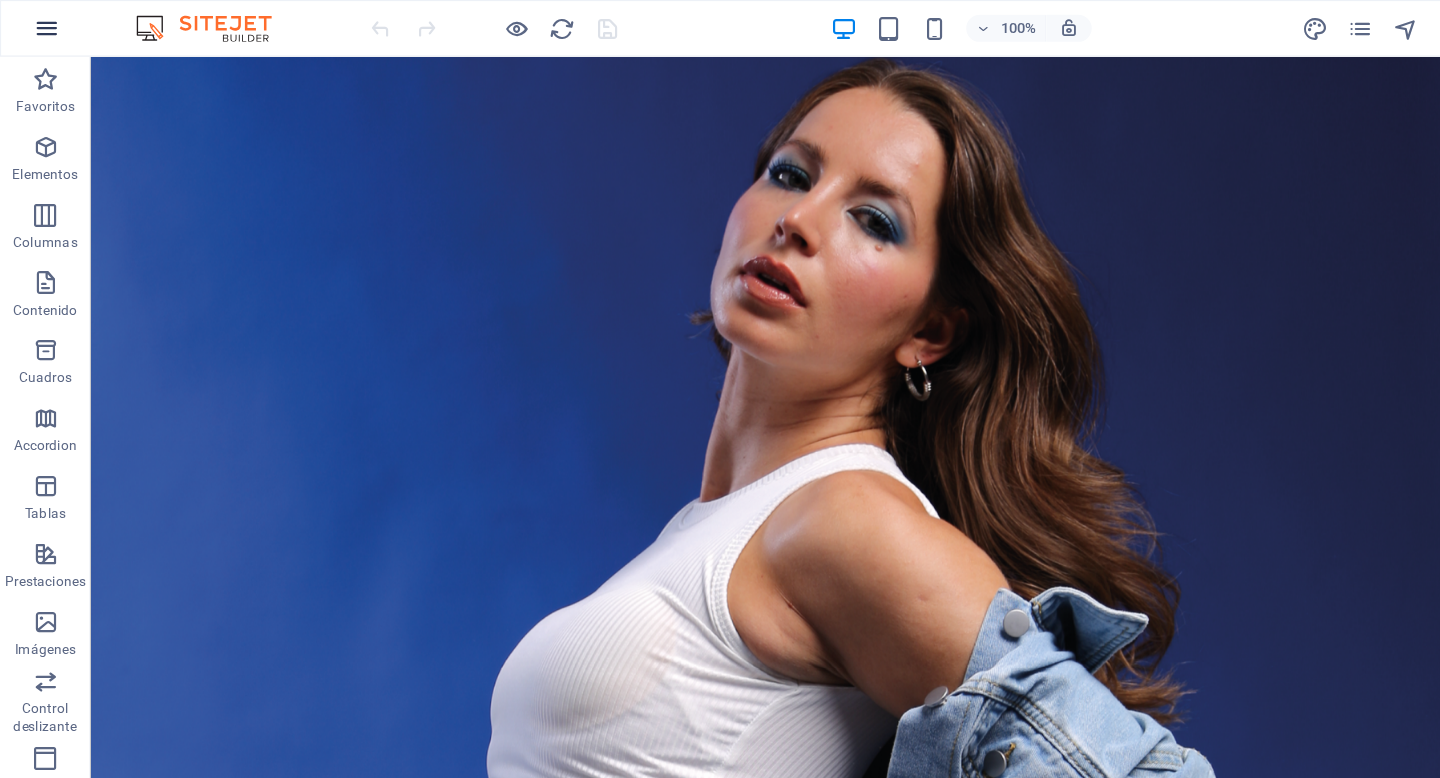 click at bounding box center (41, 25) 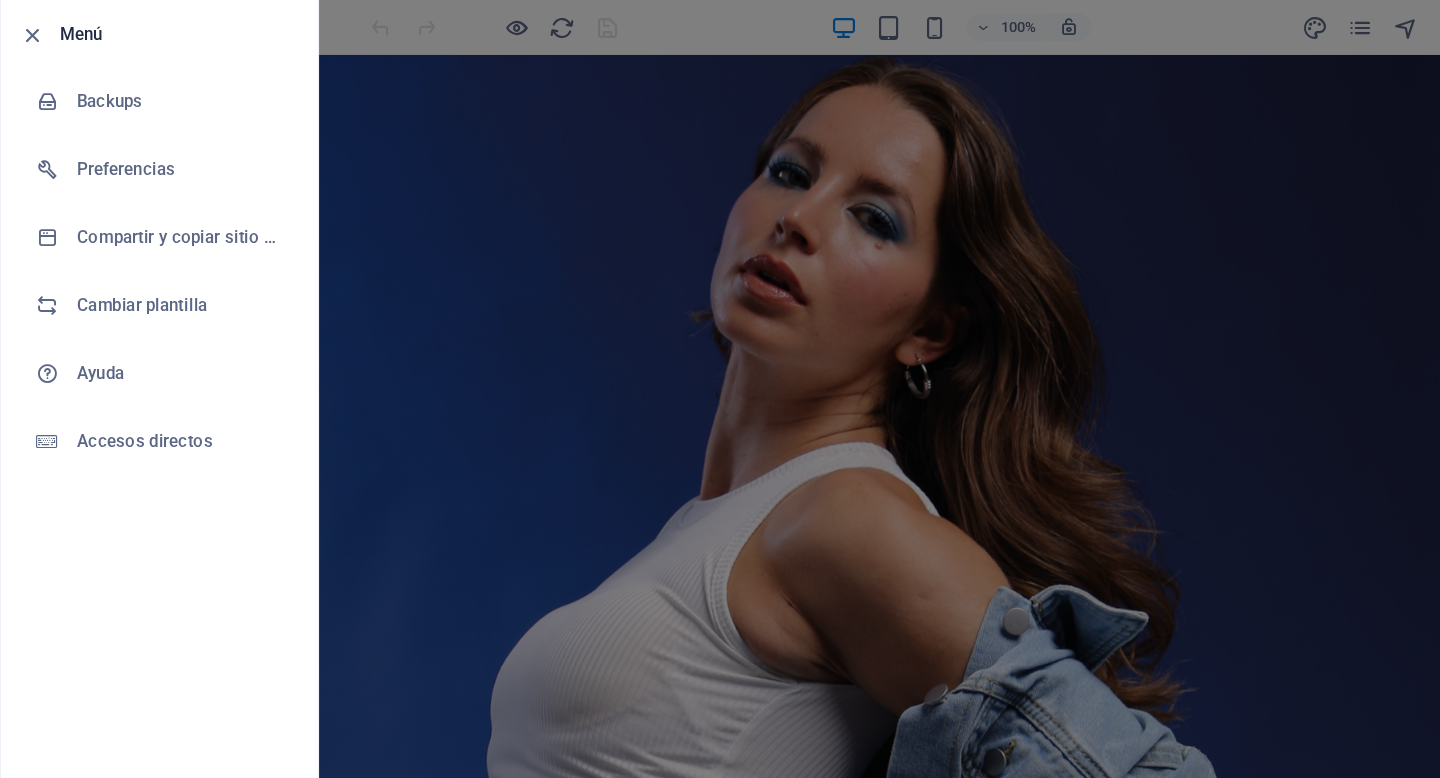 click on "Menú" at bounding box center (159, 31) 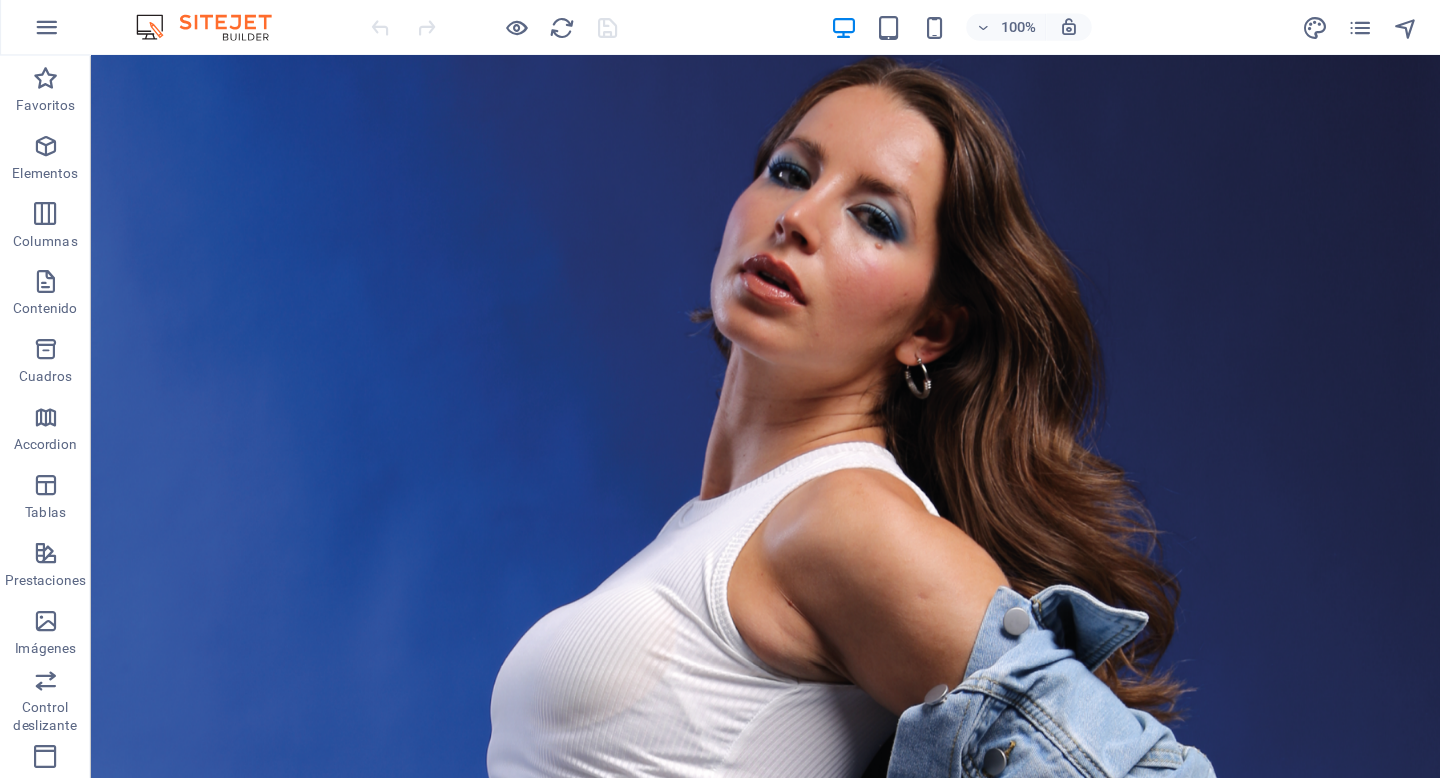 click at bounding box center (190, 25) 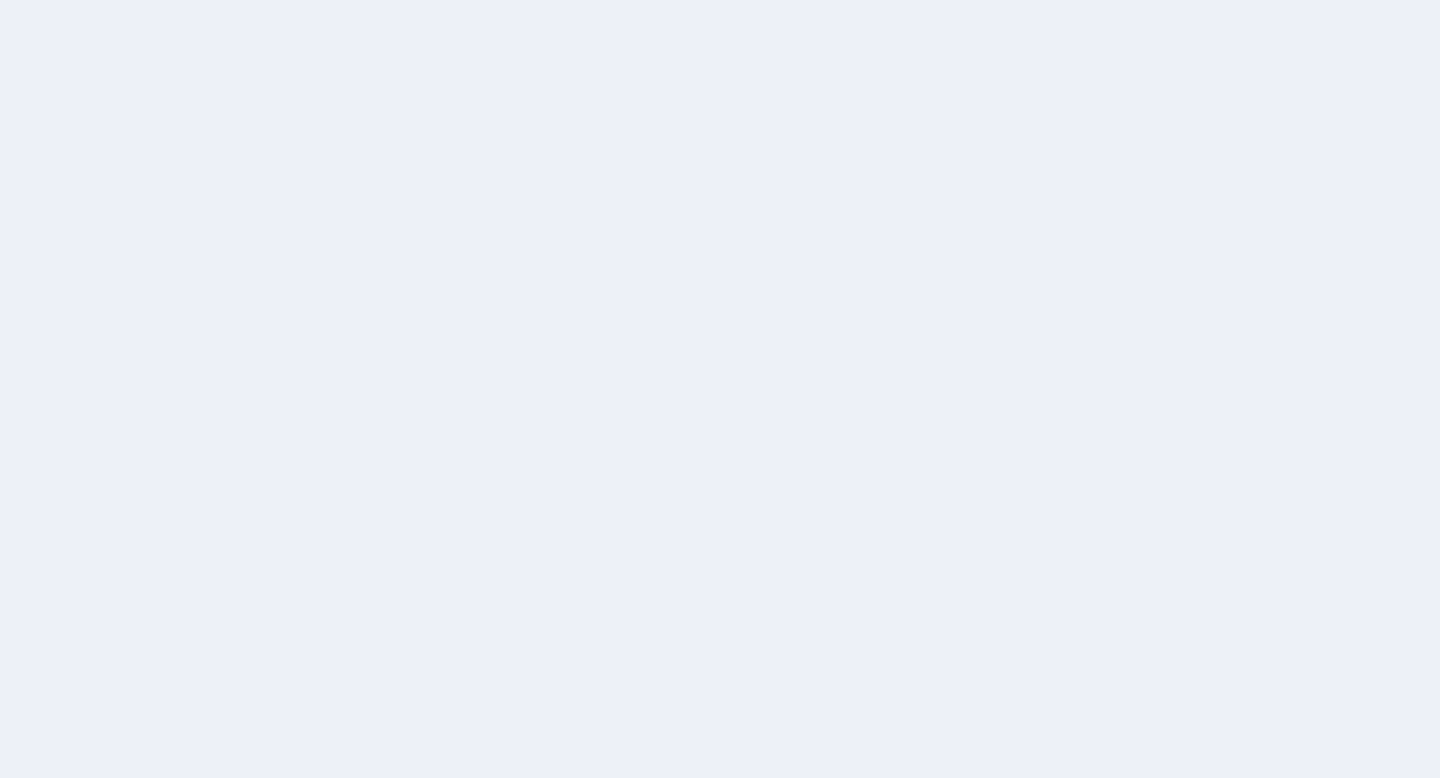 scroll, scrollTop: 0, scrollLeft: 0, axis: both 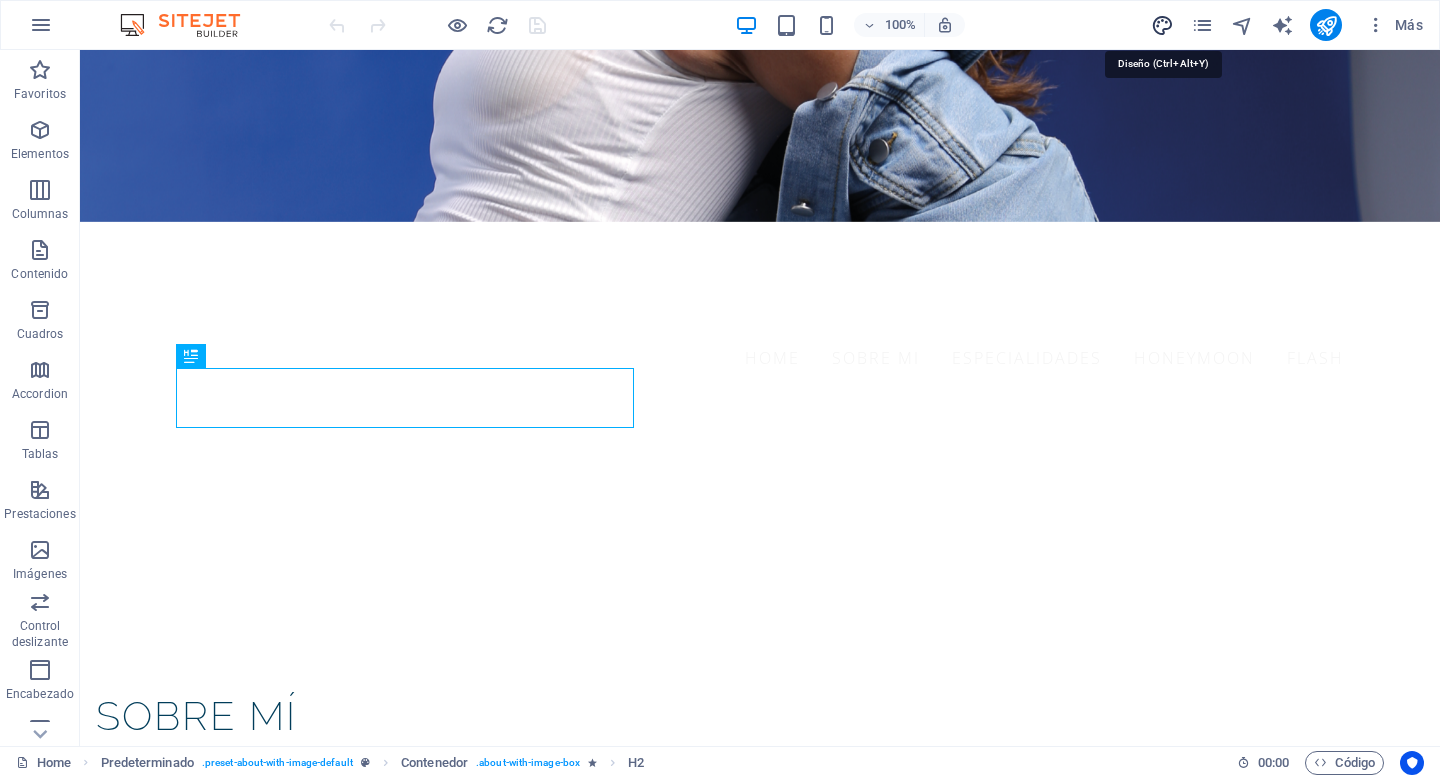 click at bounding box center (1162, 25) 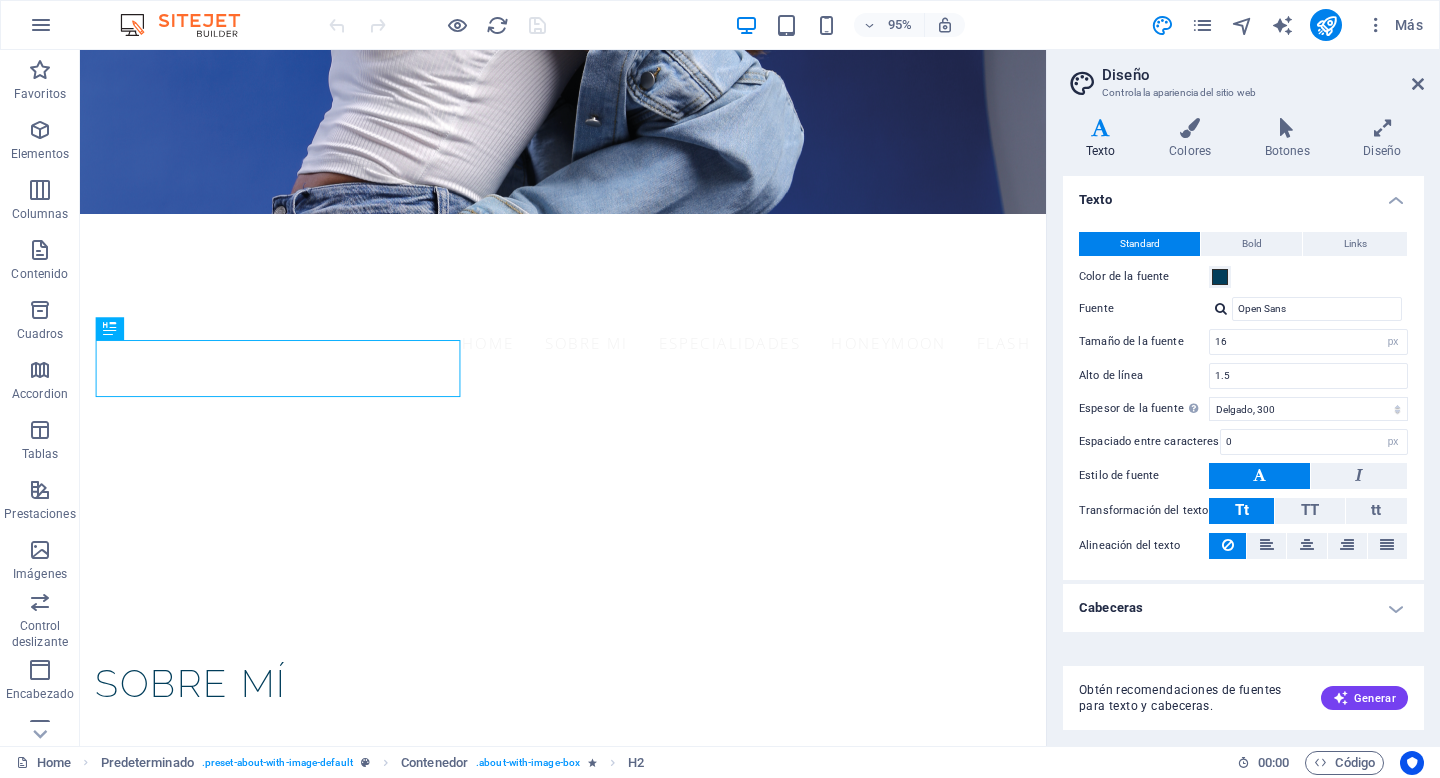 click on "Cabeceras" at bounding box center [1243, 608] 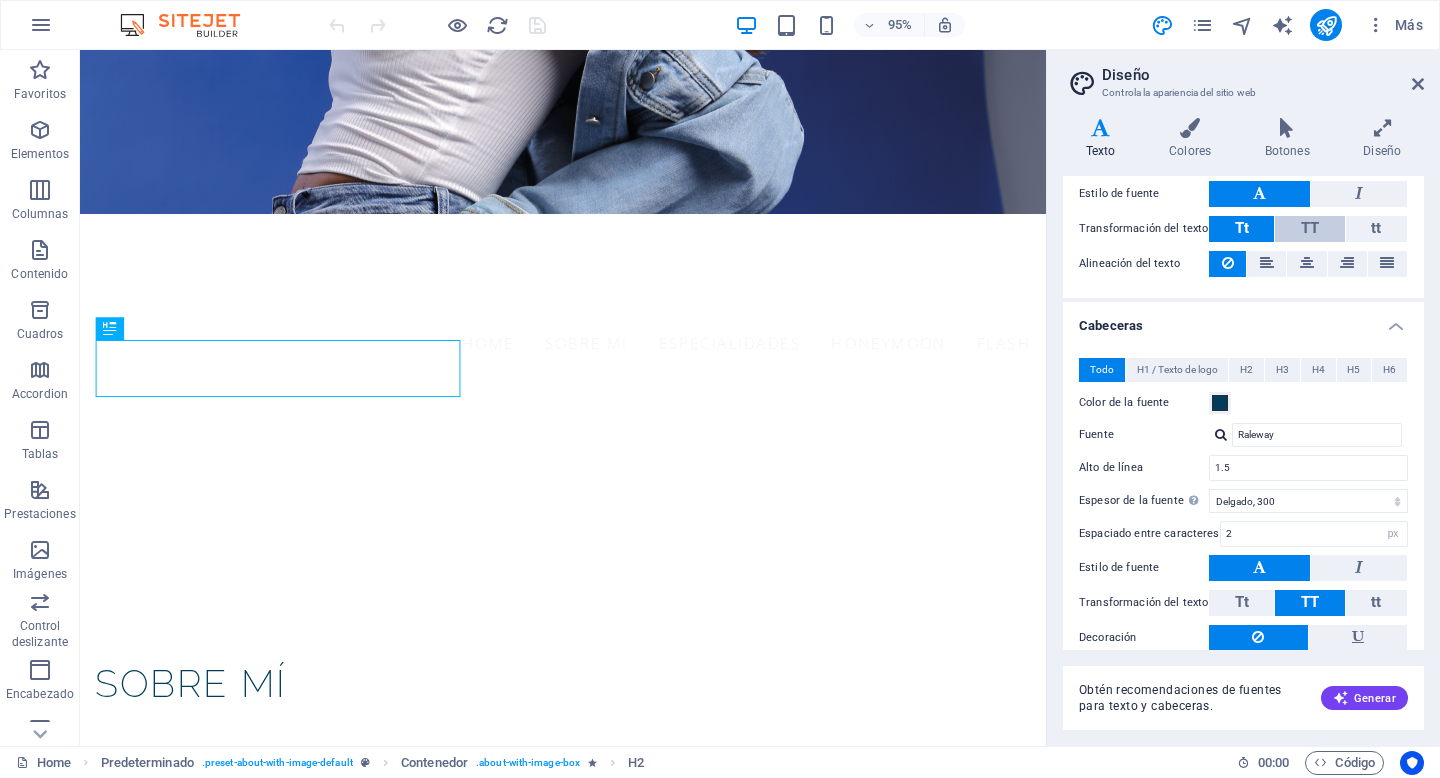 scroll, scrollTop: 286, scrollLeft: 0, axis: vertical 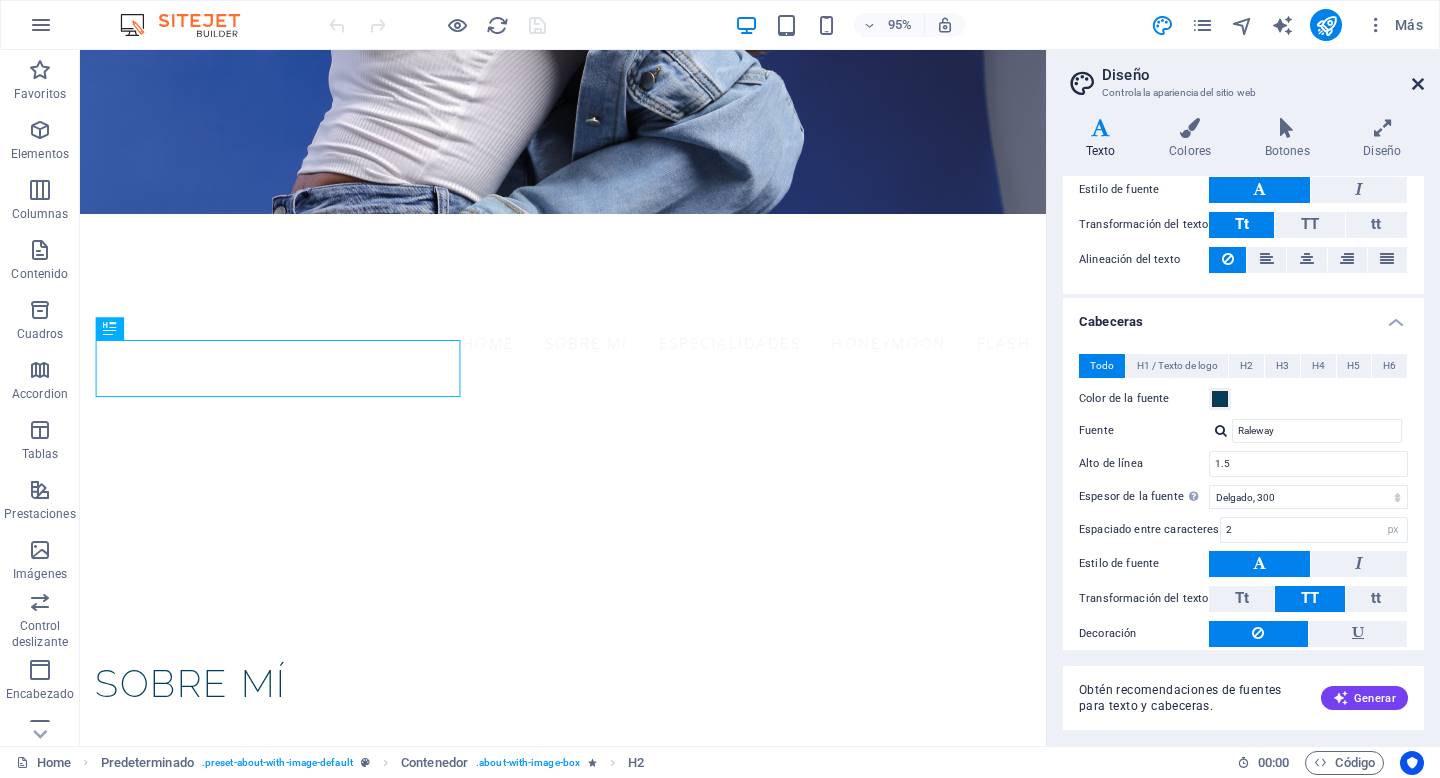 click at bounding box center (1418, 84) 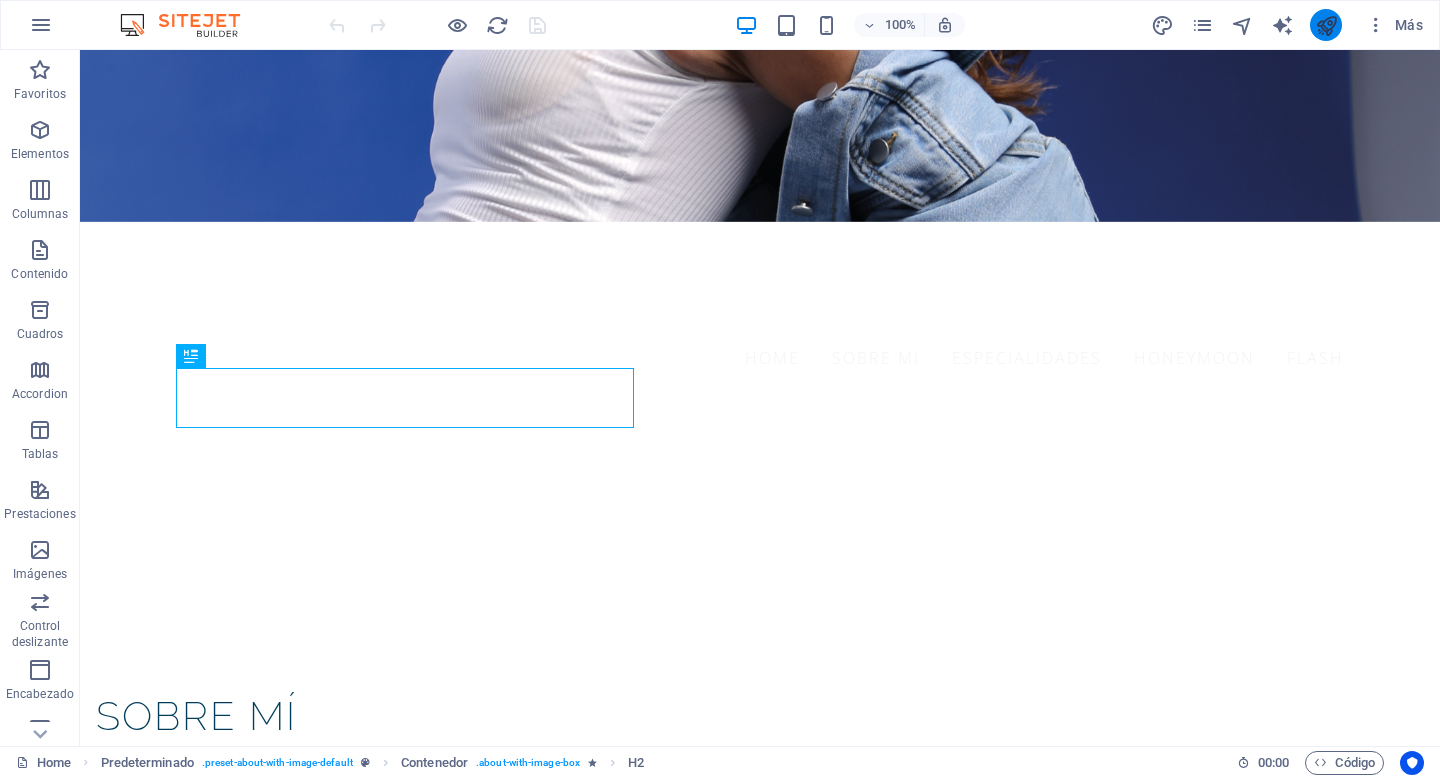 click at bounding box center [1326, 25] 